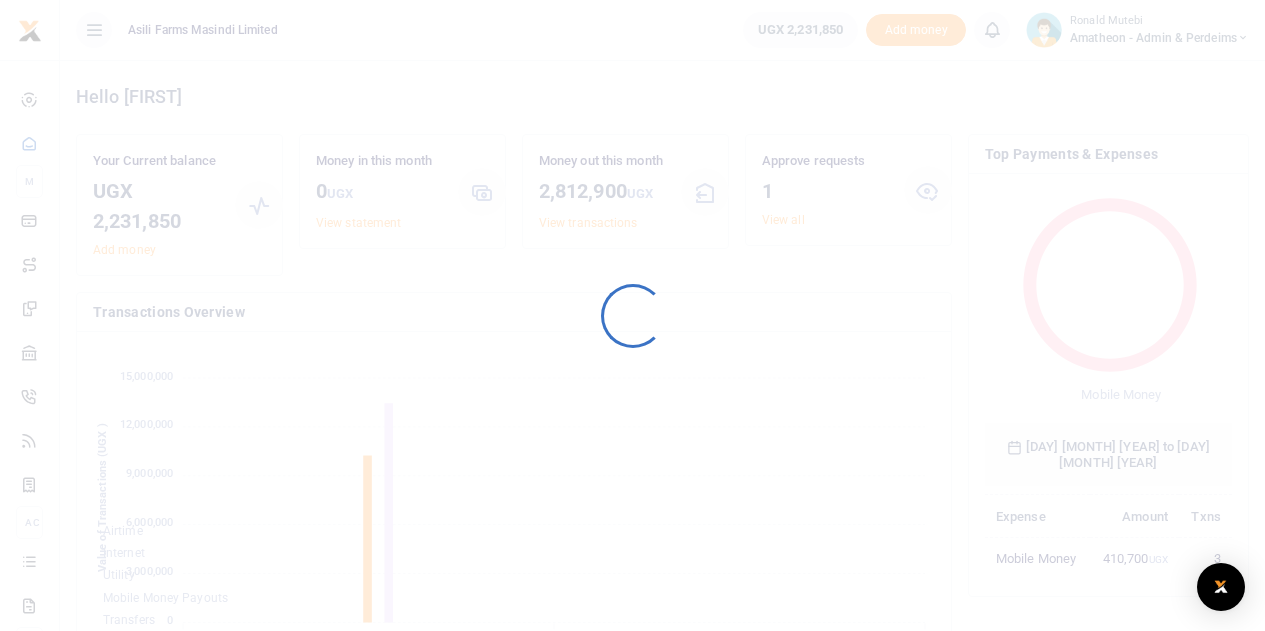 scroll, scrollTop: 0, scrollLeft: 0, axis: both 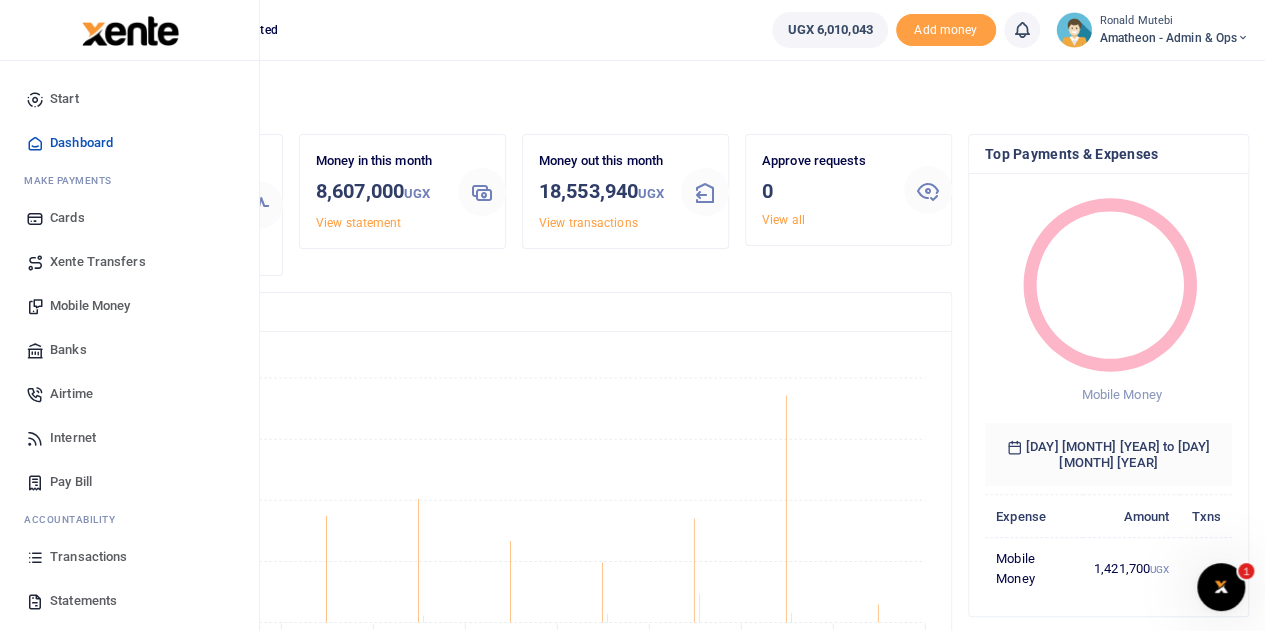click on "Mobile Money" at bounding box center [90, 306] 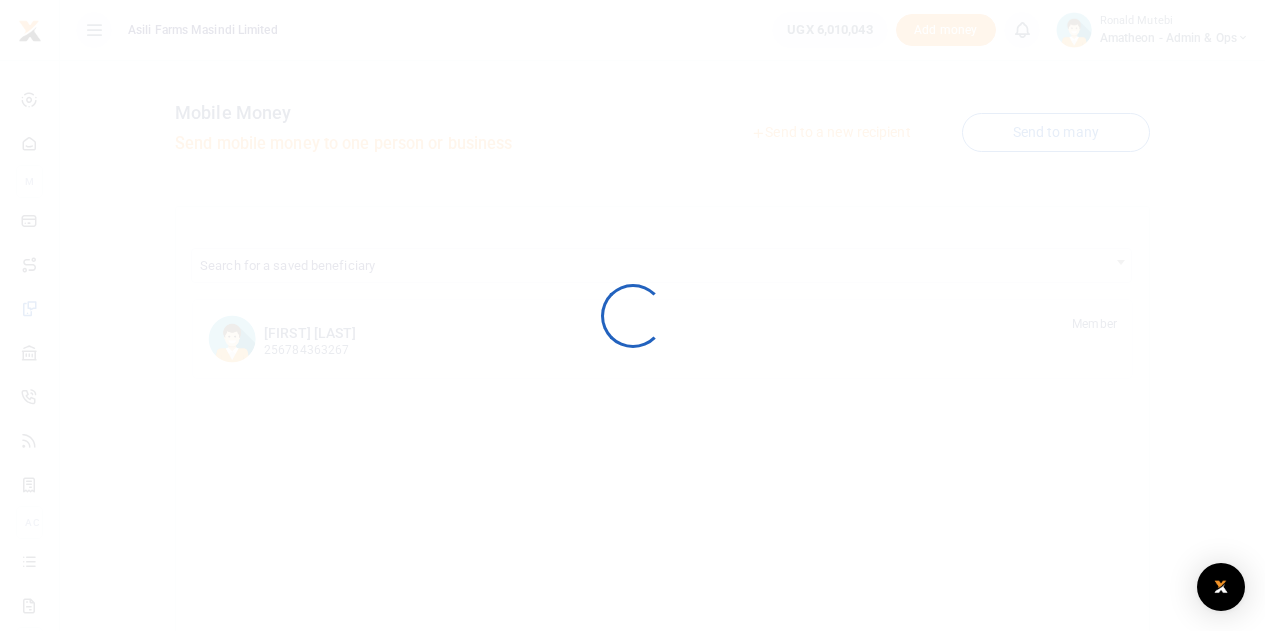 scroll, scrollTop: 0, scrollLeft: 0, axis: both 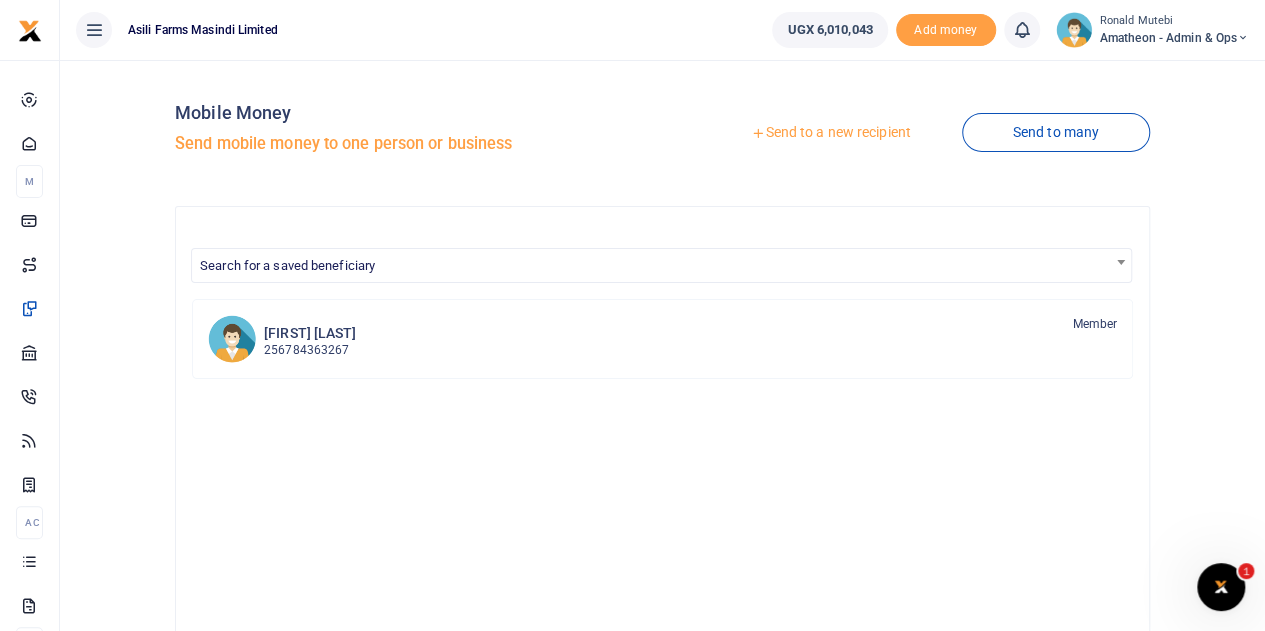 click on "Send to a new recipient" at bounding box center [830, 133] 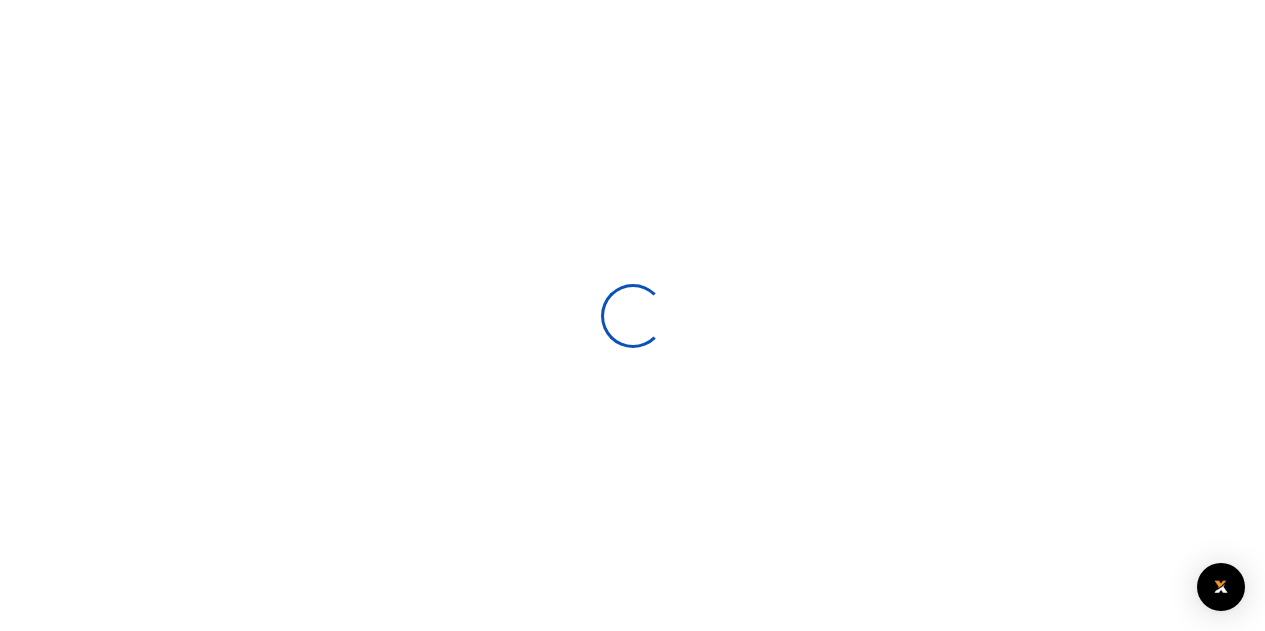 scroll, scrollTop: 0, scrollLeft: 0, axis: both 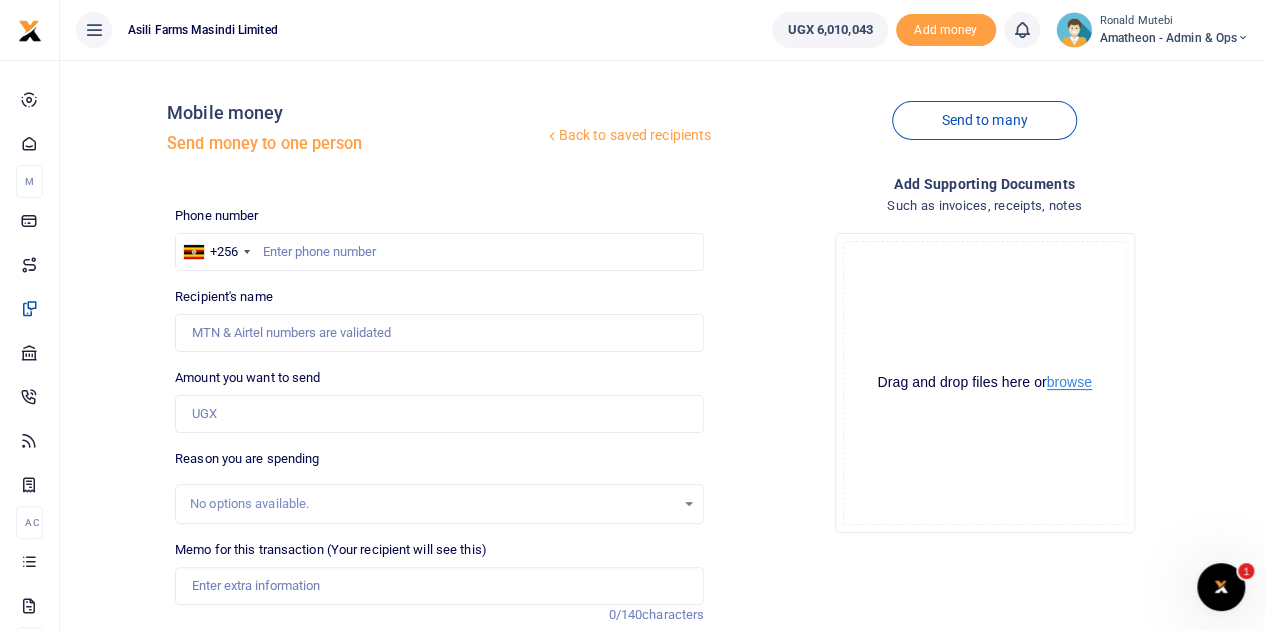click on "browse" at bounding box center (1069, 382) 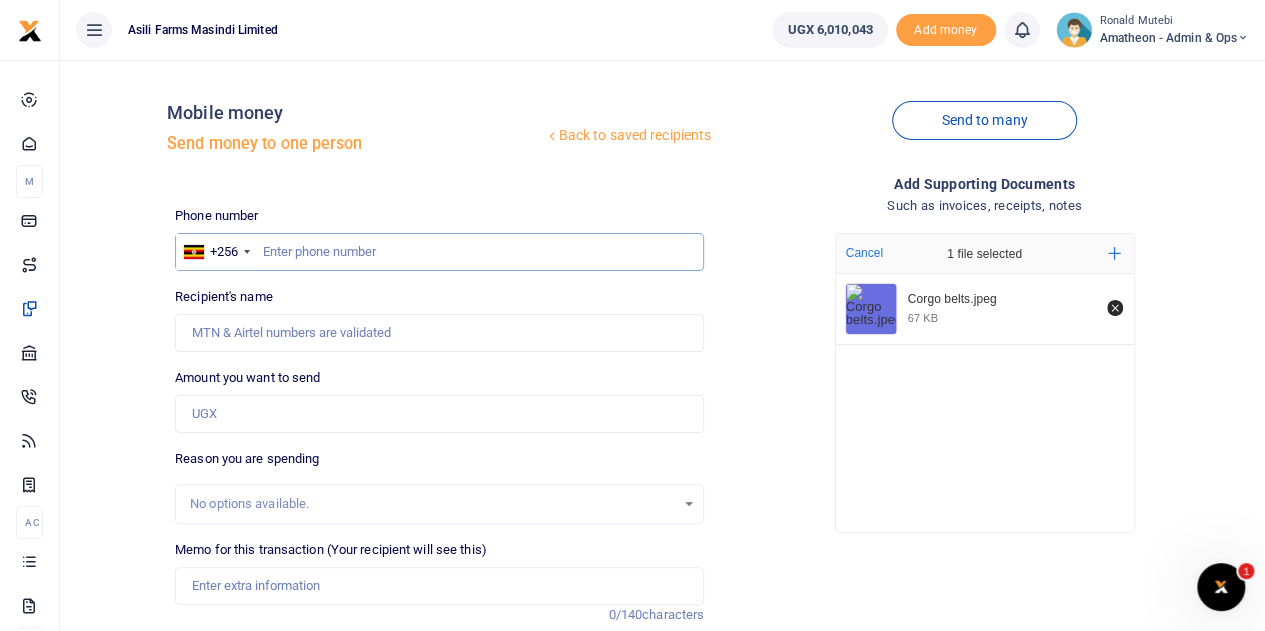click at bounding box center [439, 252] 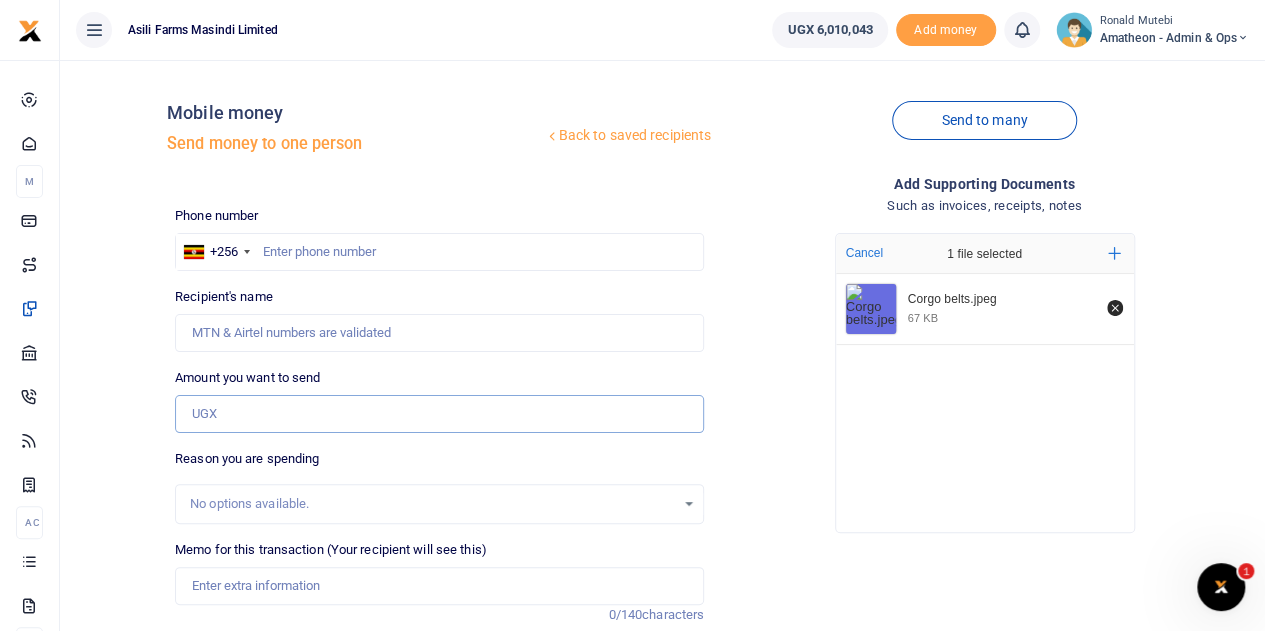 click on "Amount you want to send" at bounding box center [439, 414] 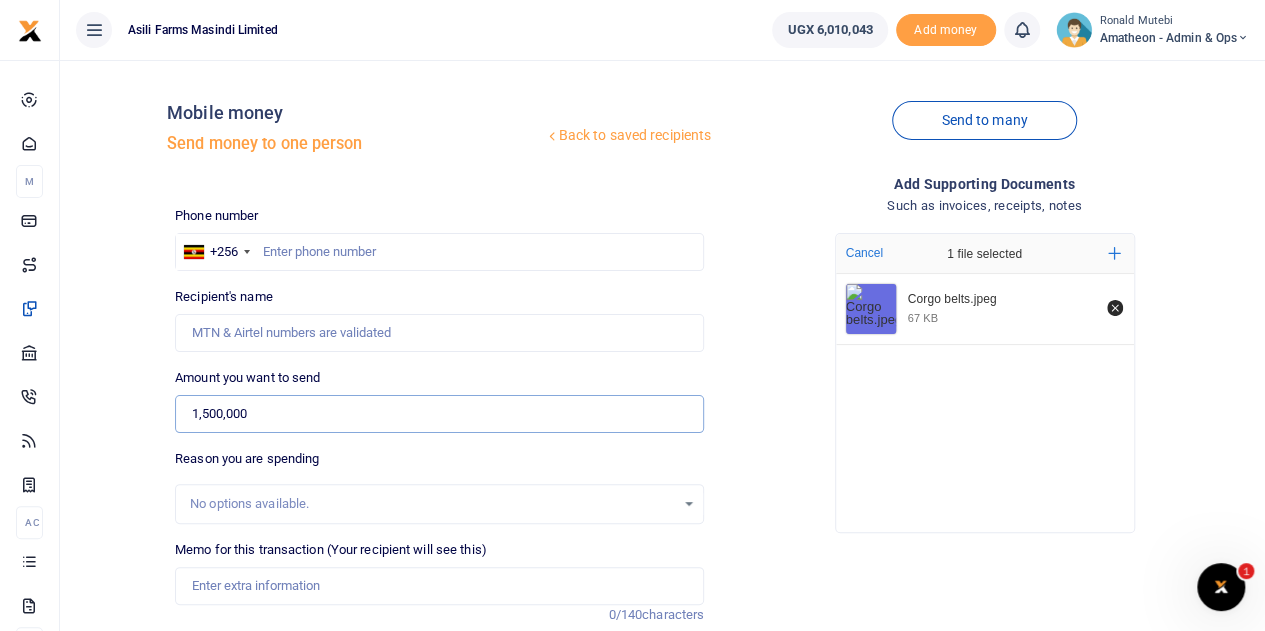 type on "1,500,000" 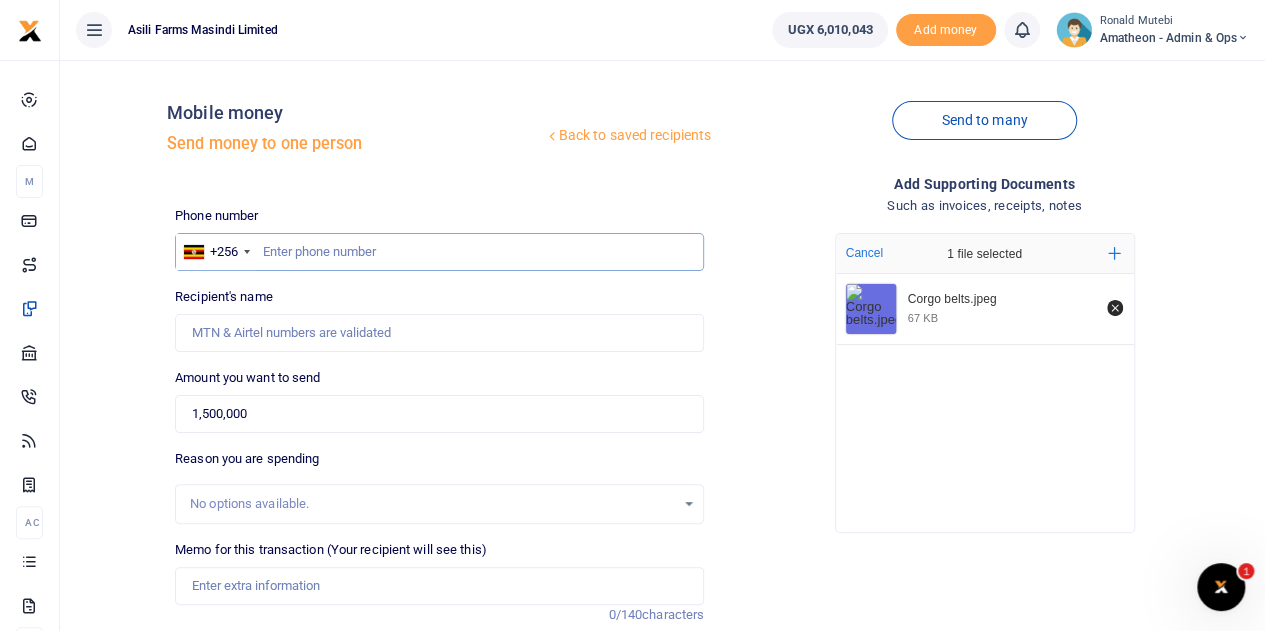 click at bounding box center [439, 252] 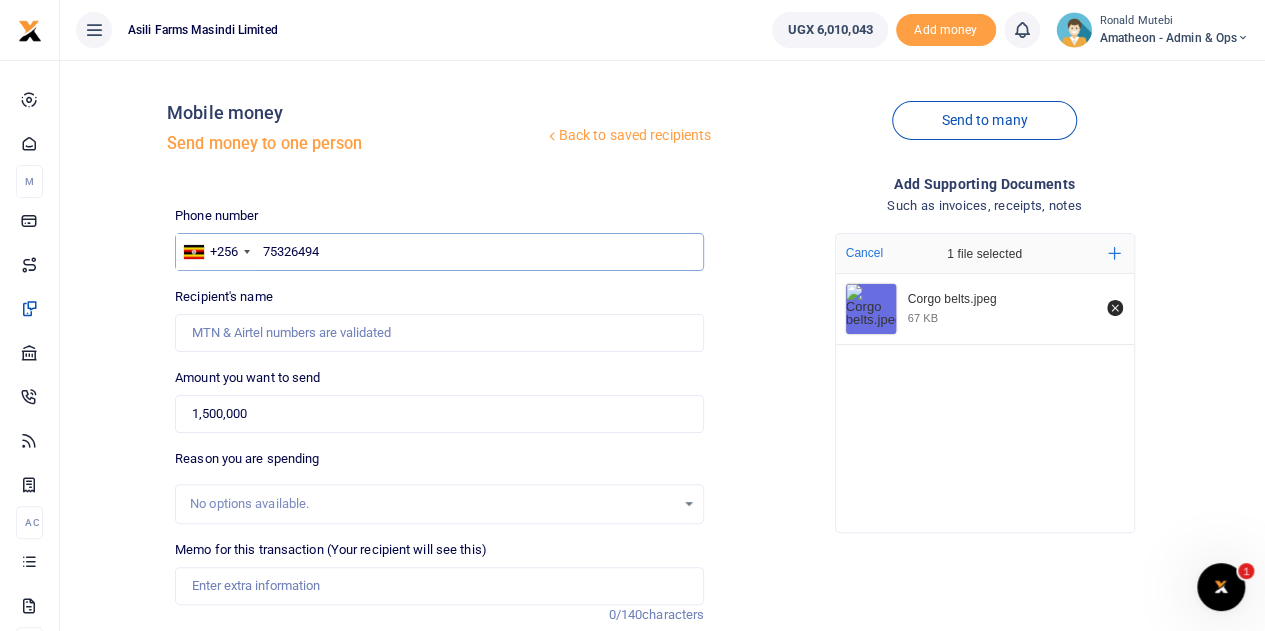 type on "753264942" 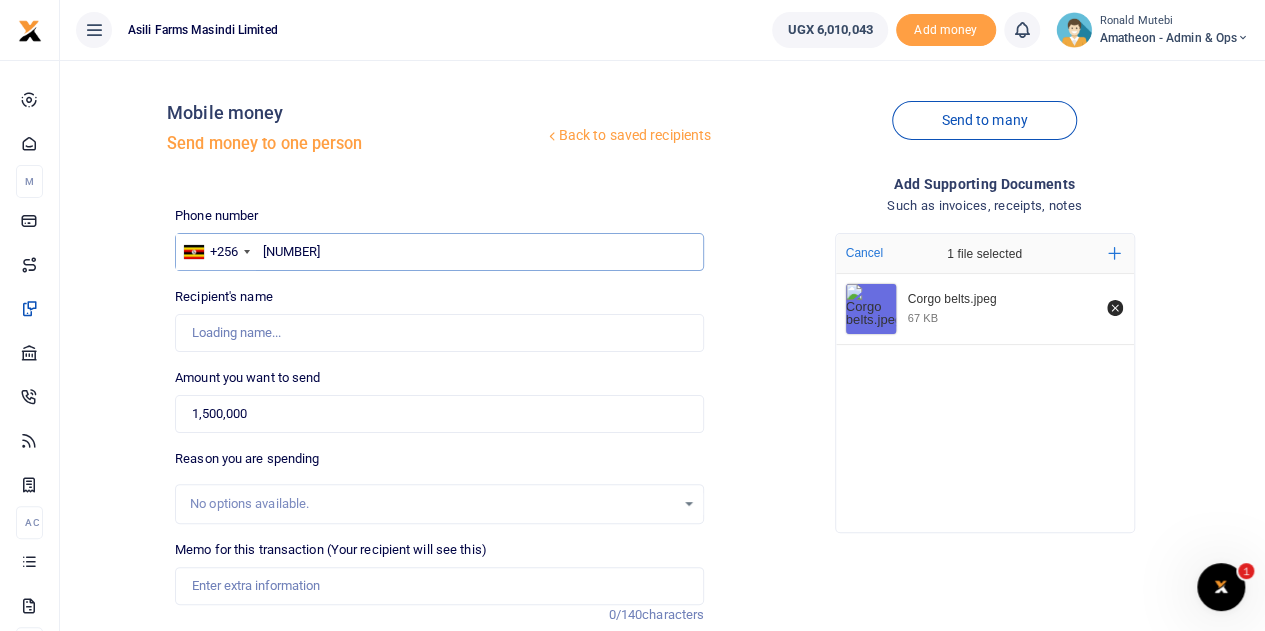 type on "John Mutebi" 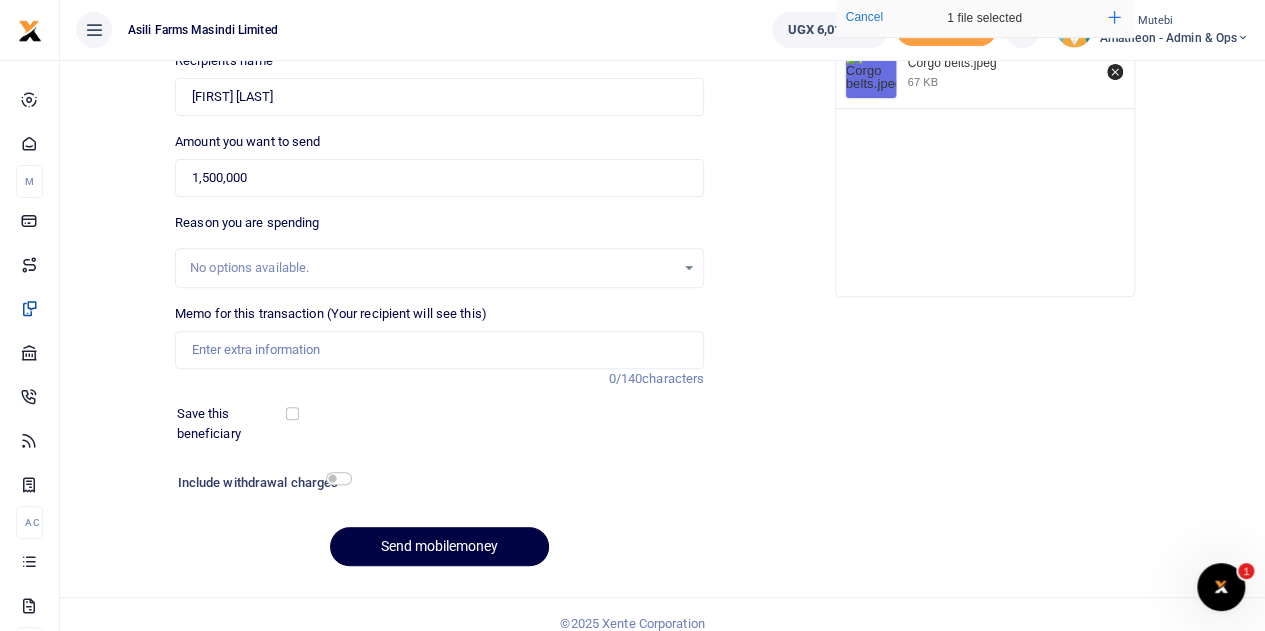 scroll, scrollTop: 252, scrollLeft: 0, axis: vertical 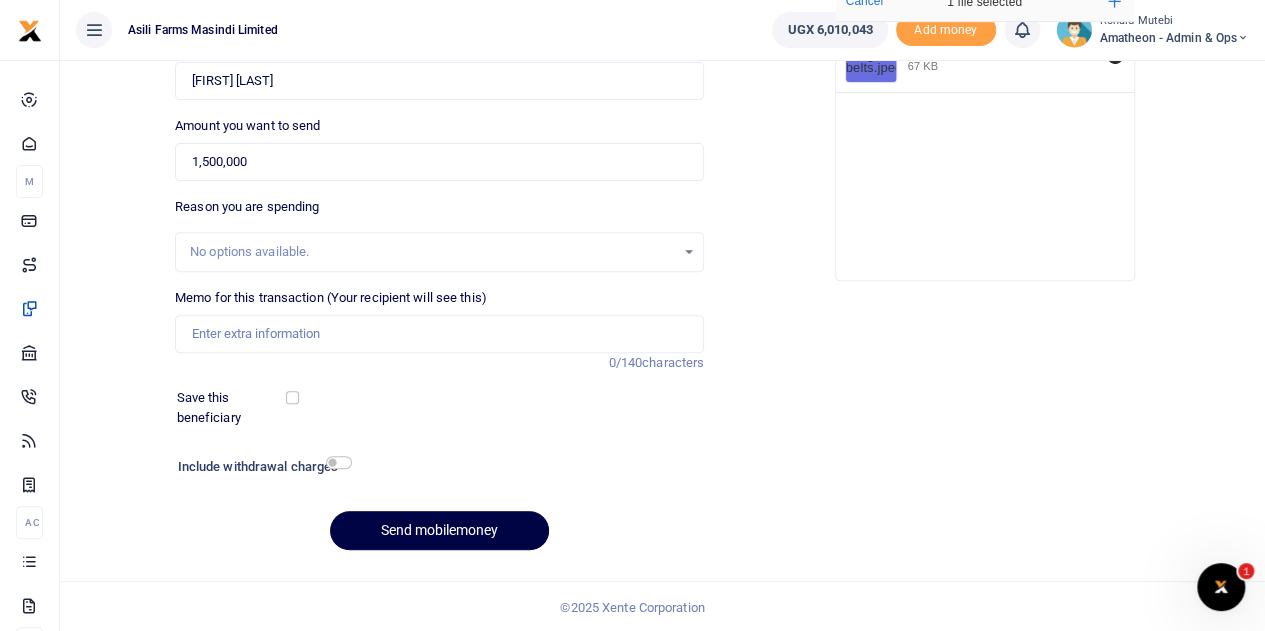type on "753264942" 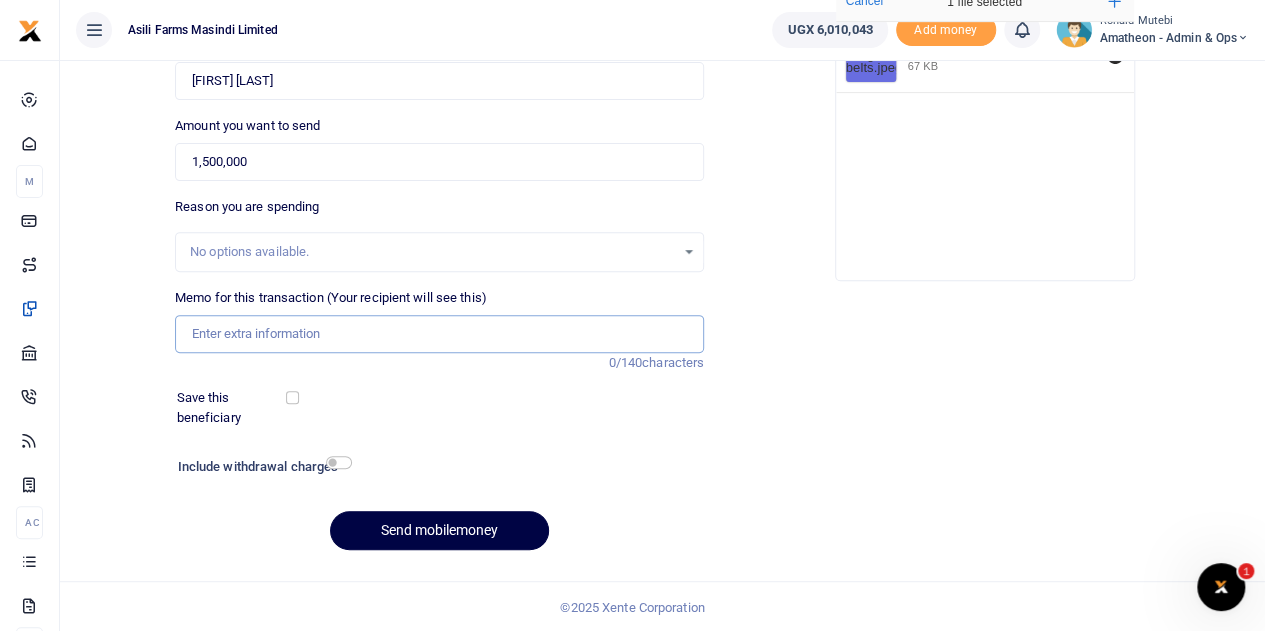 click on "Memo for this transaction (Your recipient will see this)" at bounding box center (439, 334) 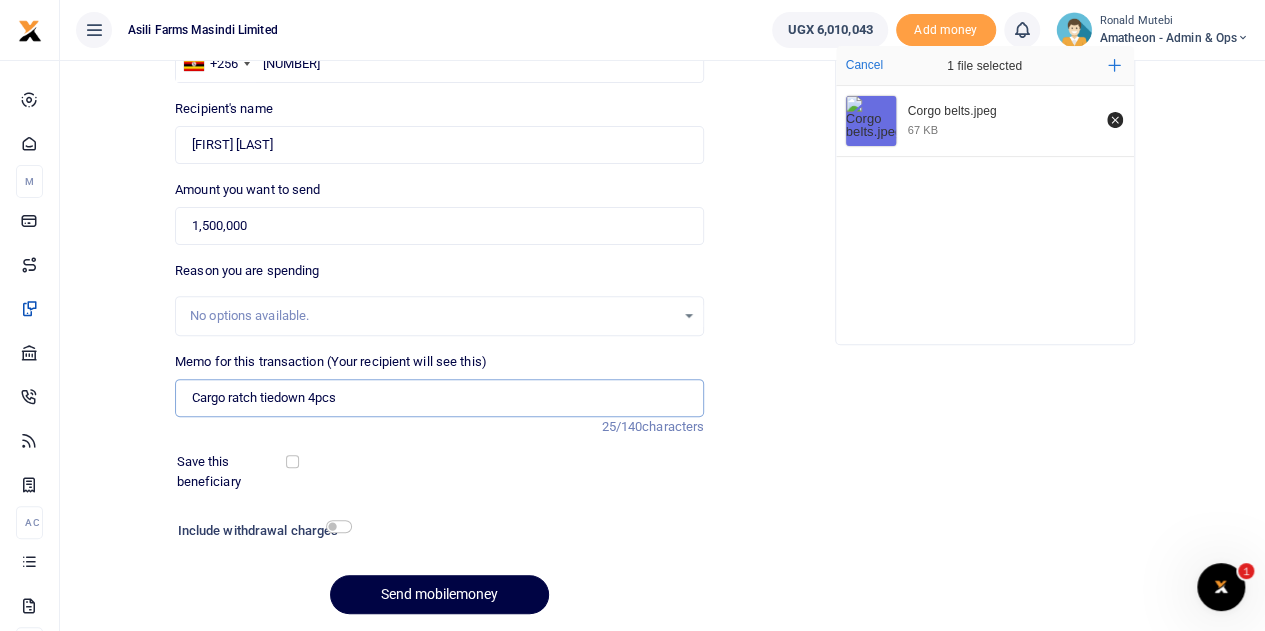 scroll, scrollTop: 252, scrollLeft: 0, axis: vertical 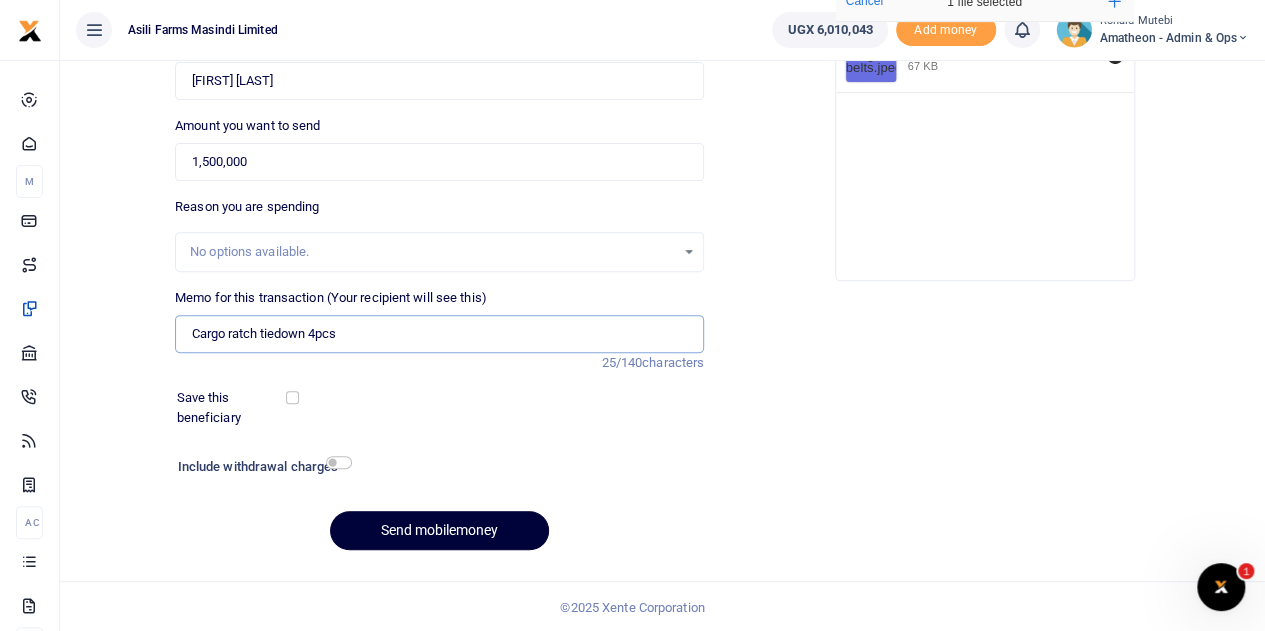 type on "Cargo ratch tiedown 4pcs" 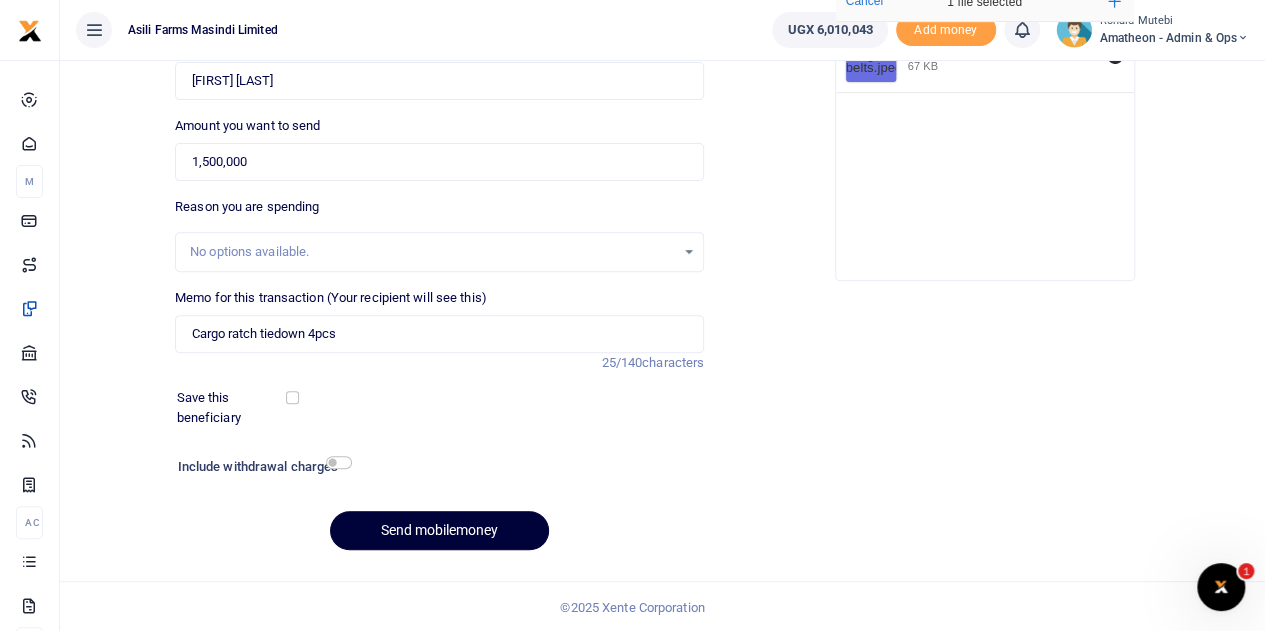 click on "Send mobilemoney" at bounding box center [439, 530] 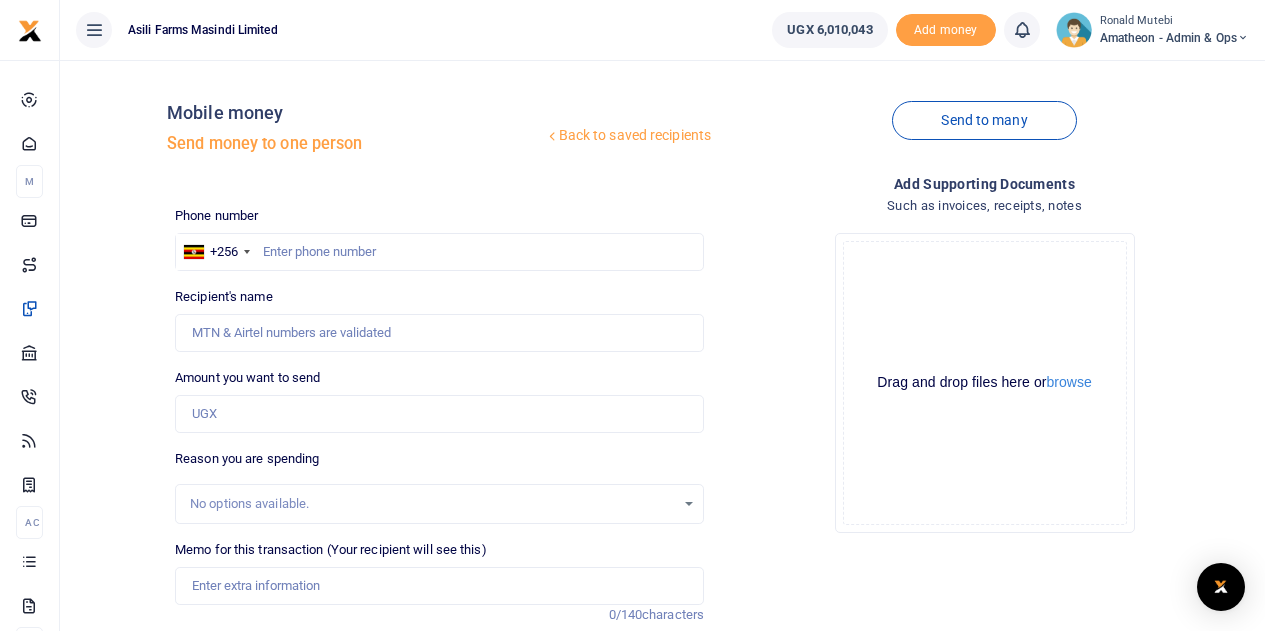 scroll, scrollTop: 252, scrollLeft: 0, axis: vertical 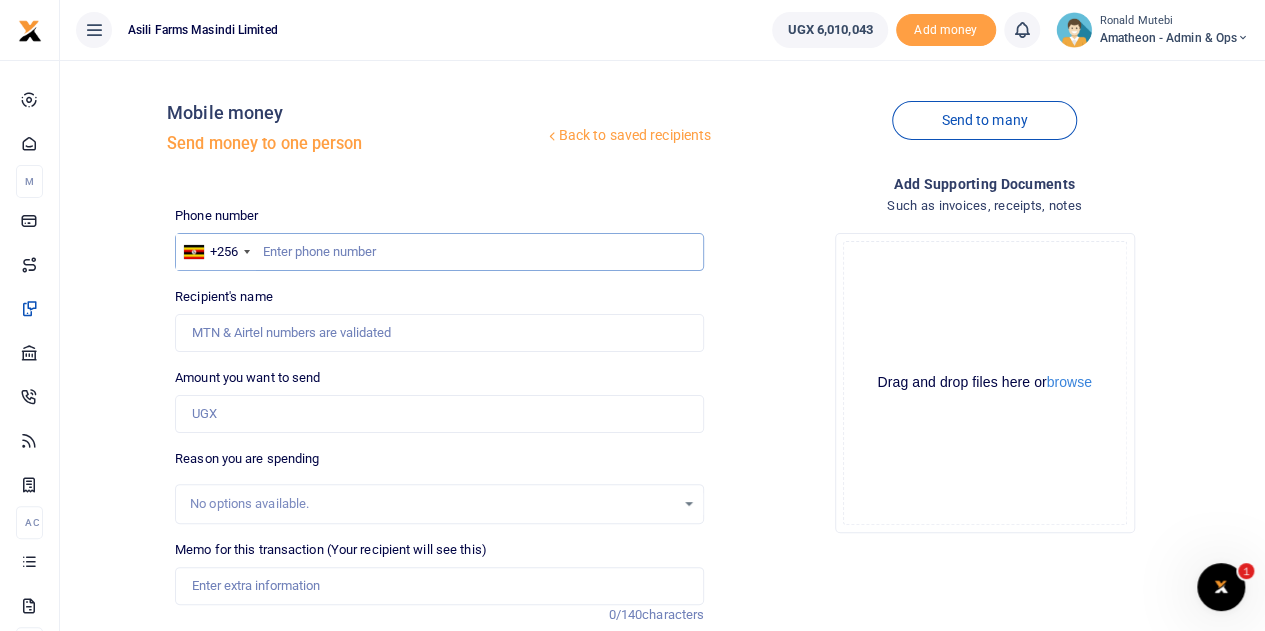 click at bounding box center (439, 252) 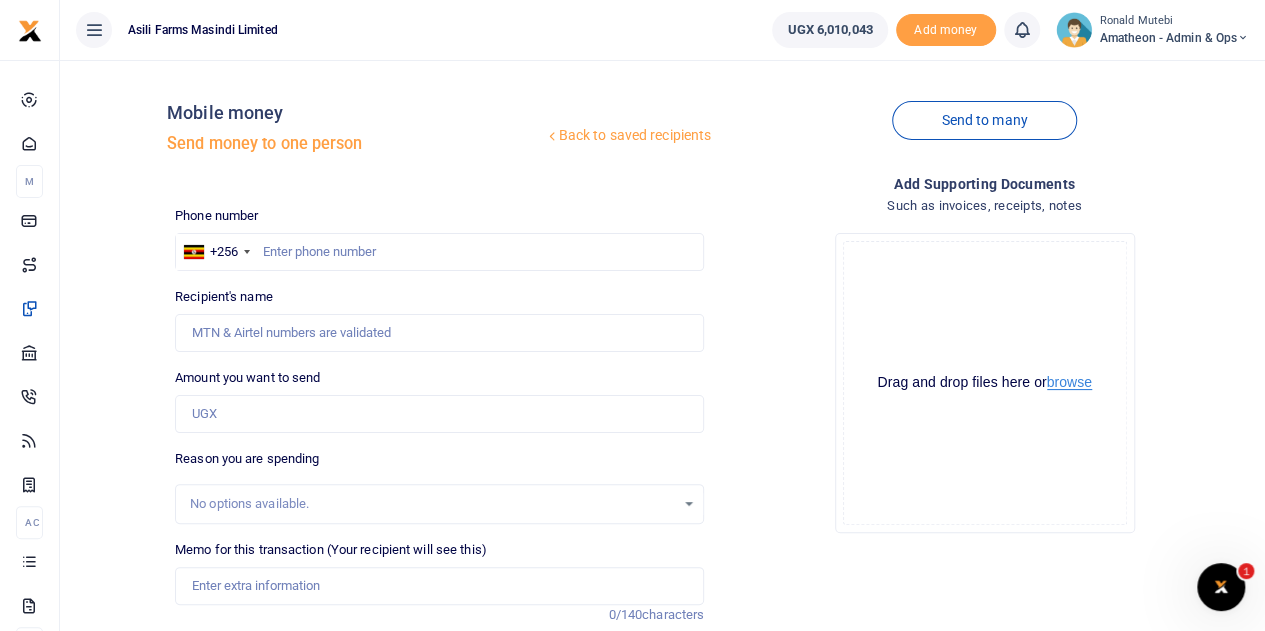 click on "browse" at bounding box center [1069, 382] 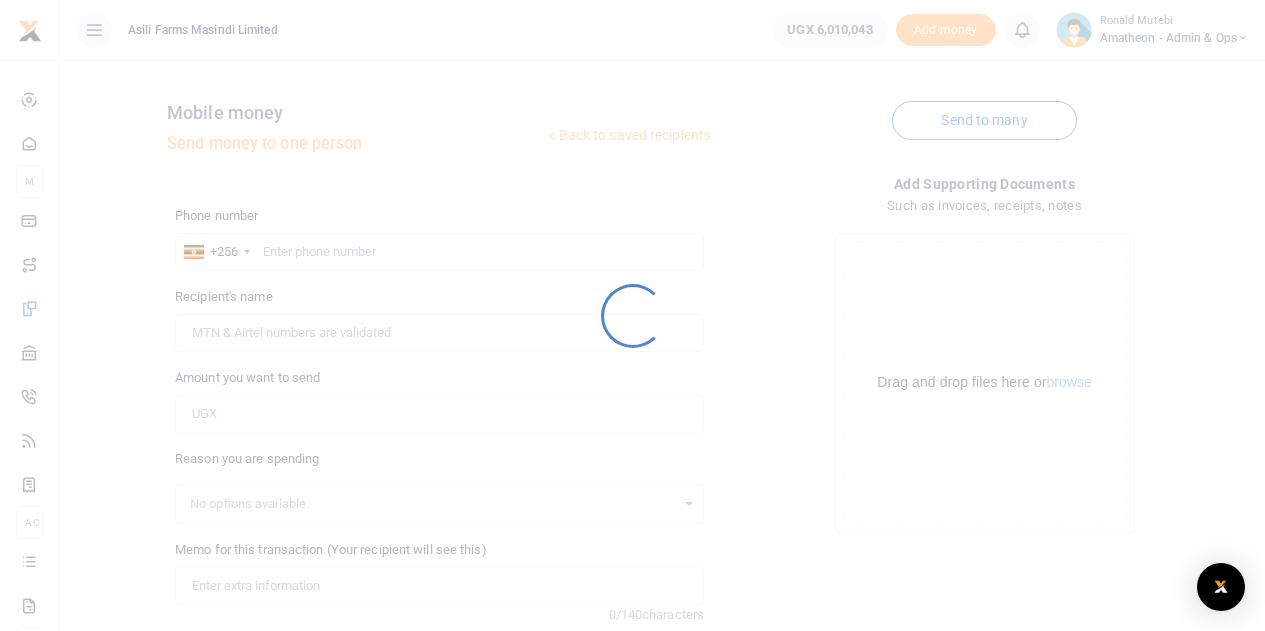 scroll, scrollTop: 0, scrollLeft: 0, axis: both 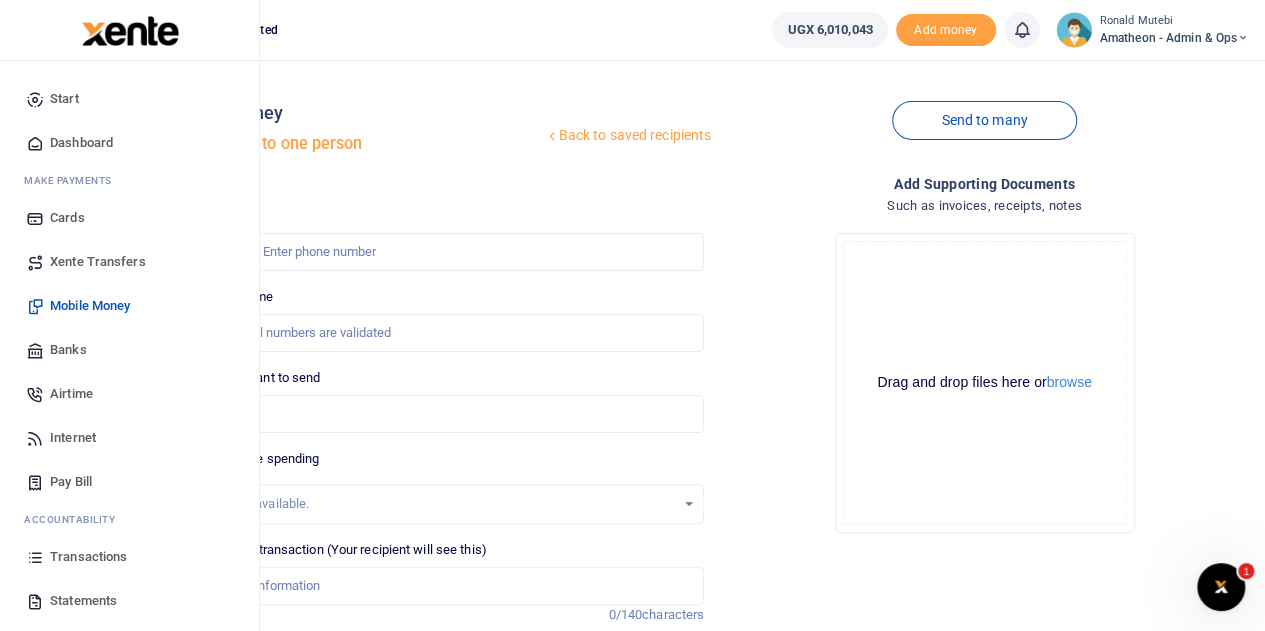 click on "Banks" at bounding box center [68, 350] 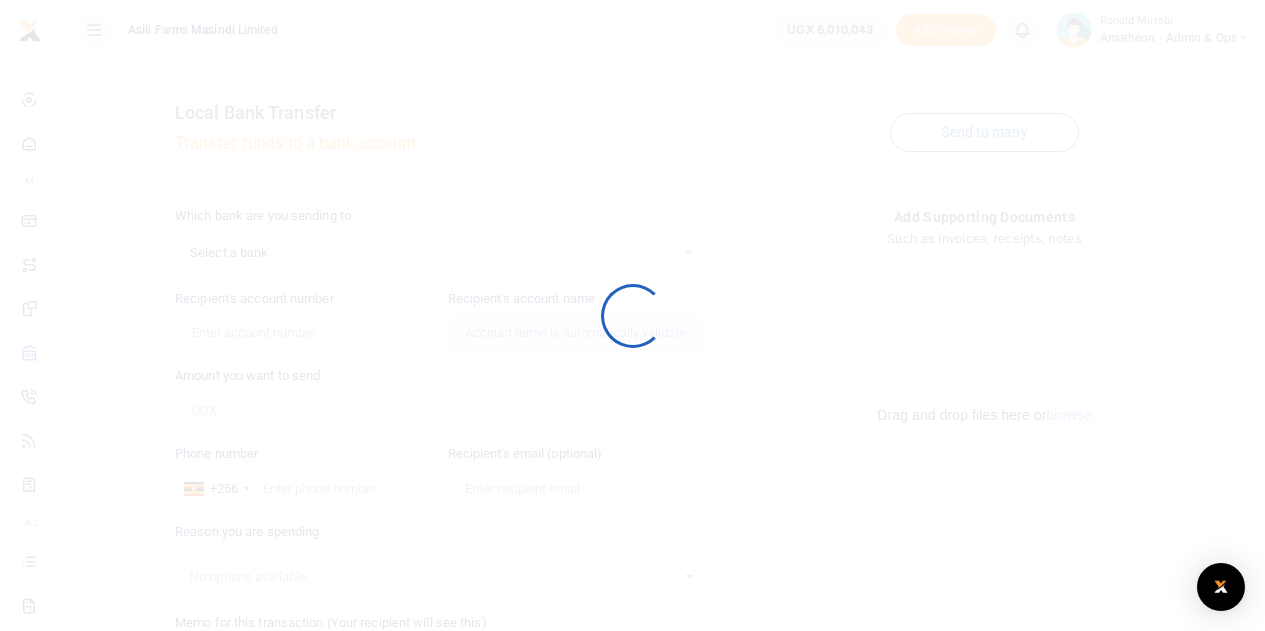 scroll, scrollTop: 0, scrollLeft: 0, axis: both 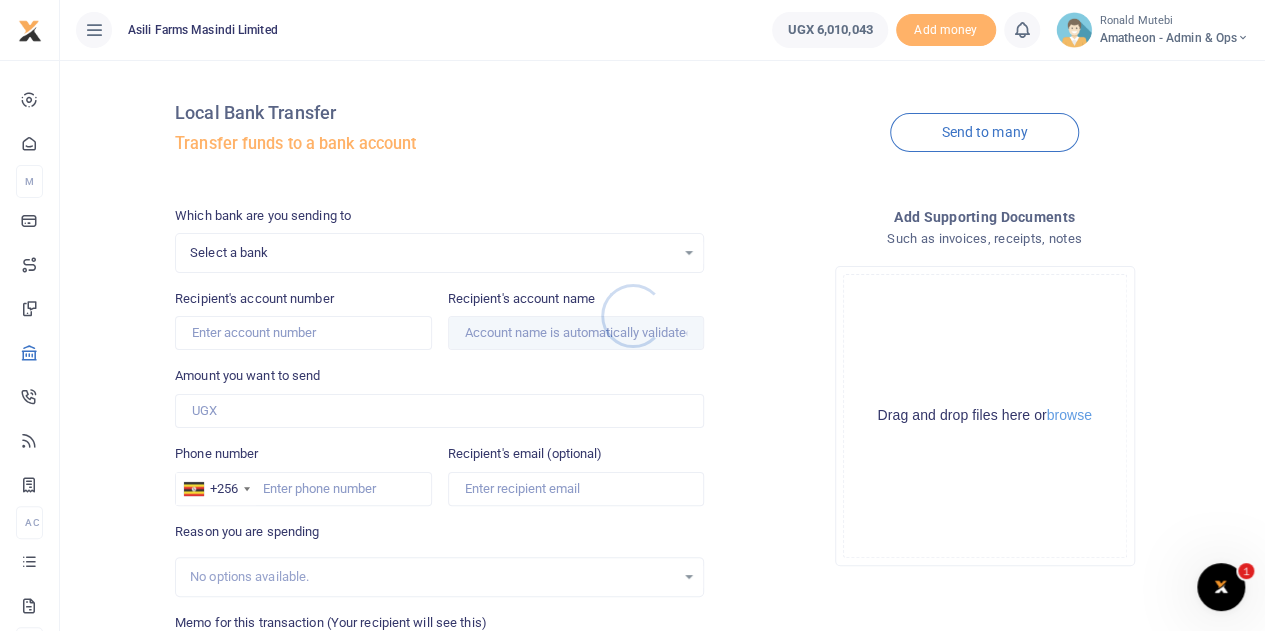 click at bounding box center [632, 315] 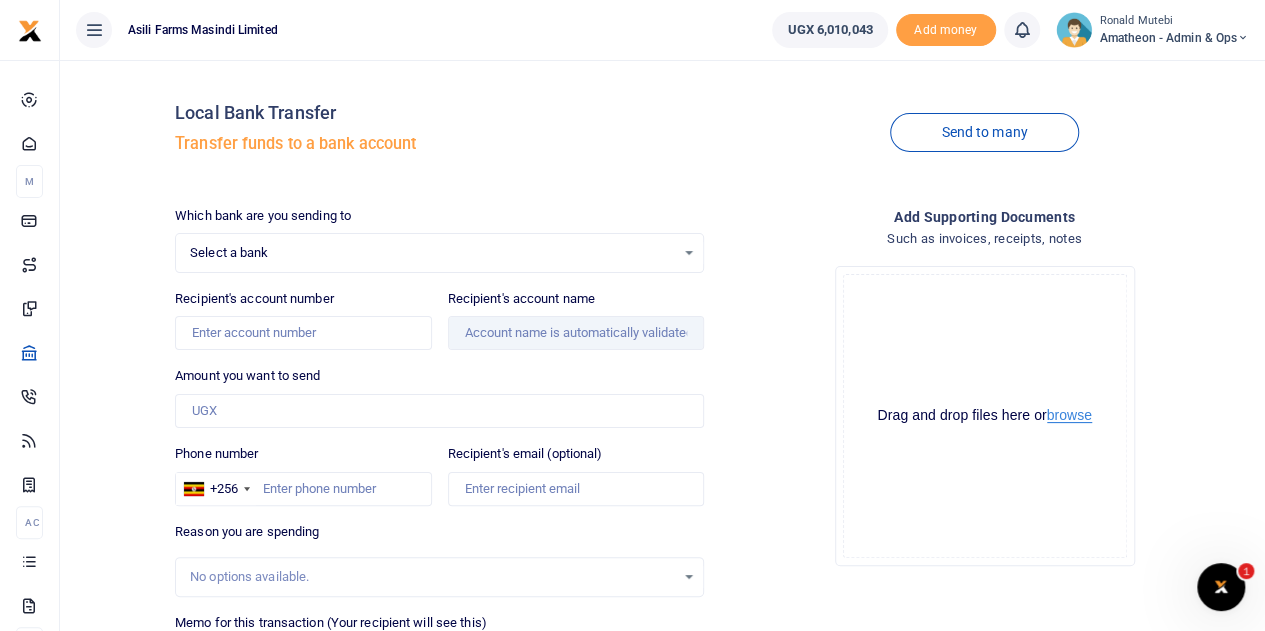 click on "browse" at bounding box center [1069, 415] 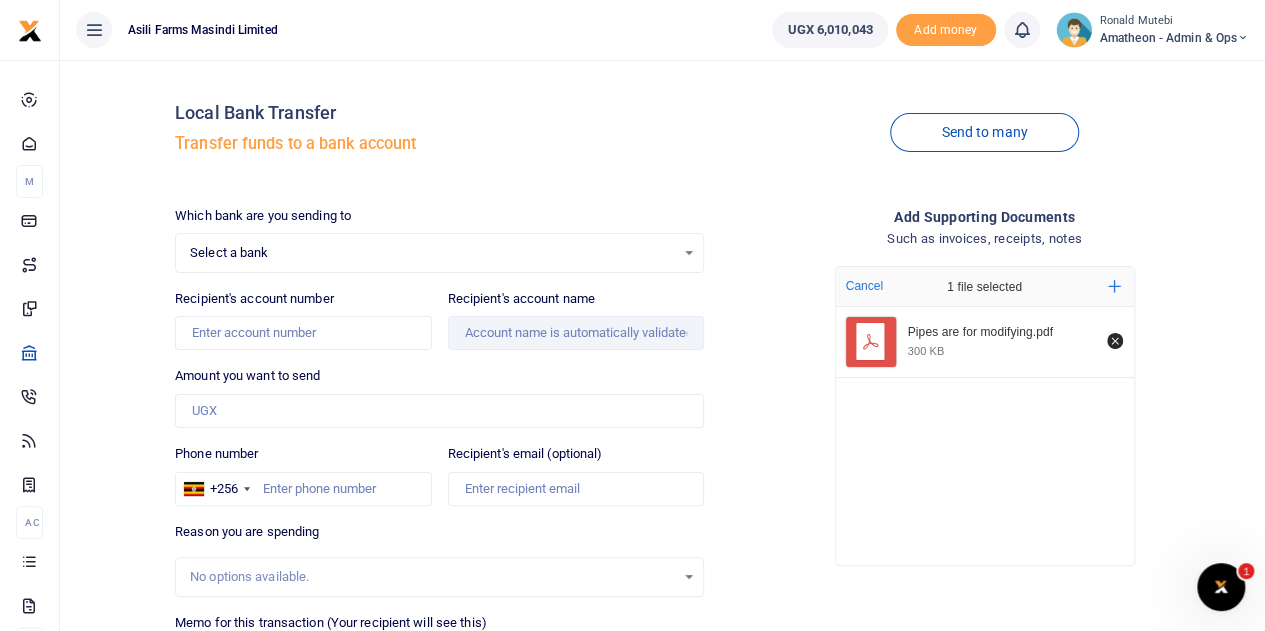 click on "Select a bank Select an option...
Select a bank
ABC Bank
Absa Bank Uganda Ltd
Bank of Africa
Bank of Baroda
Bank Of India
Cairo Bank Uganda
Centenary Bank
DFCU Bank
Diamond Trust Bank
Ecobank
EQUITY BANK UGANDALTD
EXIM Bank
Finance Trust Bank
Guaranty Trust Bank
Housing Finance Bank
I & M Bank Uganda Ltd
Kenya Commercial Bank
NCBA Bank
Opportunity Bank
Post Bank Uganda
Standard Chartered Bank
Stanbic Bank
Tropical Bank
United Bank for Africa
Uganda Development Bank
UGAFODE MFI" at bounding box center [439, 253] 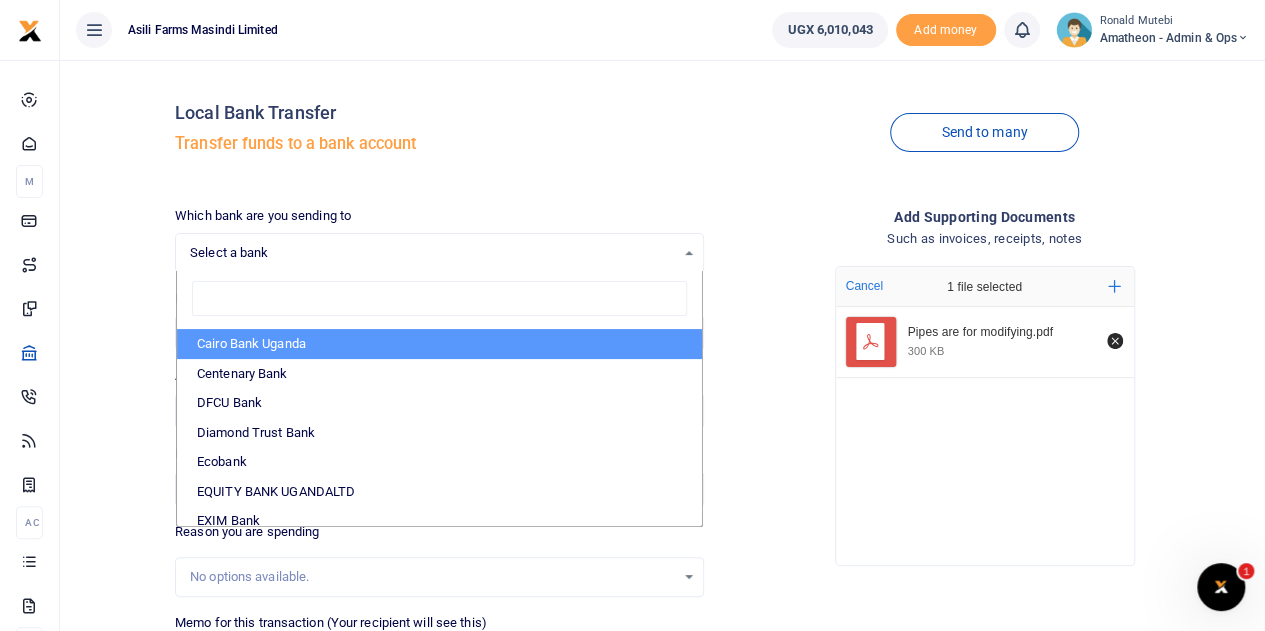 scroll, scrollTop: 200, scrollLeft: 0, axis: vertical 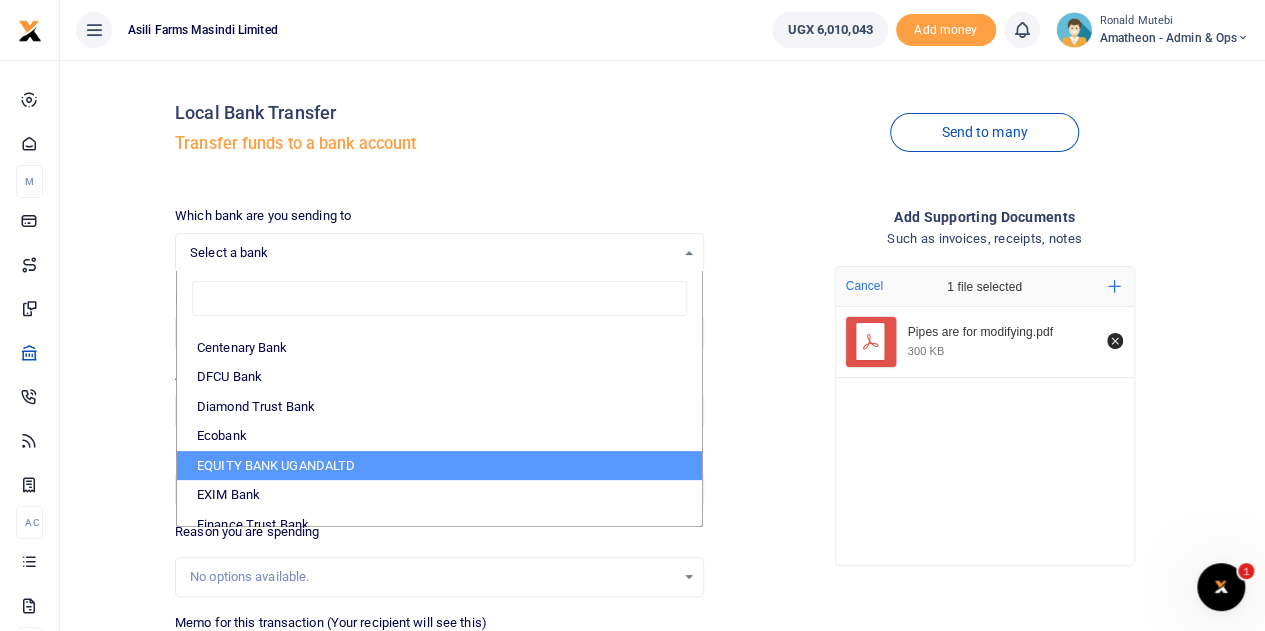 click on "EQUITY BANK UGANDALTD" at bounding box center (439, 466) 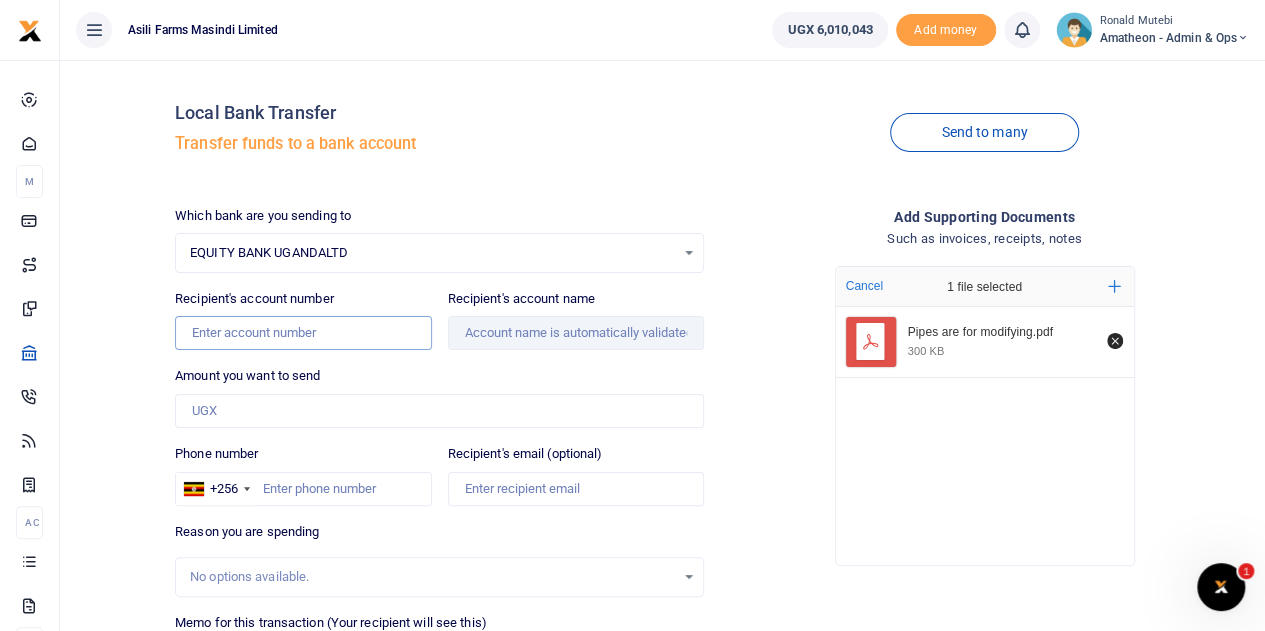 click on "Recipient's account number" at bounding box center [303, 333] 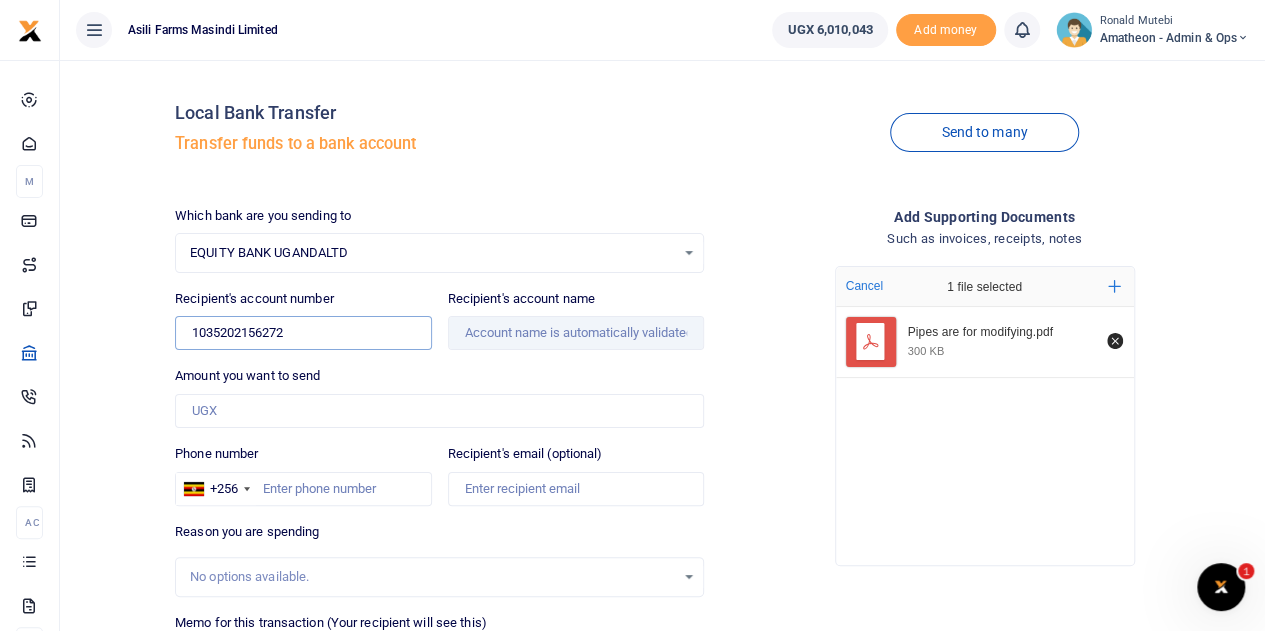 type on "1035202156272" 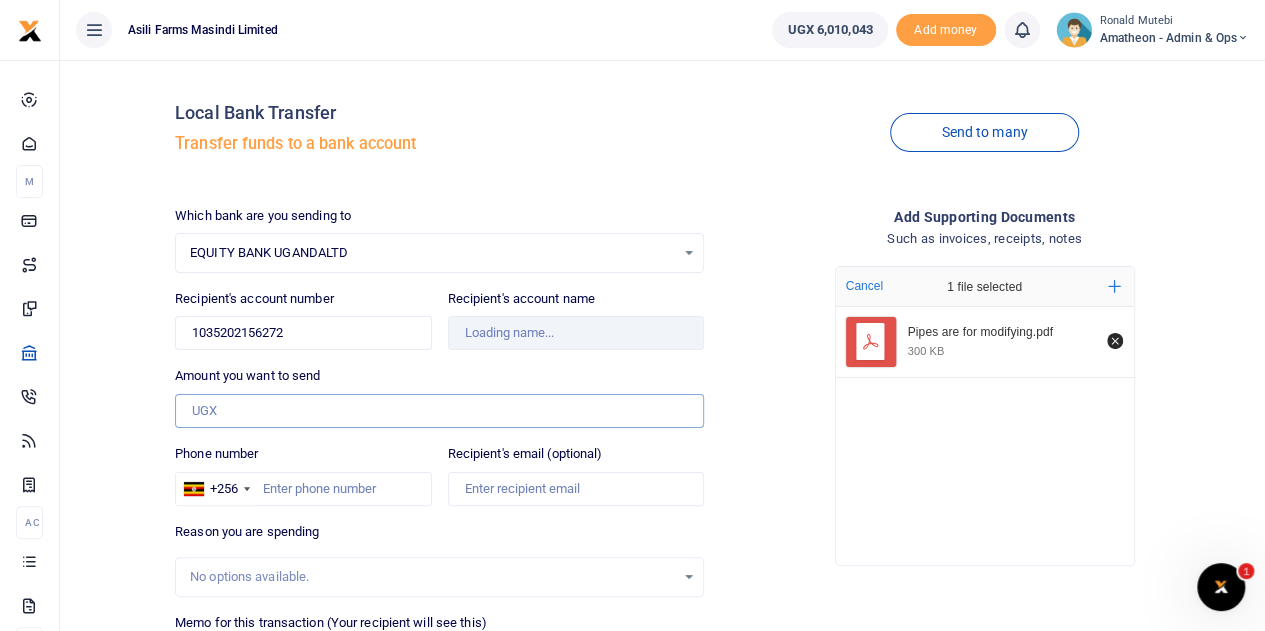 click on "Amount you want to send" at bounding box center [439, 411] 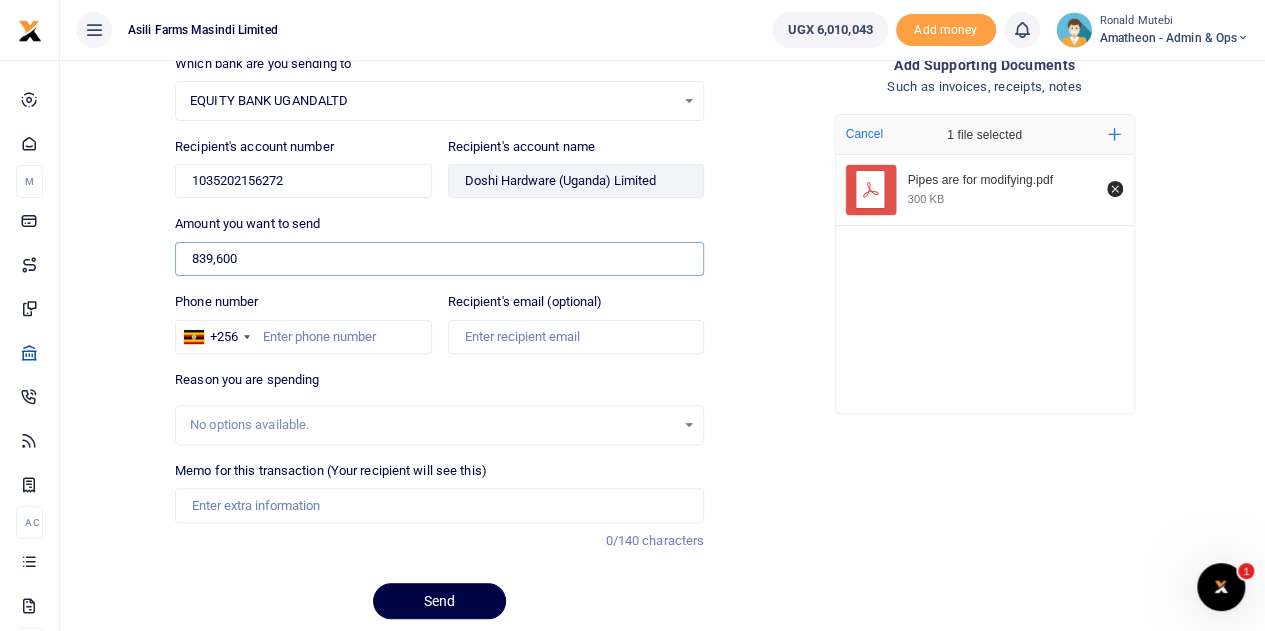 scroll, scrollTop: 200, scrollLeft: 0, axis: vertical 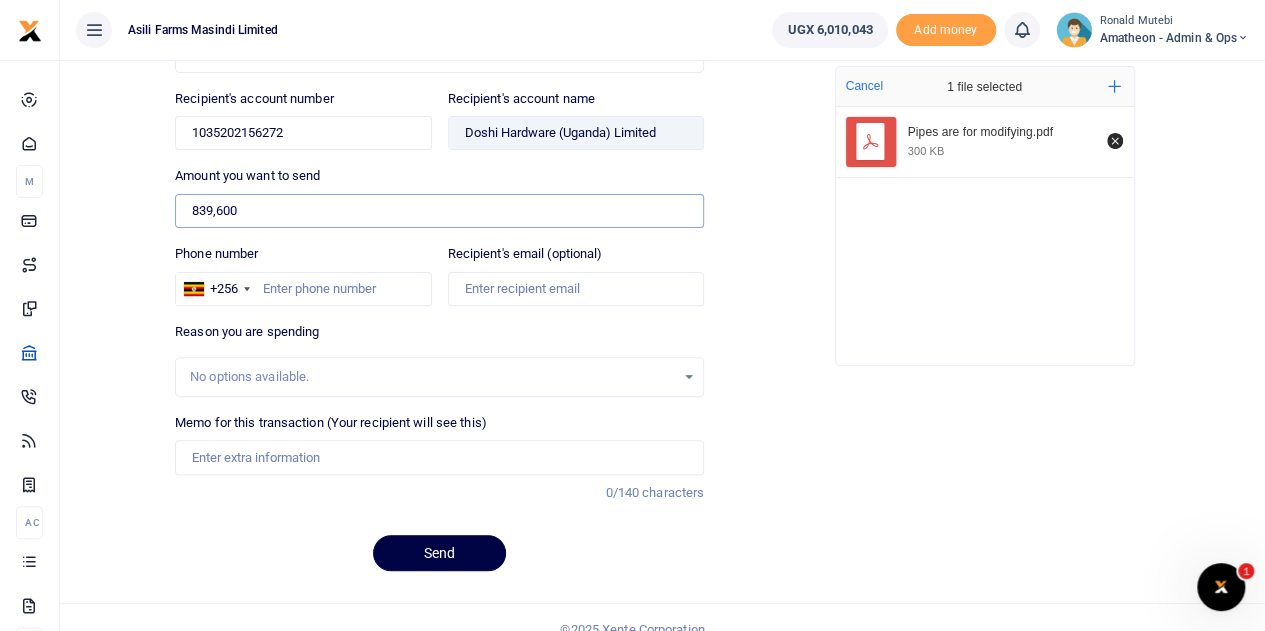type on "839,600" 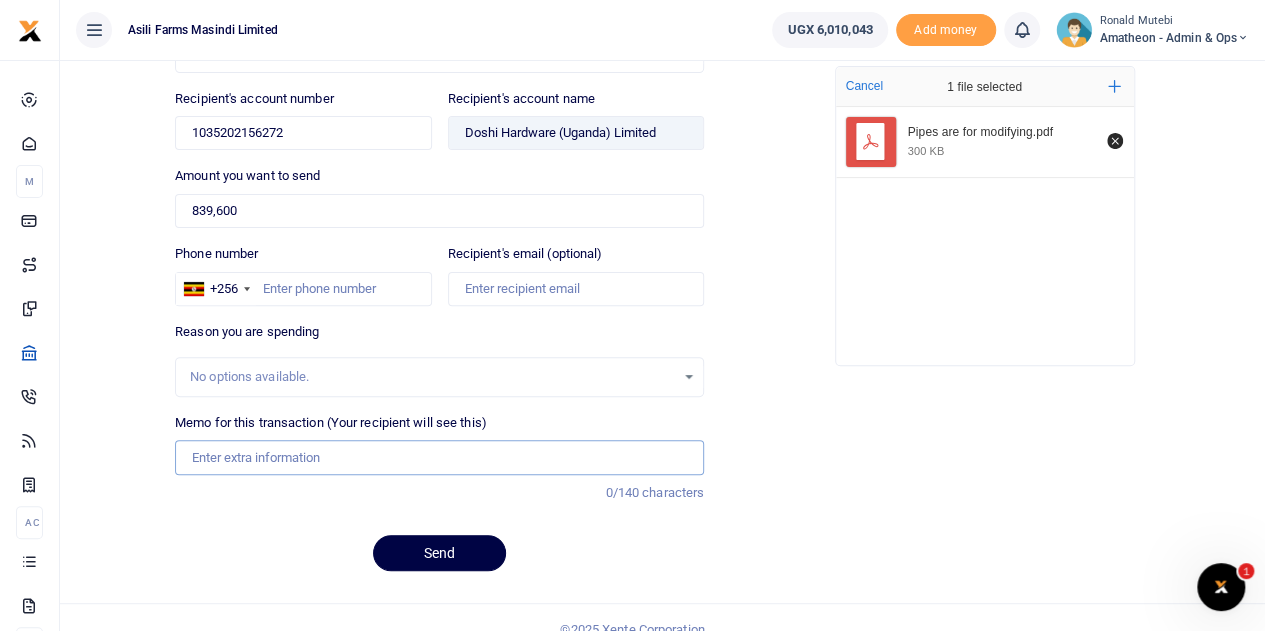 click on "Memo for this transaction (Your recipient will see this)" at bounding box center (439, 457) 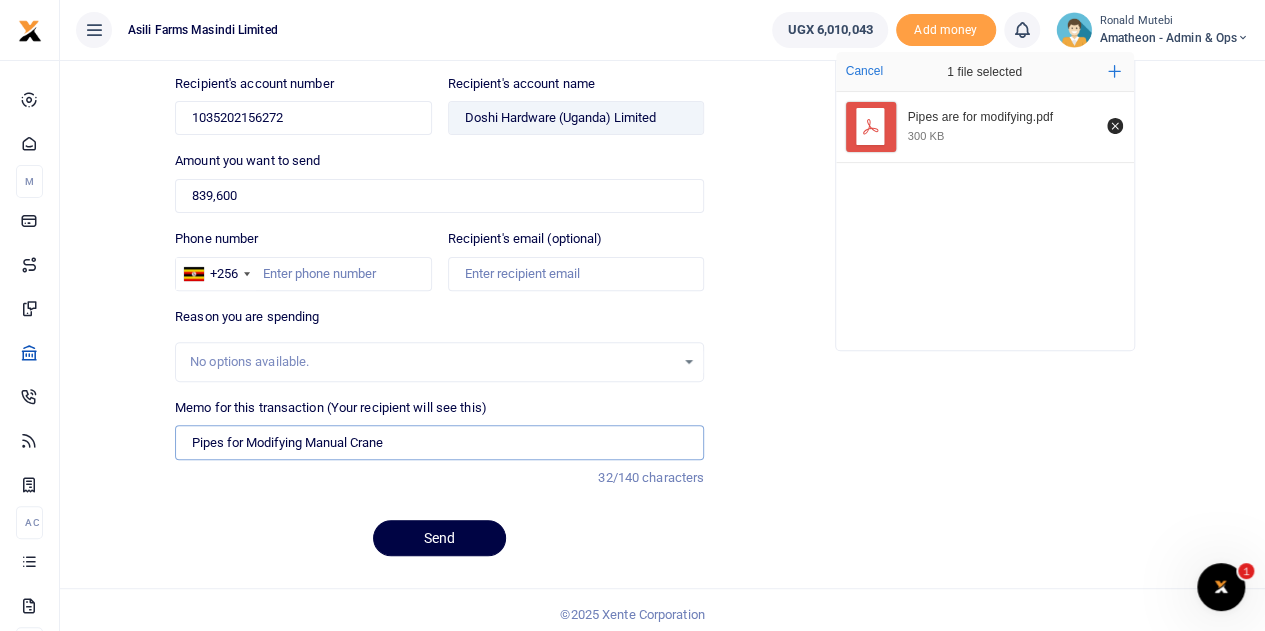 scroll, scrollTop: 219, scrollLeft: 0, axis: vertical 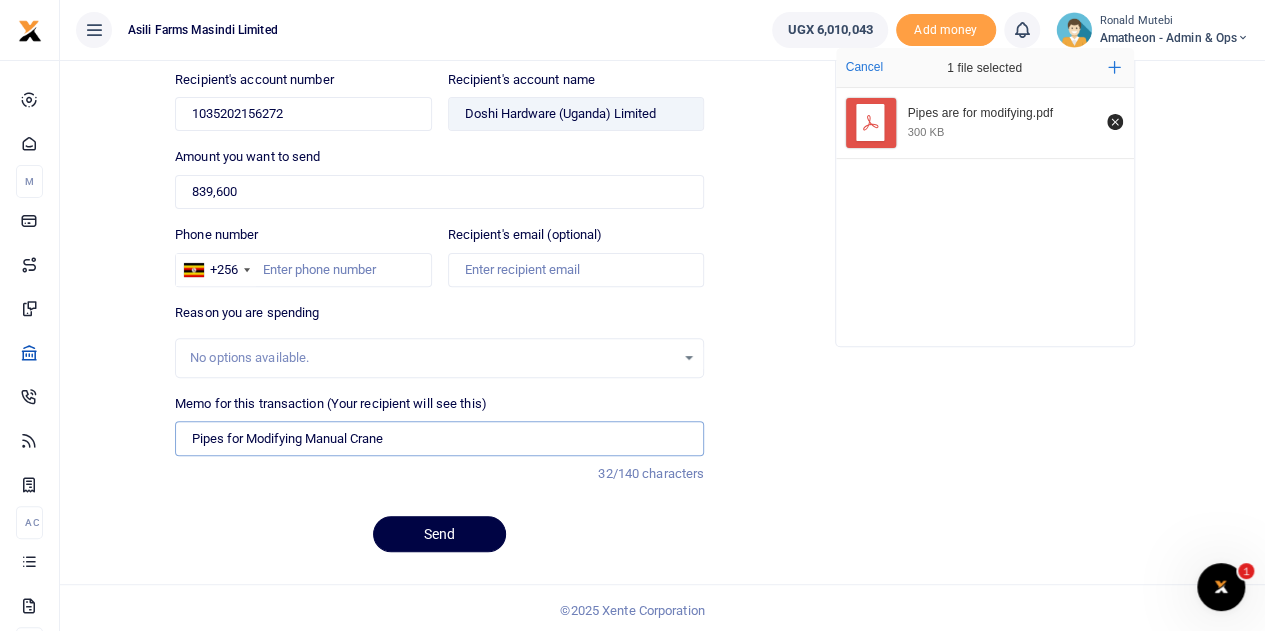 click on "Pipes for Modifying Manual Crane" at bounding box center (439, 438) 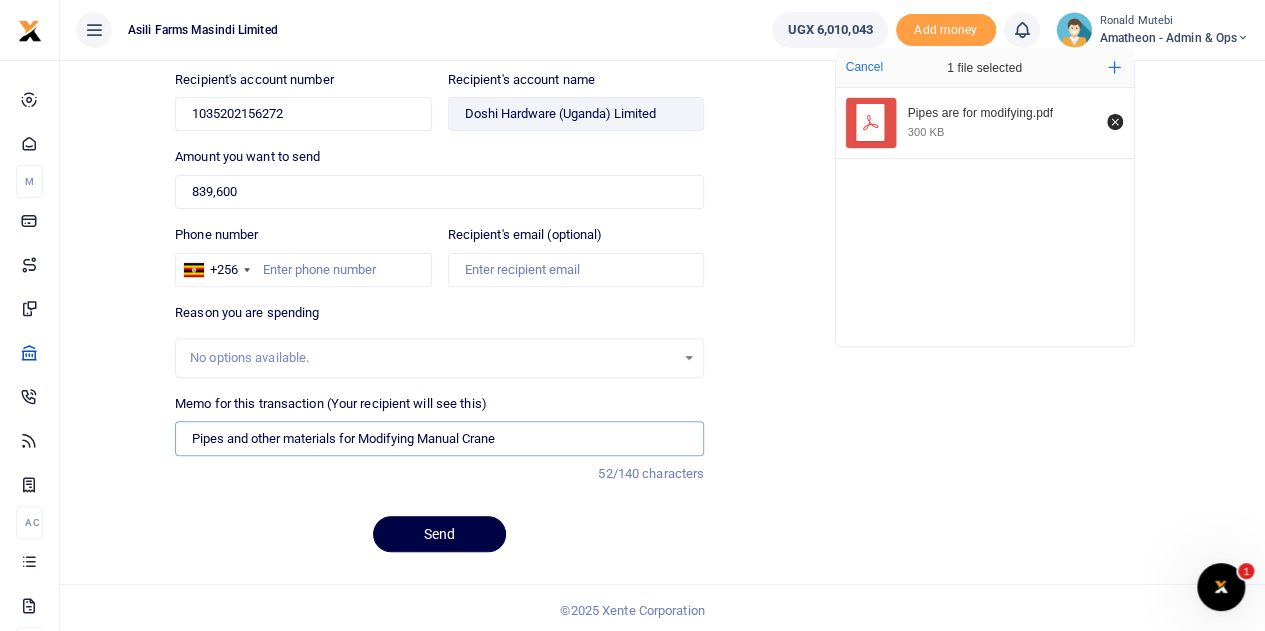 type on "Pipes and other materials for Modifying Manual Crane" 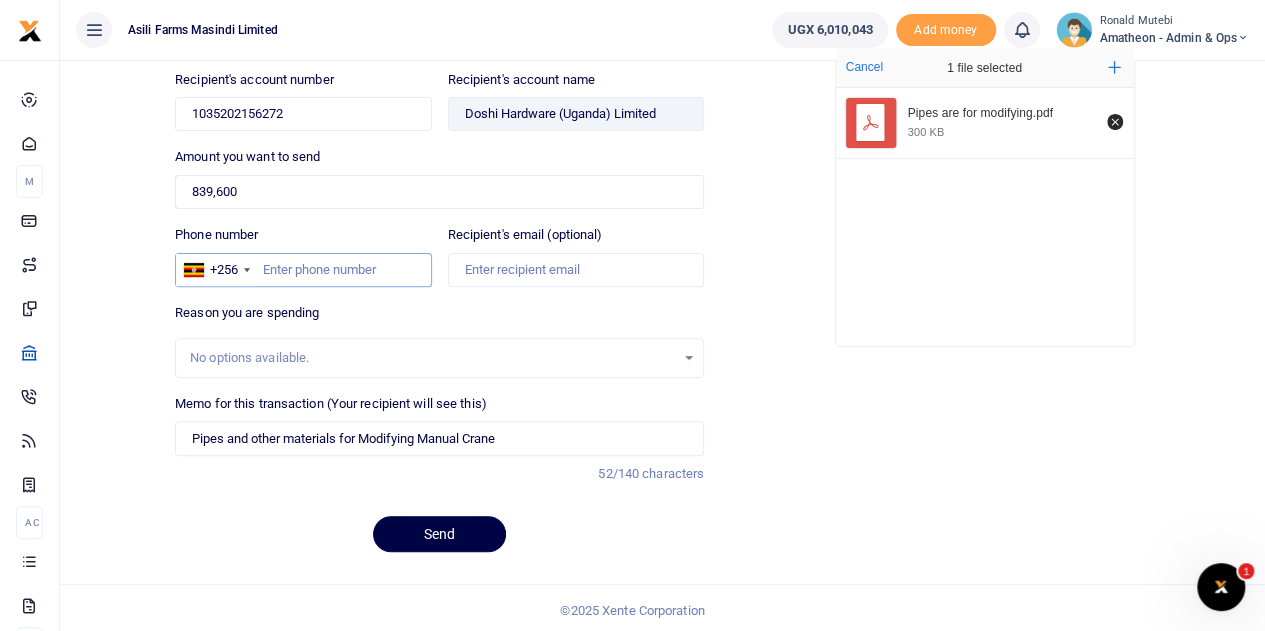 click on "Phone number" at bounding box center [303, 270] 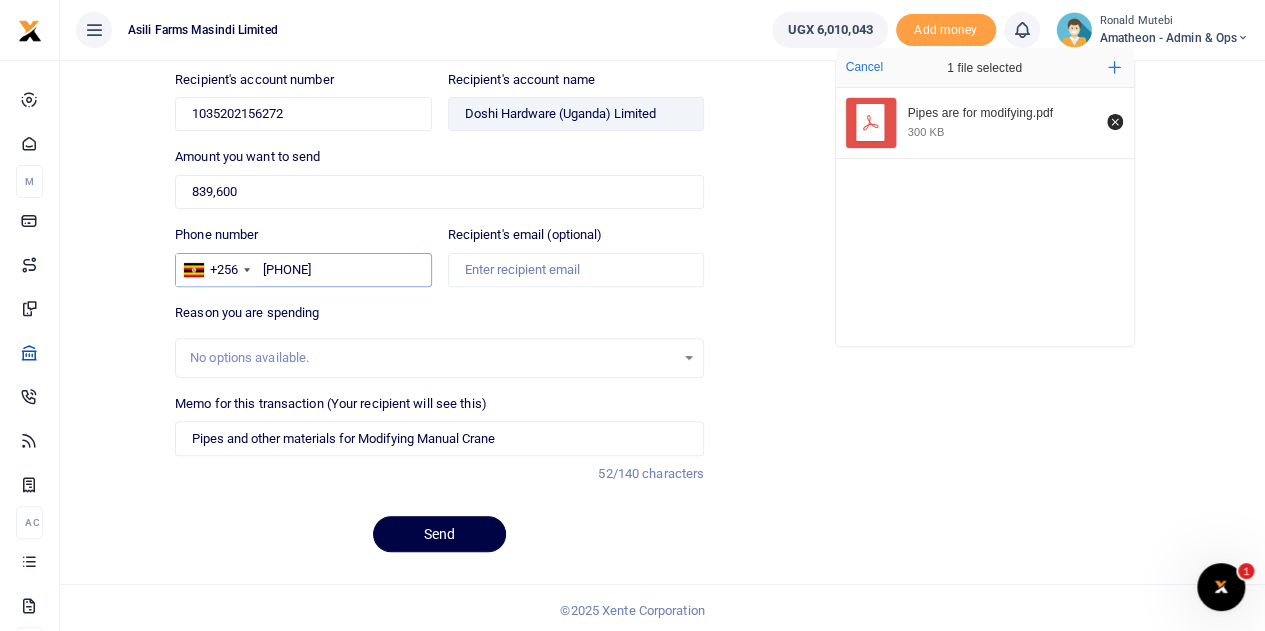 click on "755-235235" at bounding box center (303, 270) 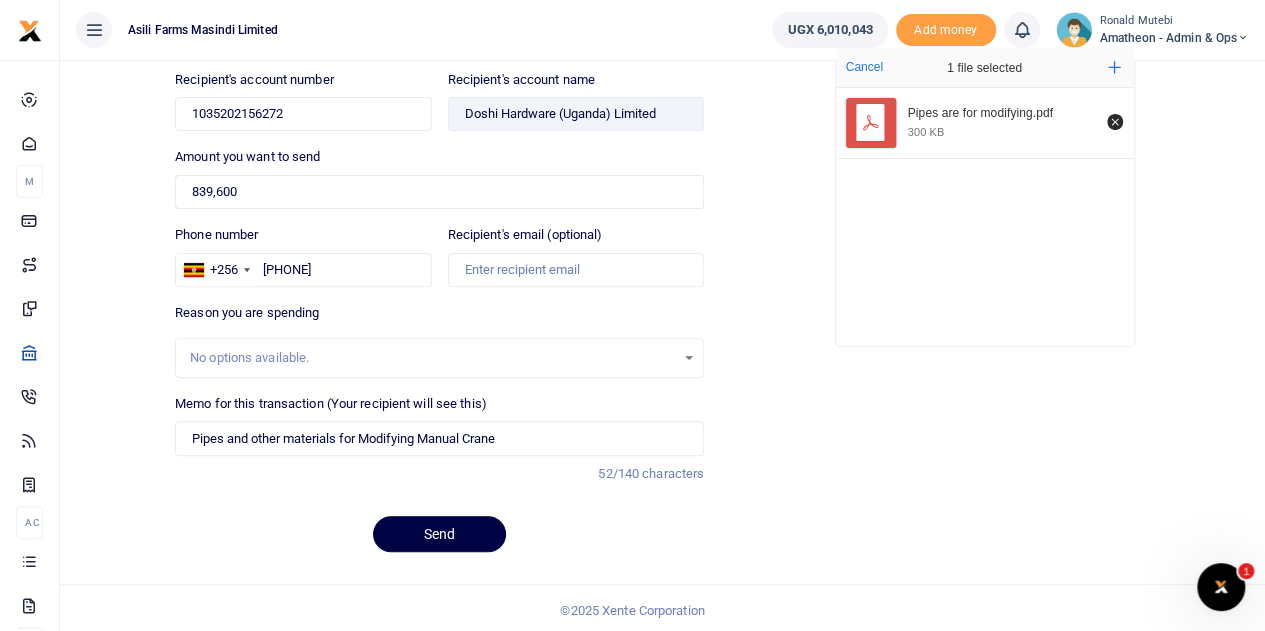 click on "Reason you are spending
No options available." at bounding box center [439, 340] 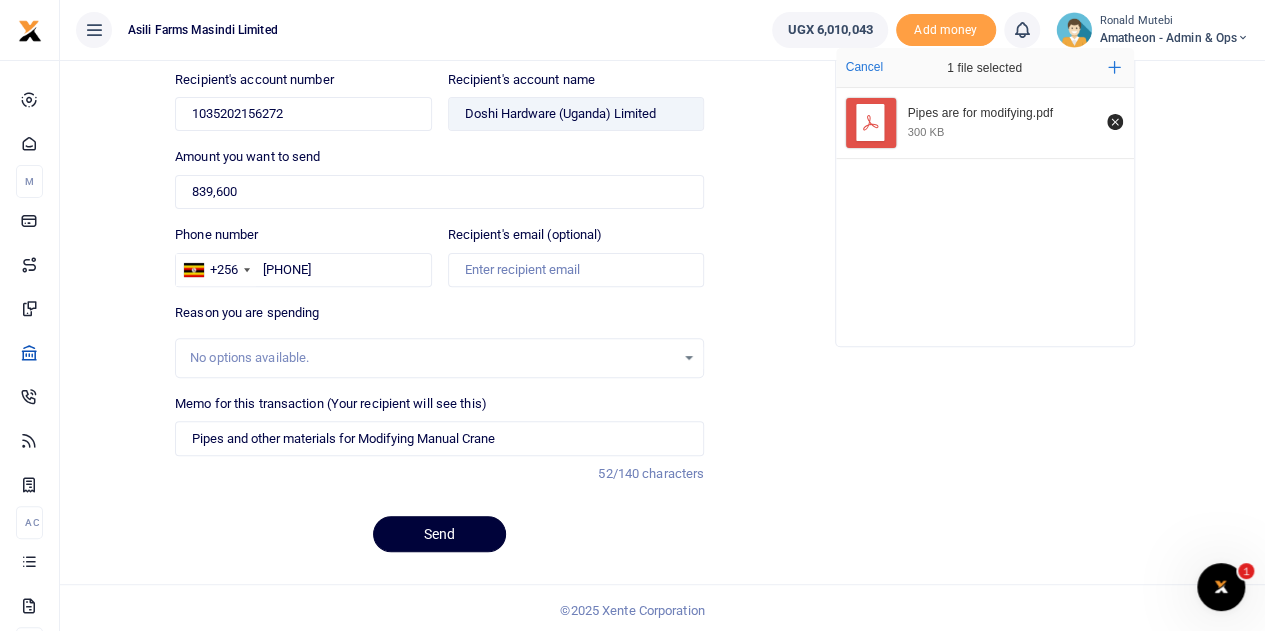 click on "Send" at bounding box center [439, 534] 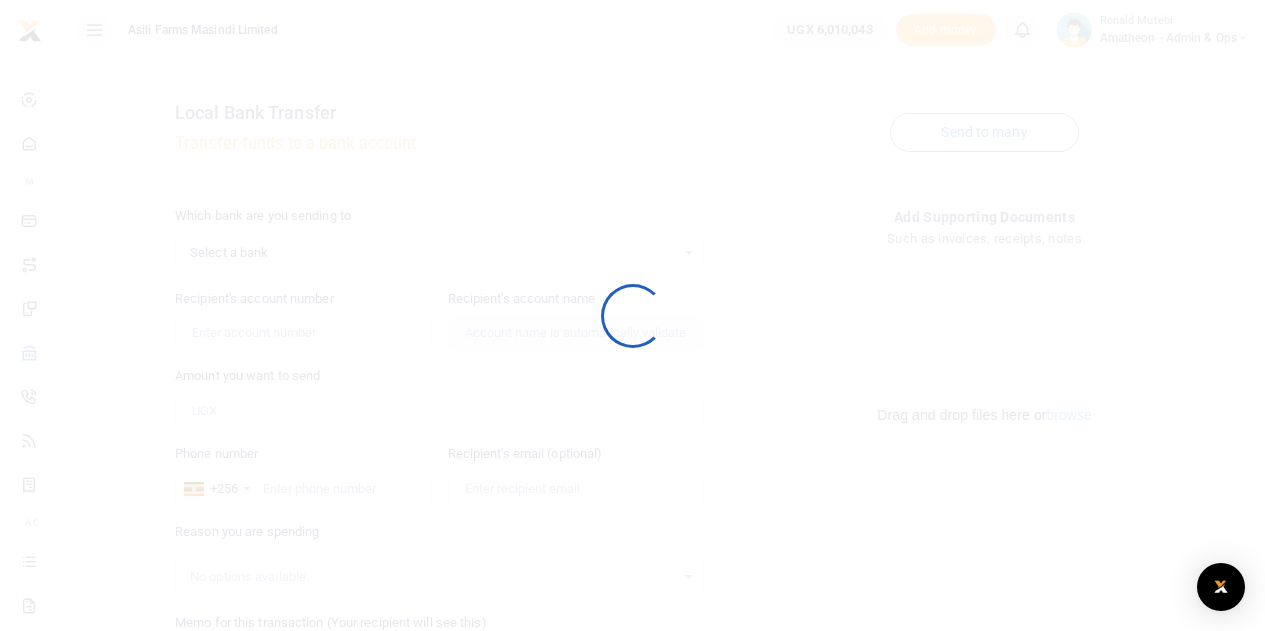 scroll, scrollTop: 218, scrollLeft: 0, axis: vertical 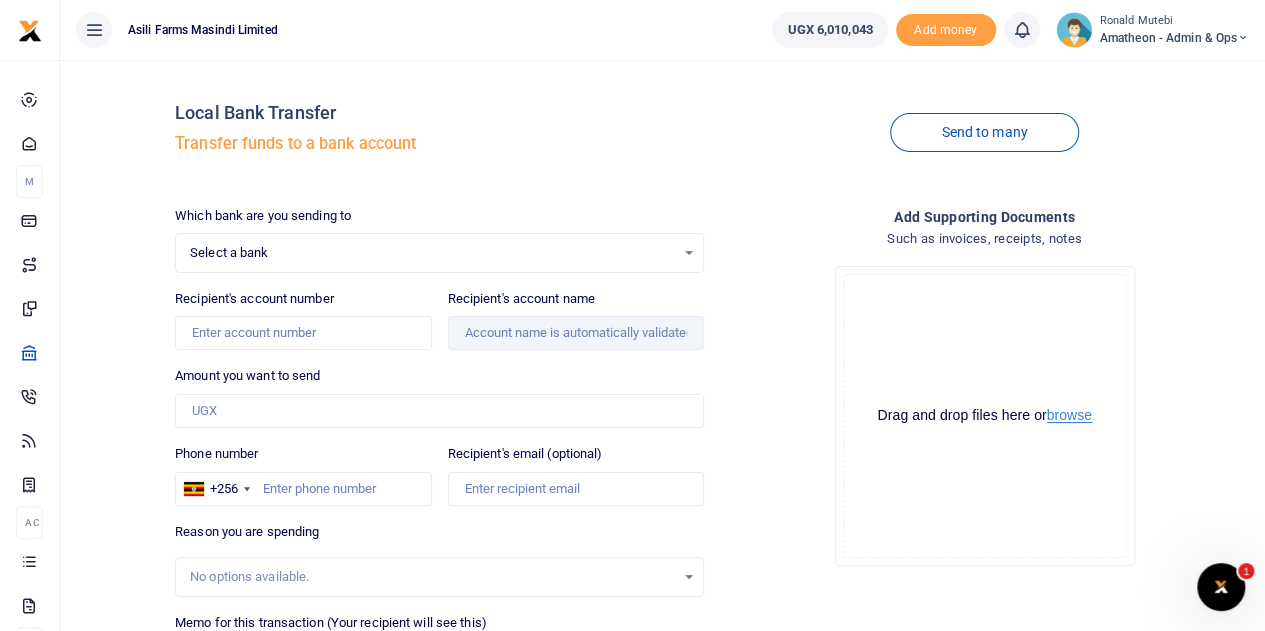 click on "browse" at bounding box center [1069, 415] 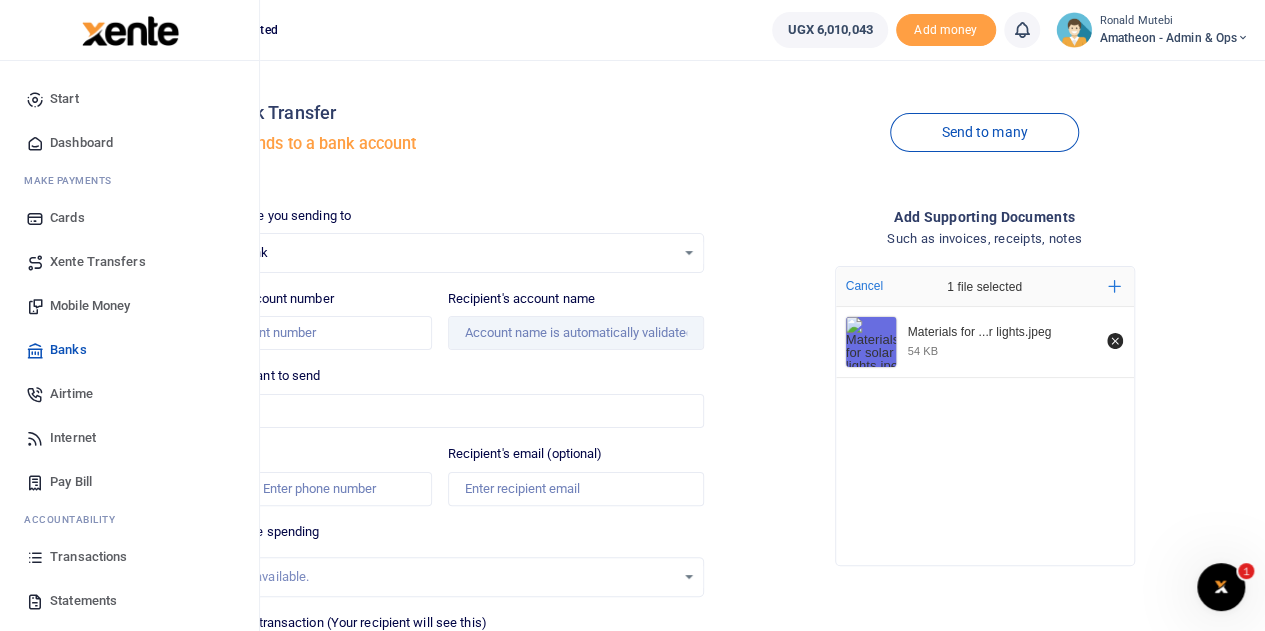 click on "Mobile Money" at bounding box center [90, 306] 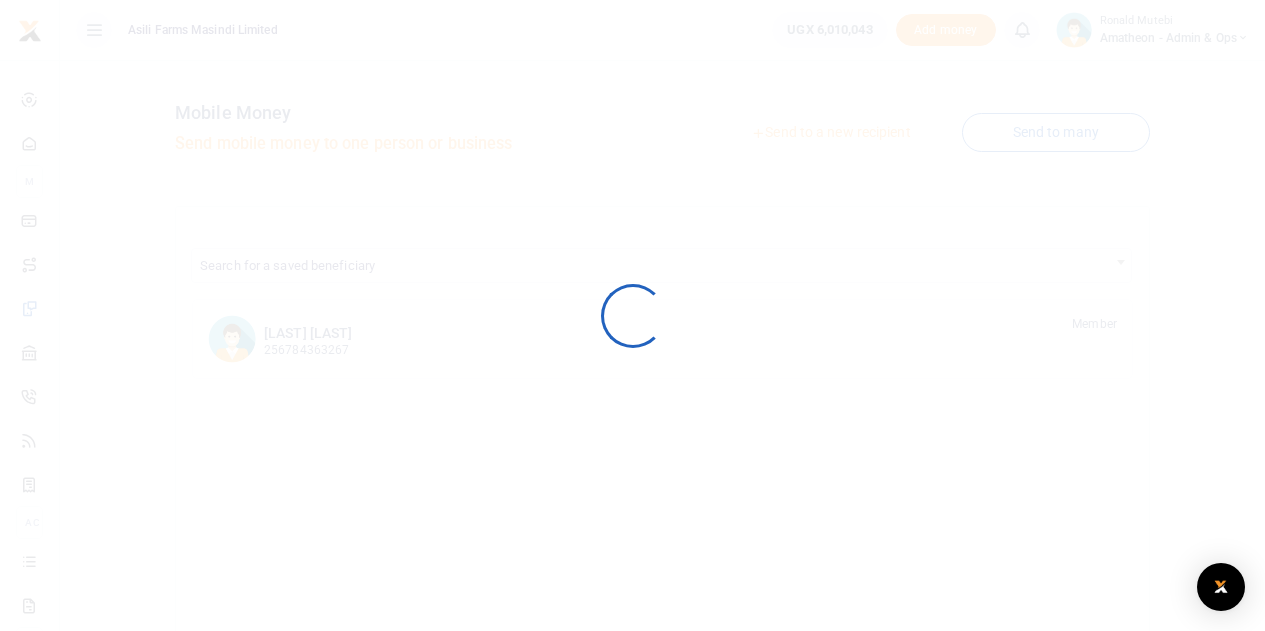 scroll, scrollTop: 0, scrollLeft: 0, axis: both 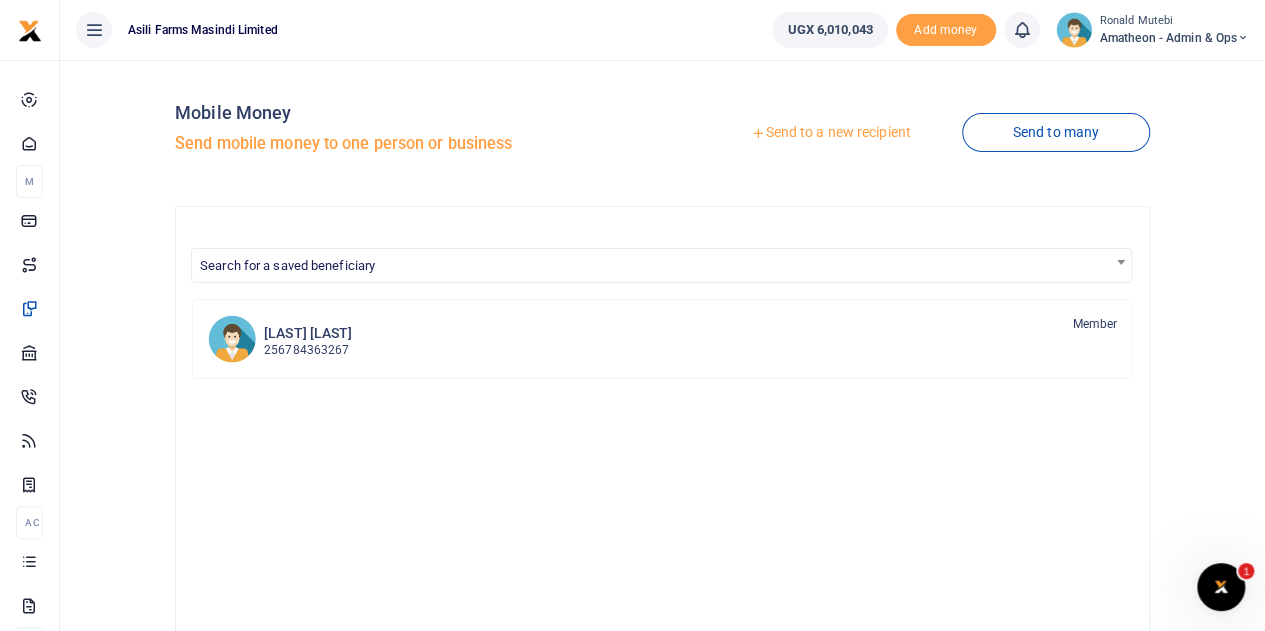 click on "Send to a new recipient" at bounding box center [830, 133] 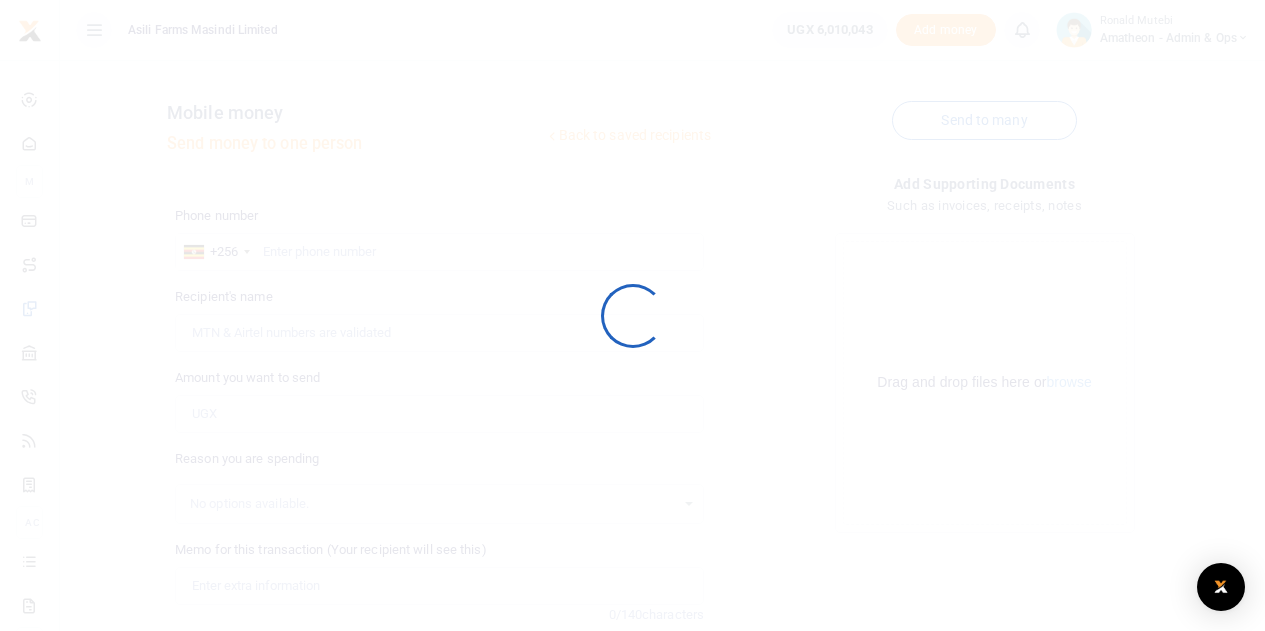 scroll, scrollTop: 0, scrollLeft: 0, axis: both 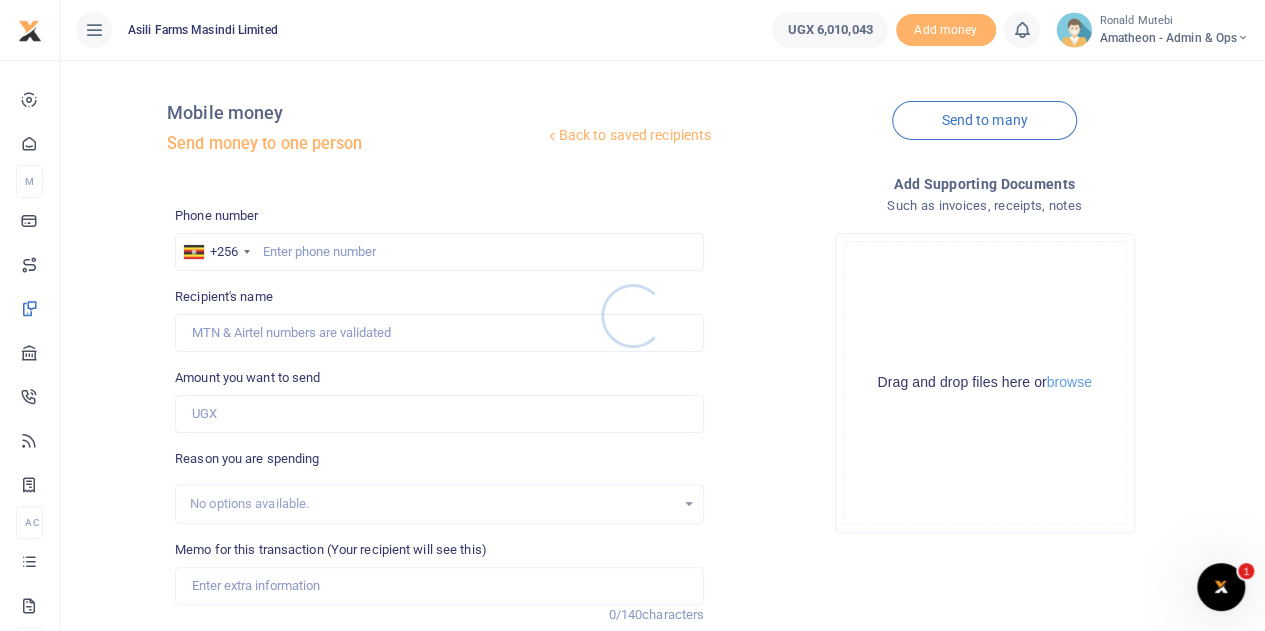 click at bounding box center [632, 315] 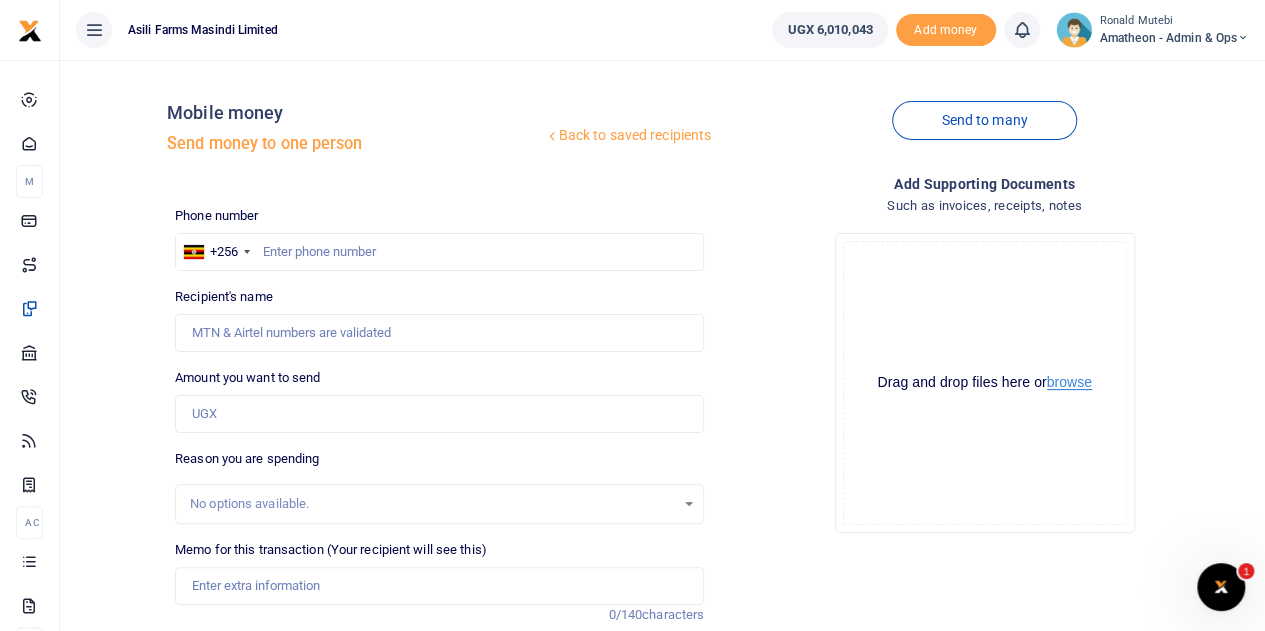 click on "browse" at bounding box center [1069, 382] 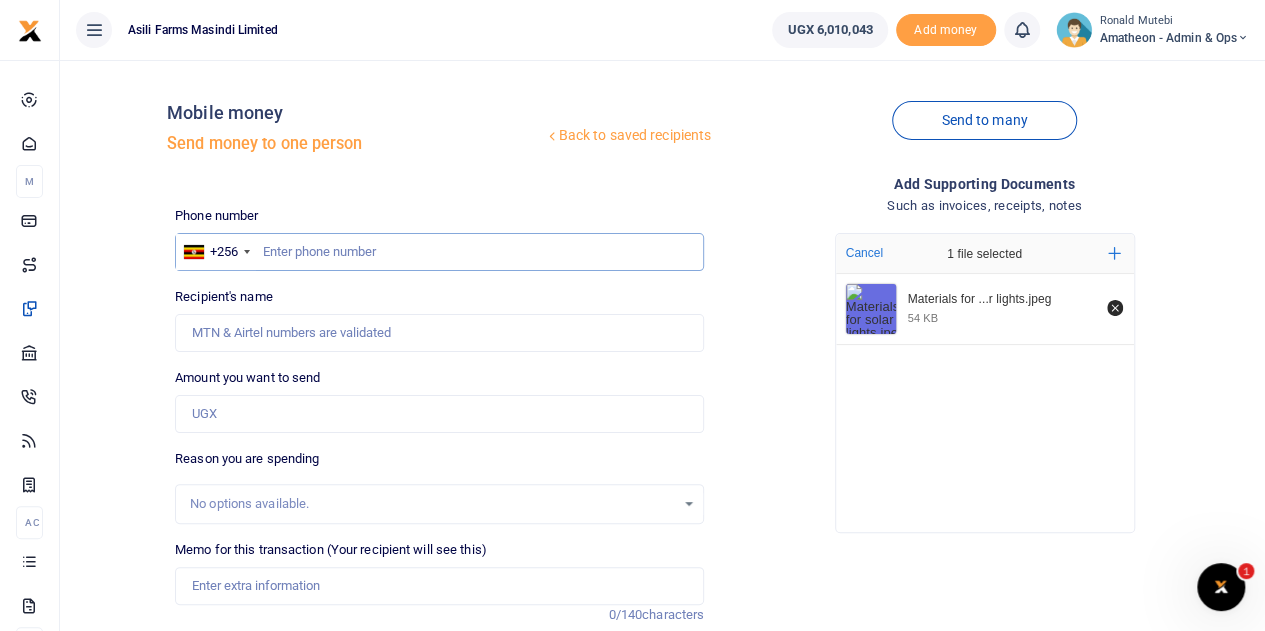 click at bounding box center (439, 252) 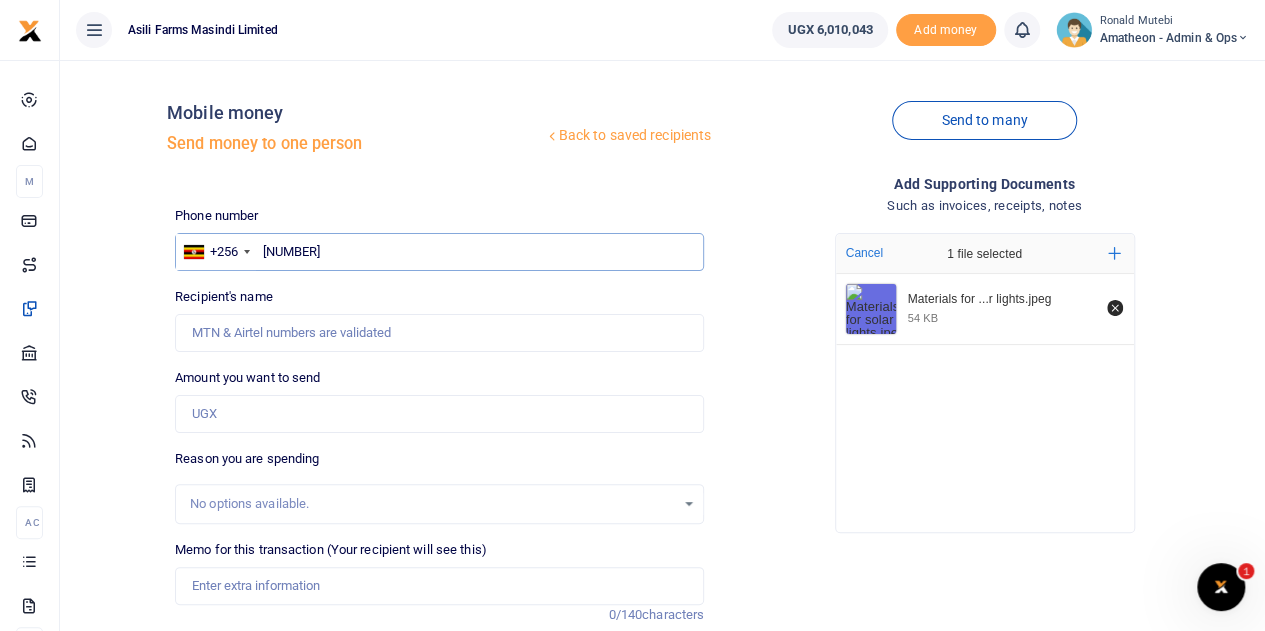 type on "704422510" 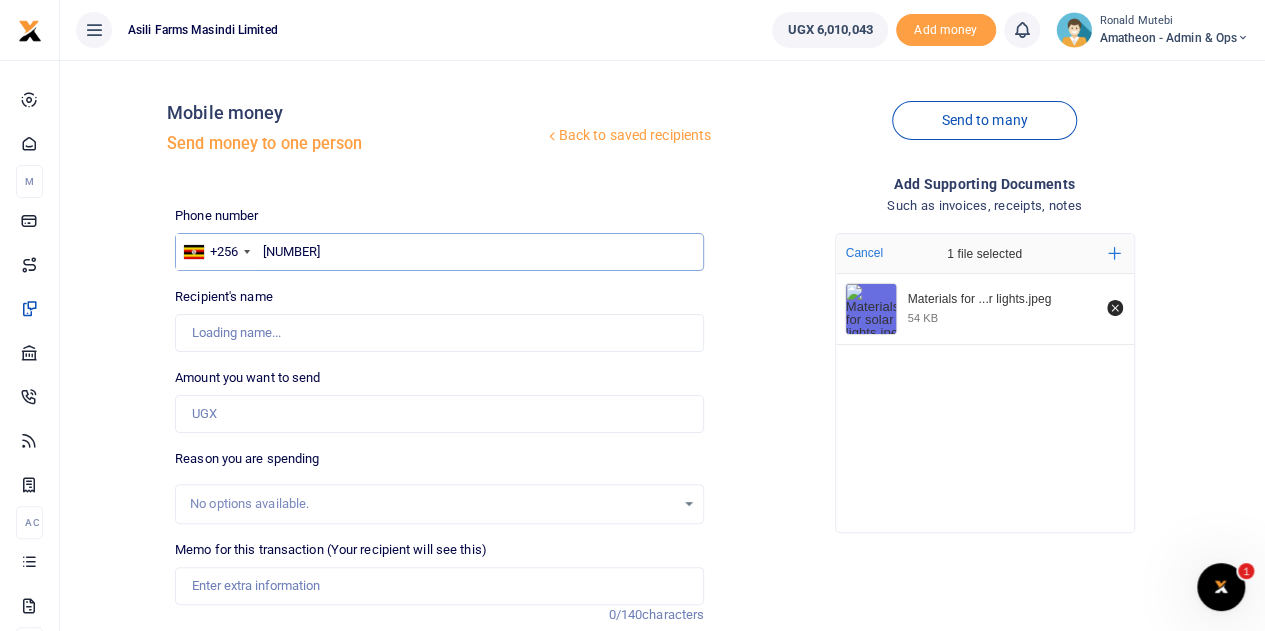 type on "Daphine Nakato" 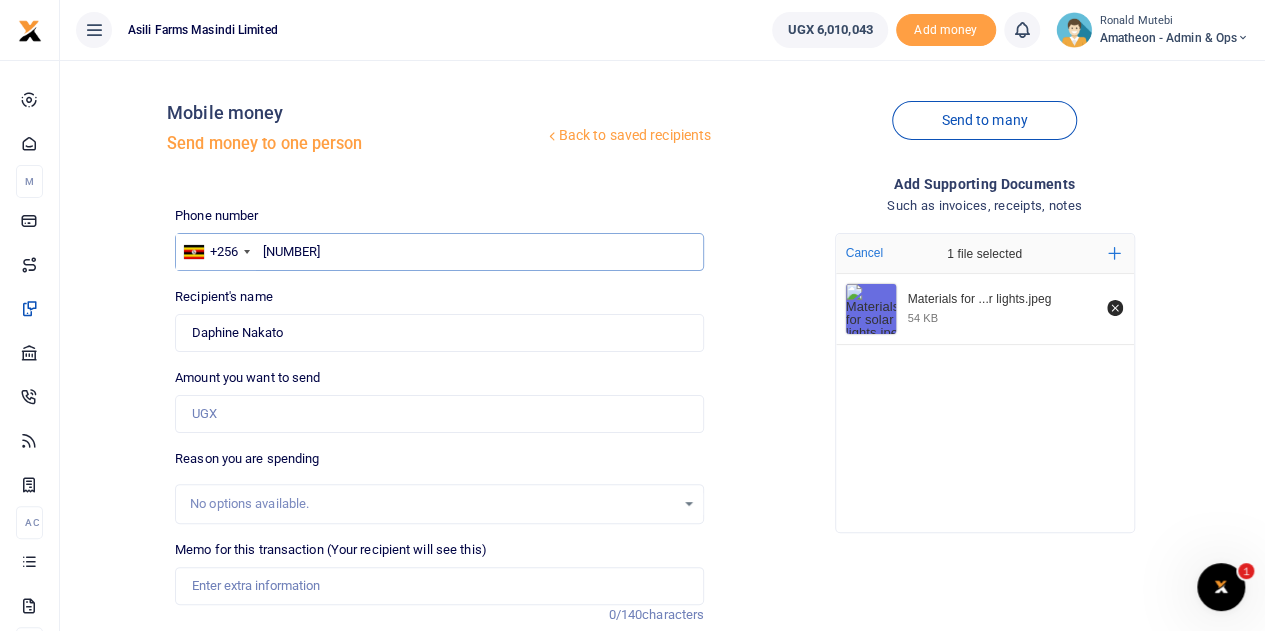 type on "704422510" 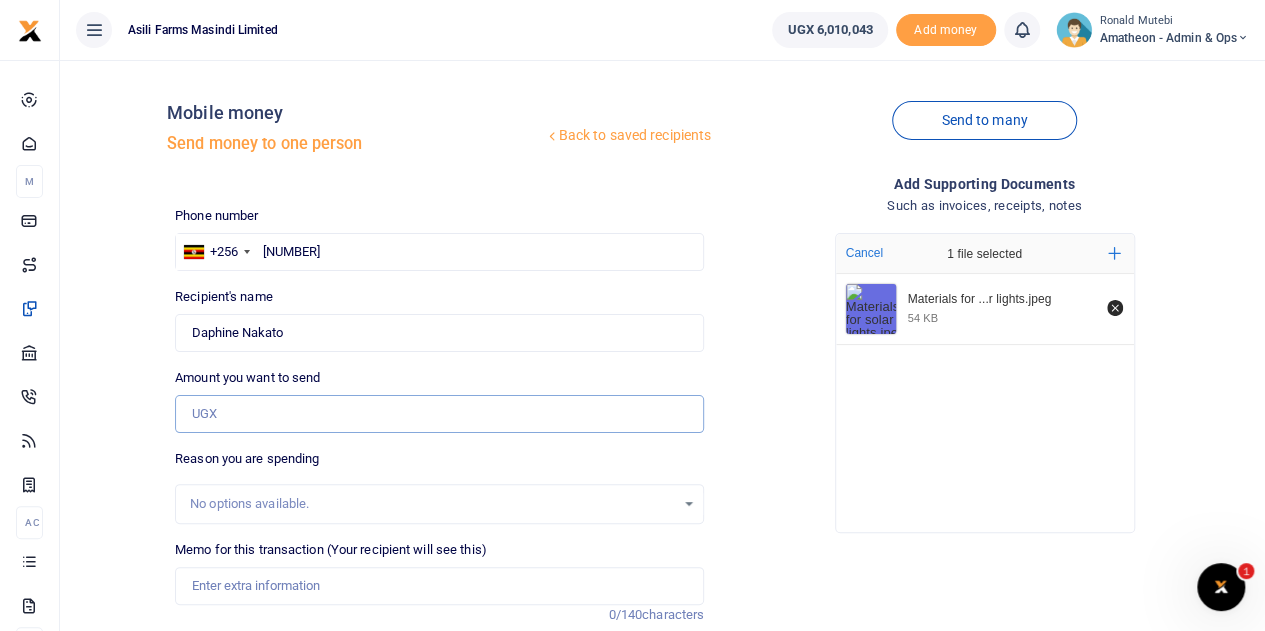 click on "Amount you want to send" at bounding box center [439, 414] 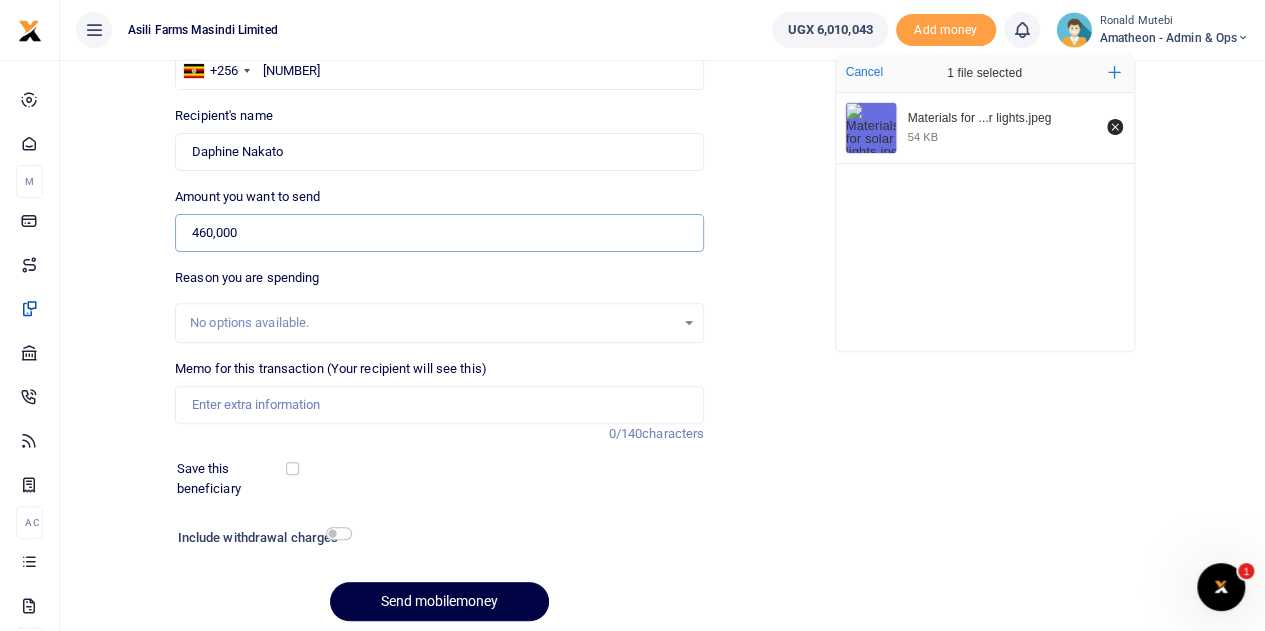 scroll, scrollTop: 200, scrollLeft: 0, axis: vertical 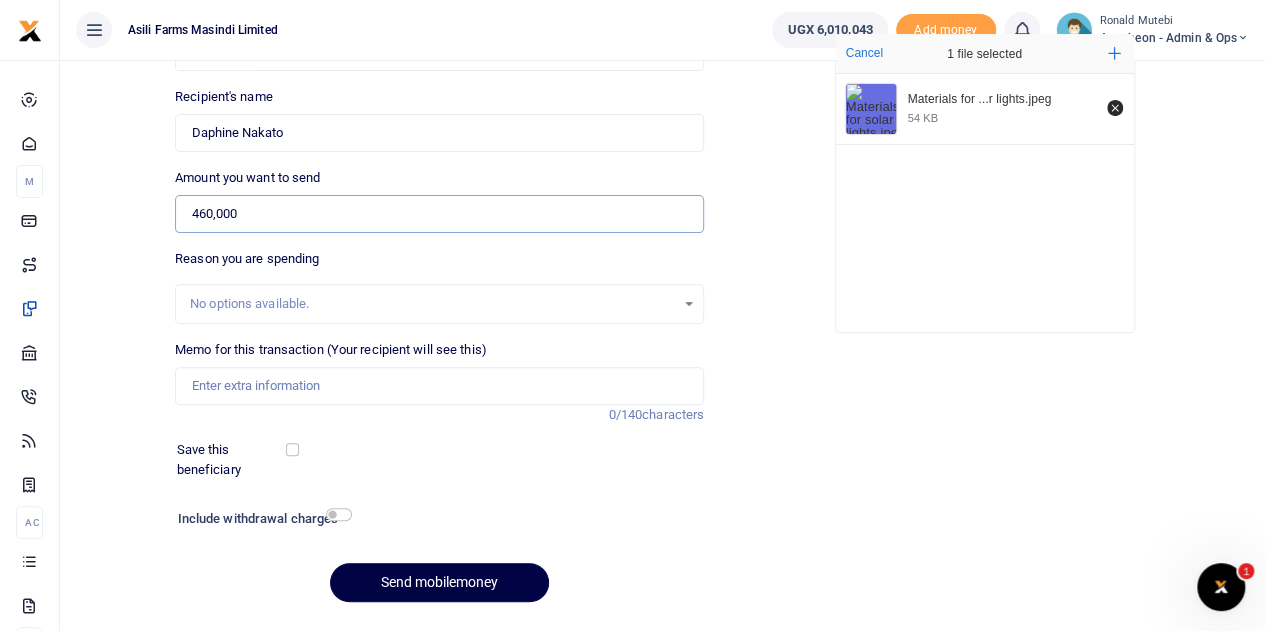 type on "460,000" 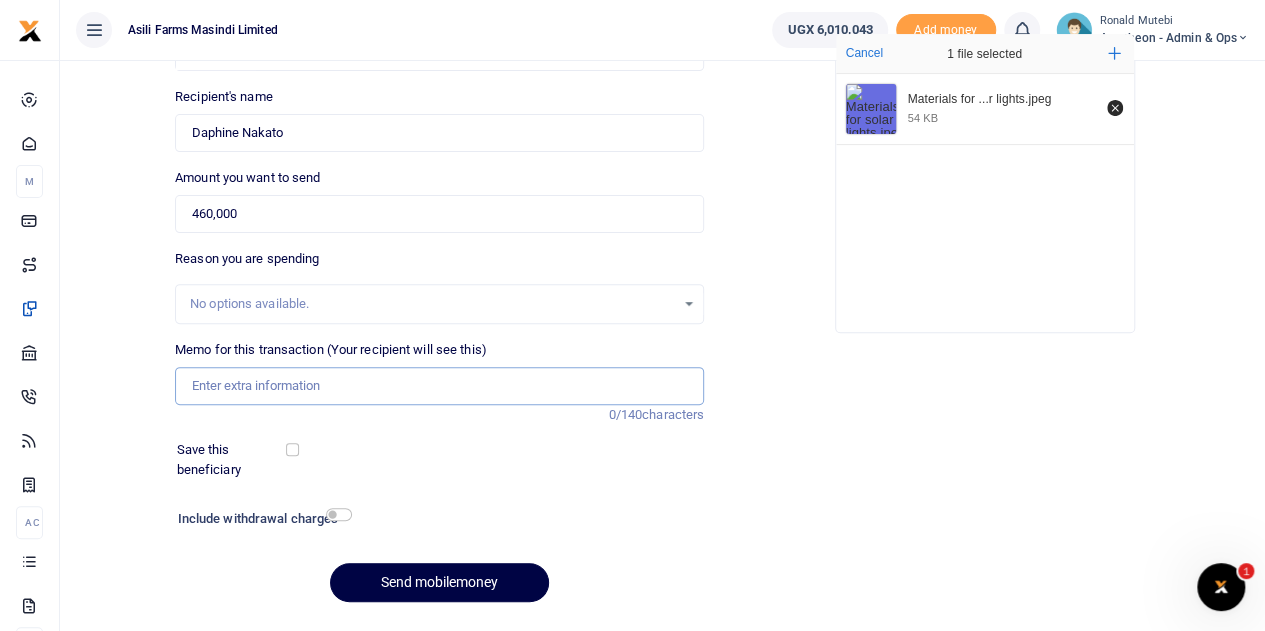 click on "Memo for this transaction (Your recipient will see this)" at bounding box center (439, 386) 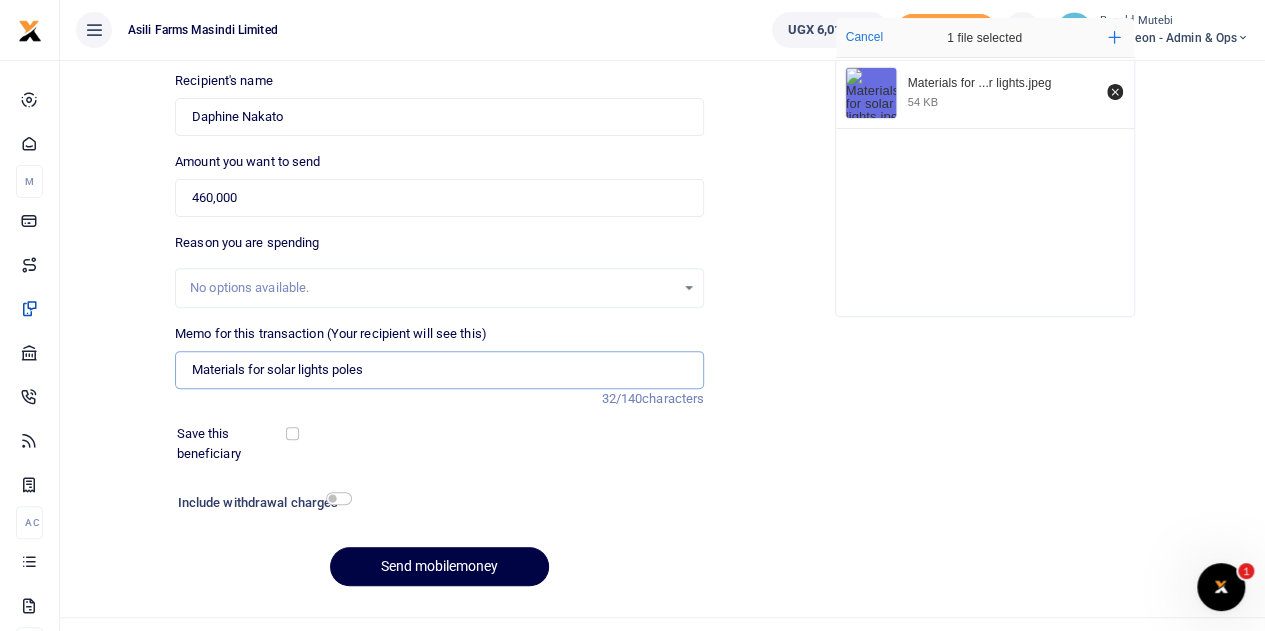 scroll, scrollTop: 252, scrollLeft: 0, axis: vertical 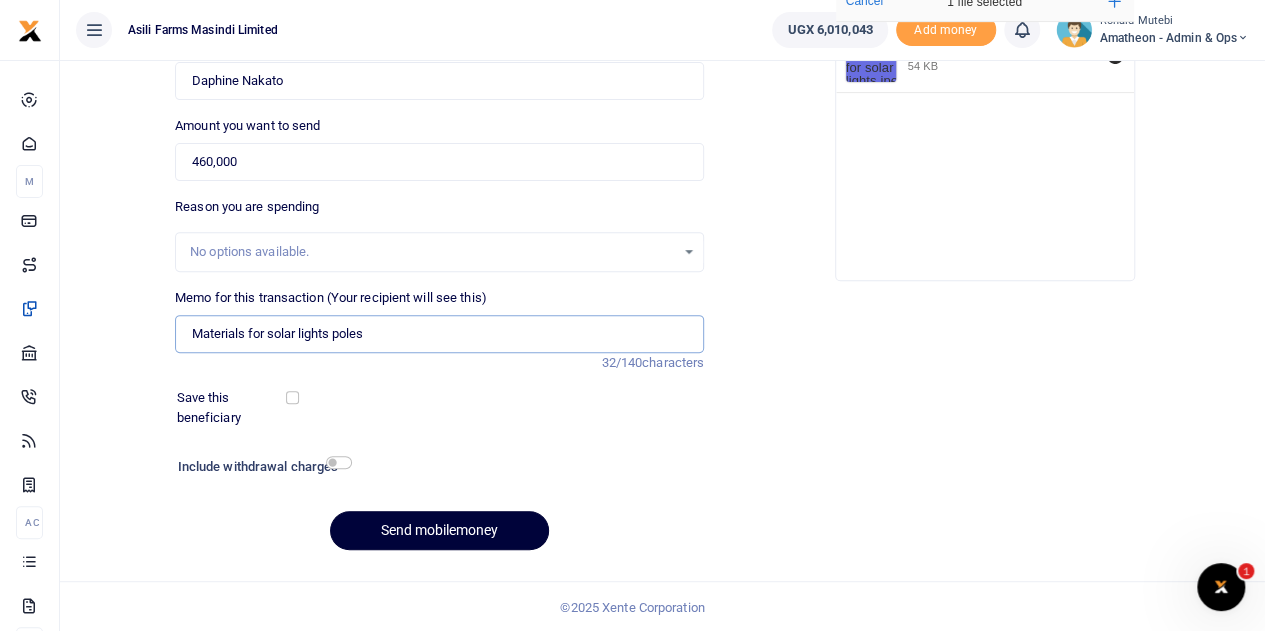type on "Materials for solar lights poles" 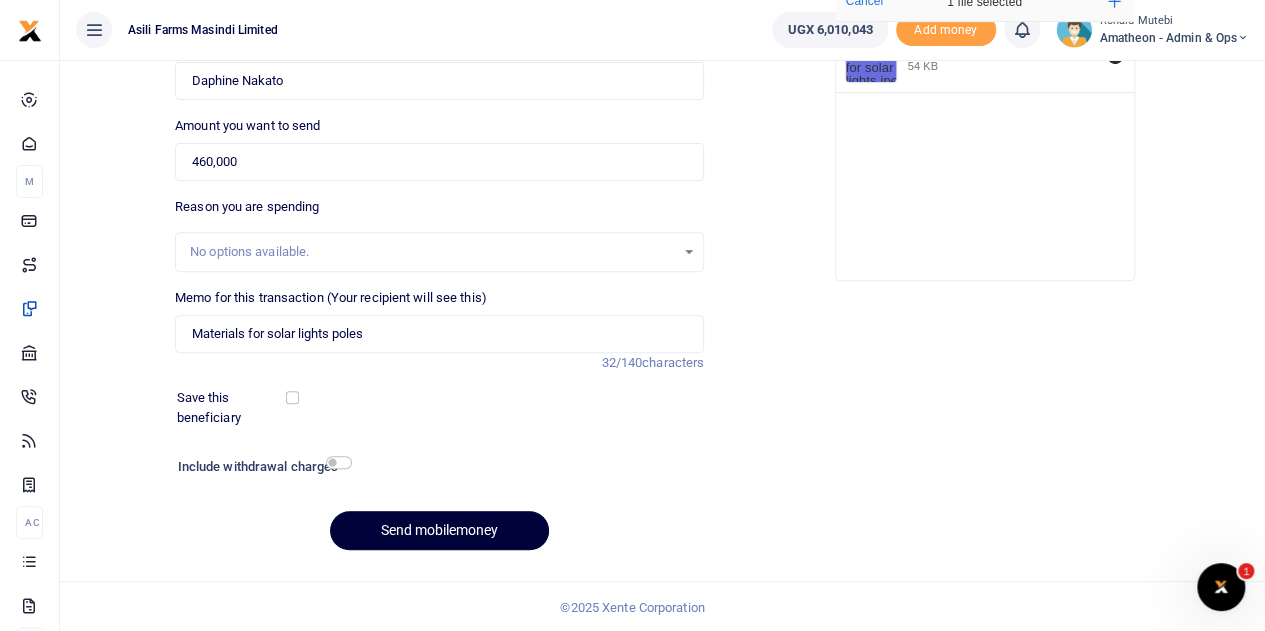 click on "Send mobilemoney" at bounding box center [439, 530] 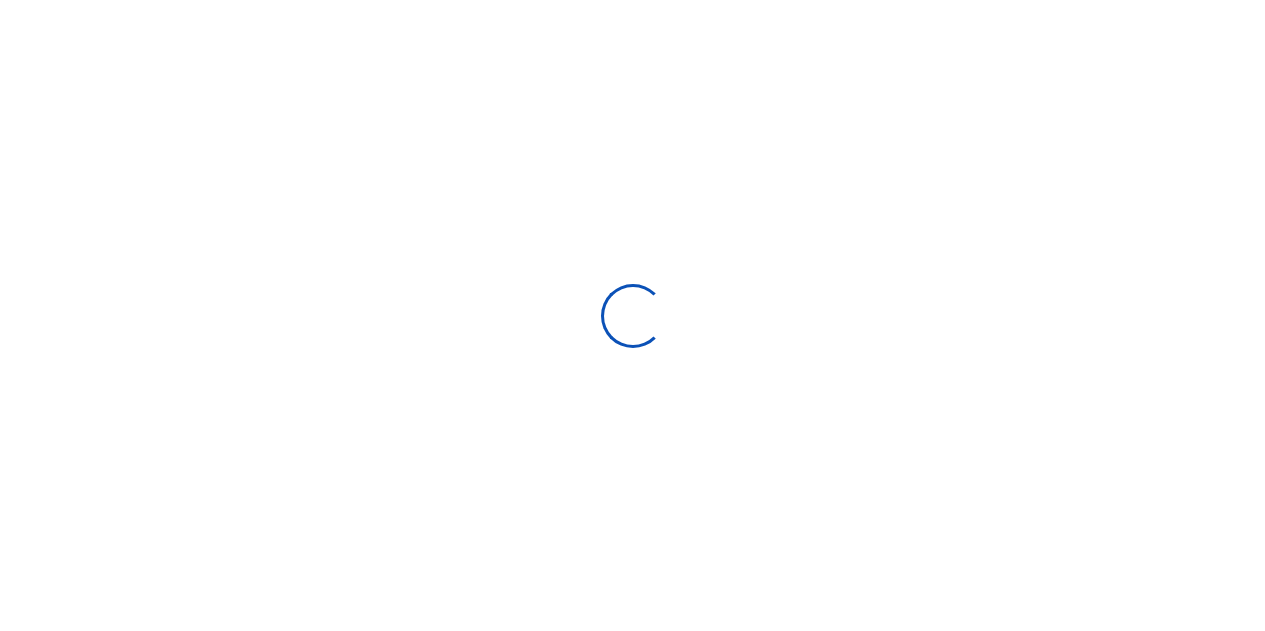 select 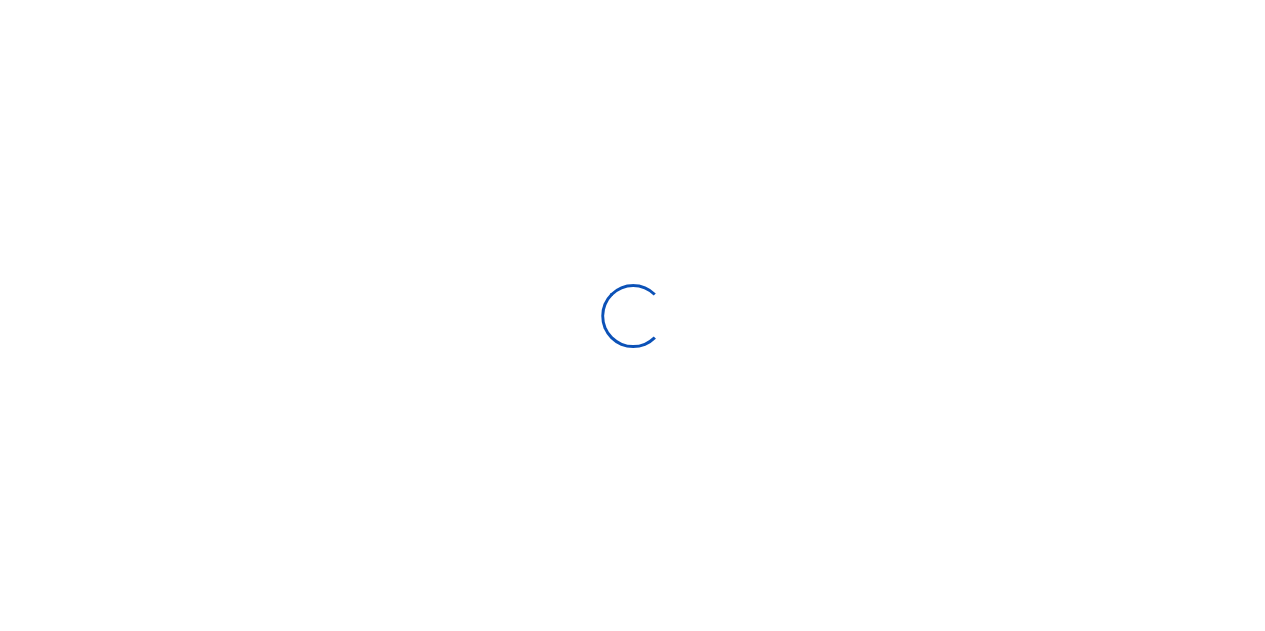 scroll, scrollTop: 252, scrollLeft: 0, axis: vertical 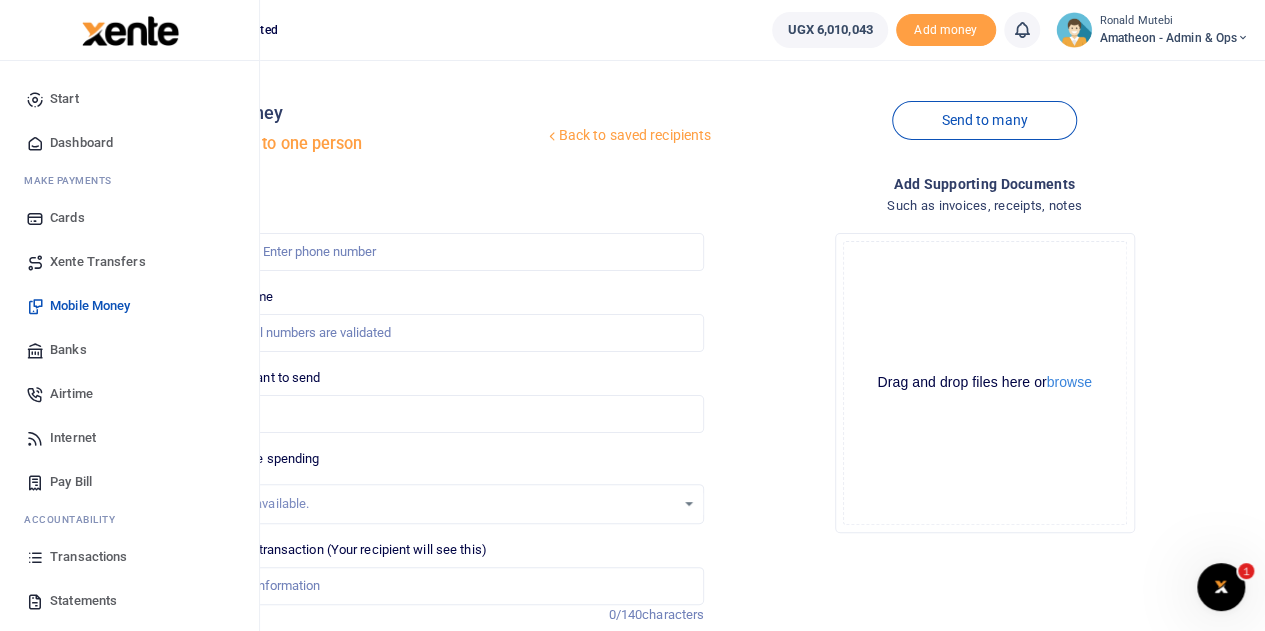 click on "Transactions" at bounding box center (88, 557) 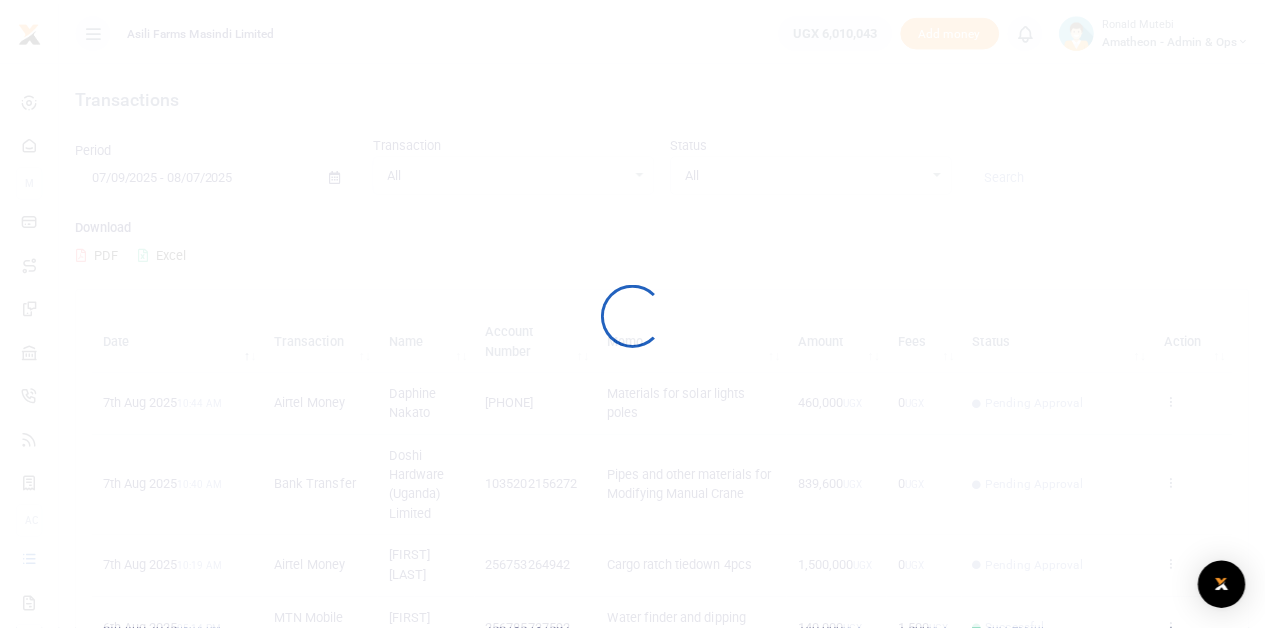 scroll, scrollTop: 0, scrollLeft: 0, axis: both 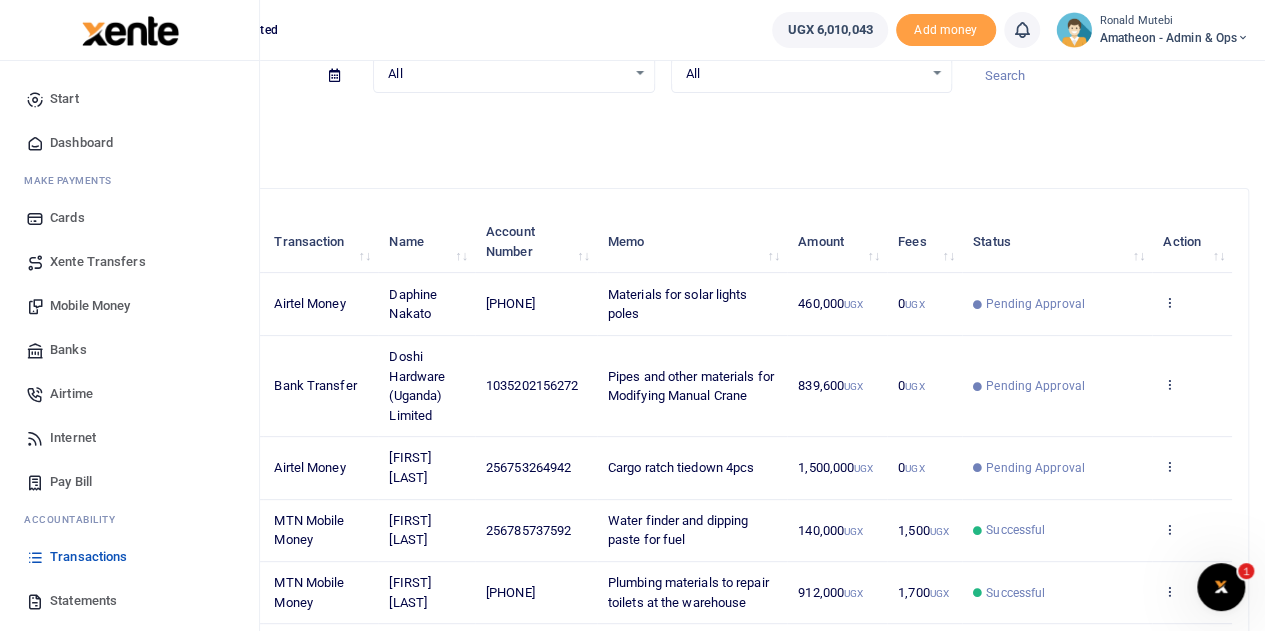 click on "Mobile Money" at bounding box center (90, 306) 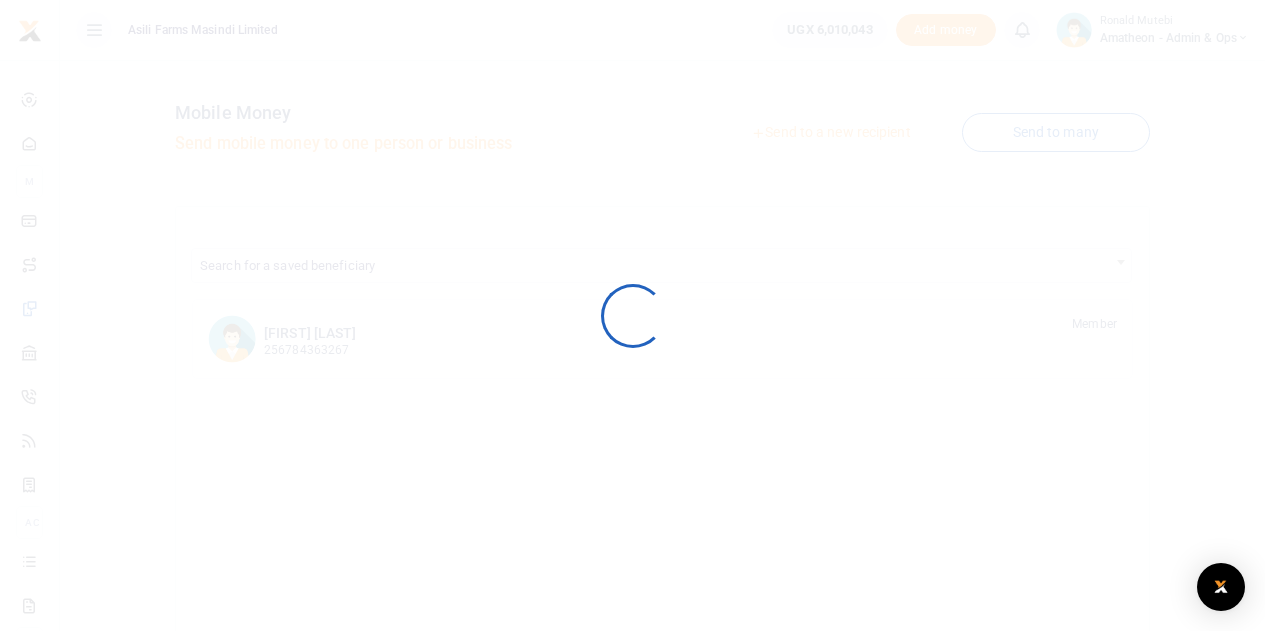 scroll, scrollTop: 0, scrollLeft: 0, axis: both 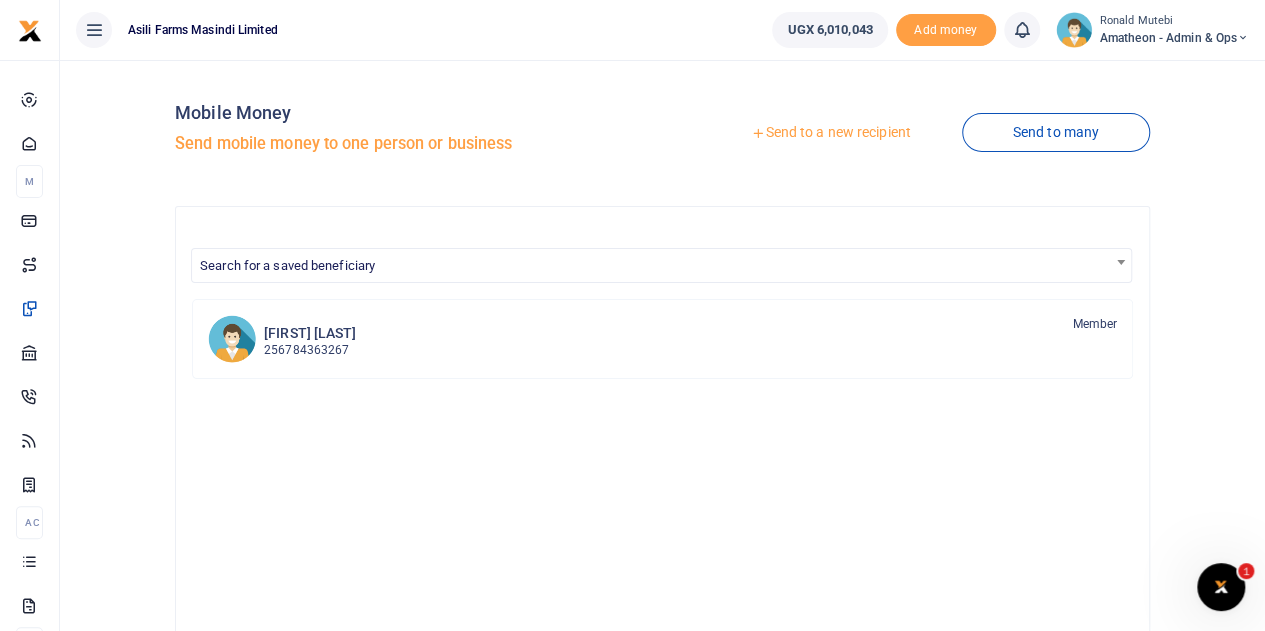 click at bounding box center [632, 315] 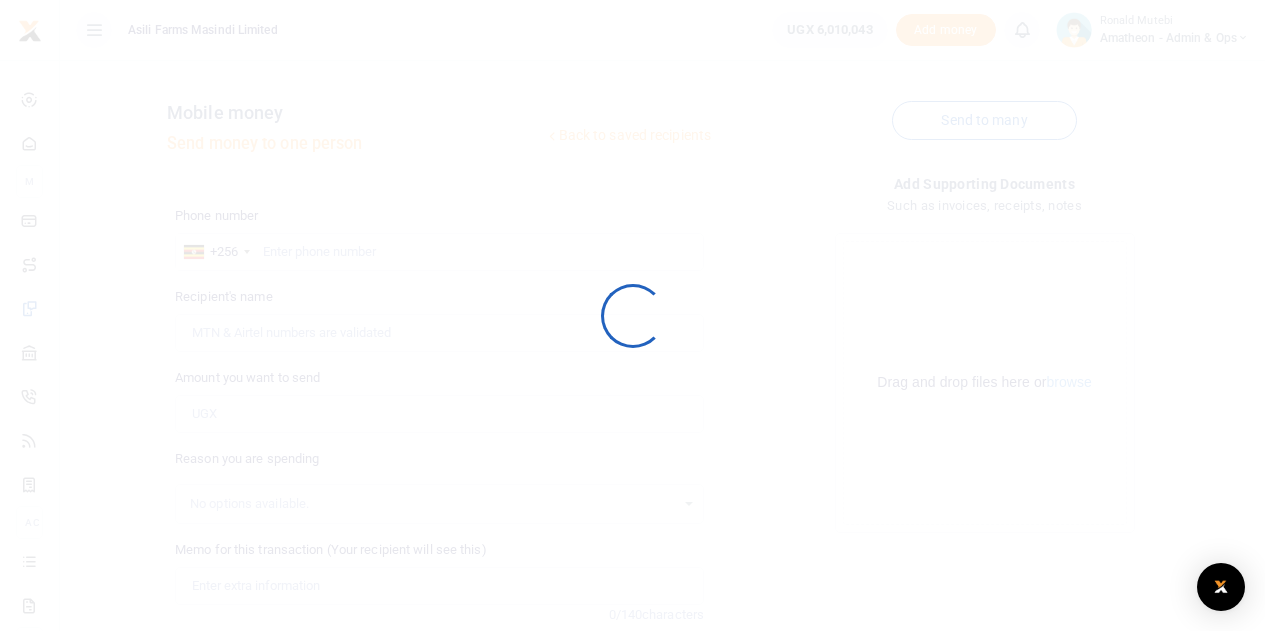 scroll, scrollTop: 0, scrollLeft: 0, axis: both 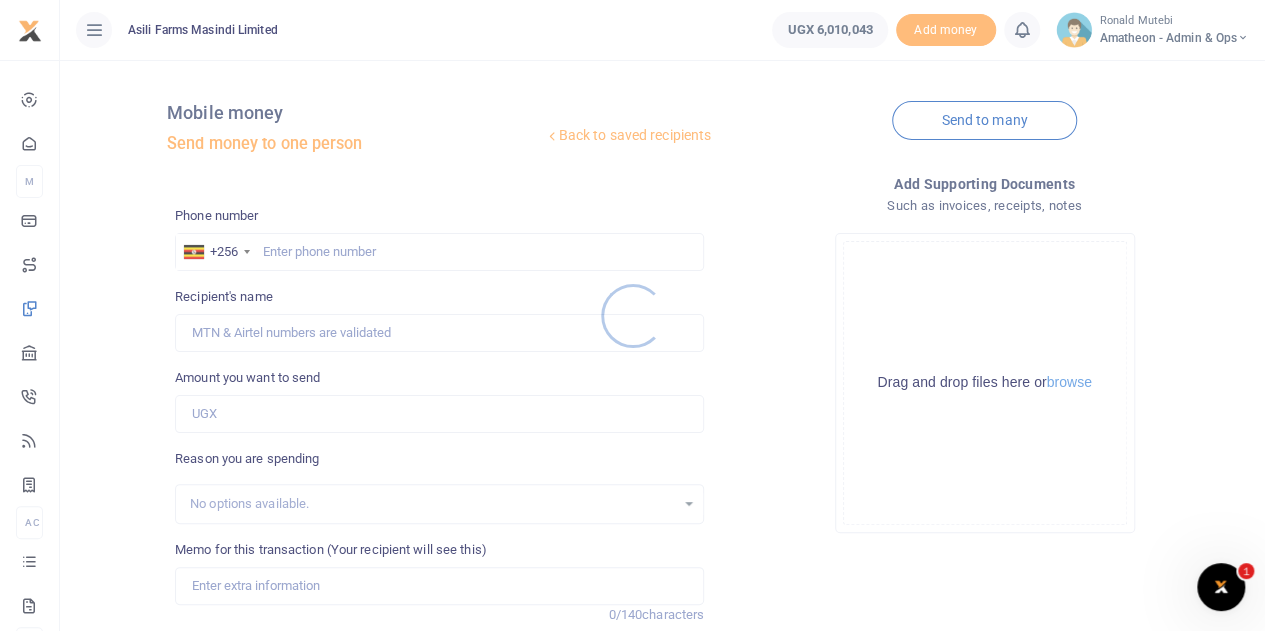 click at bounding box center [632, 315] 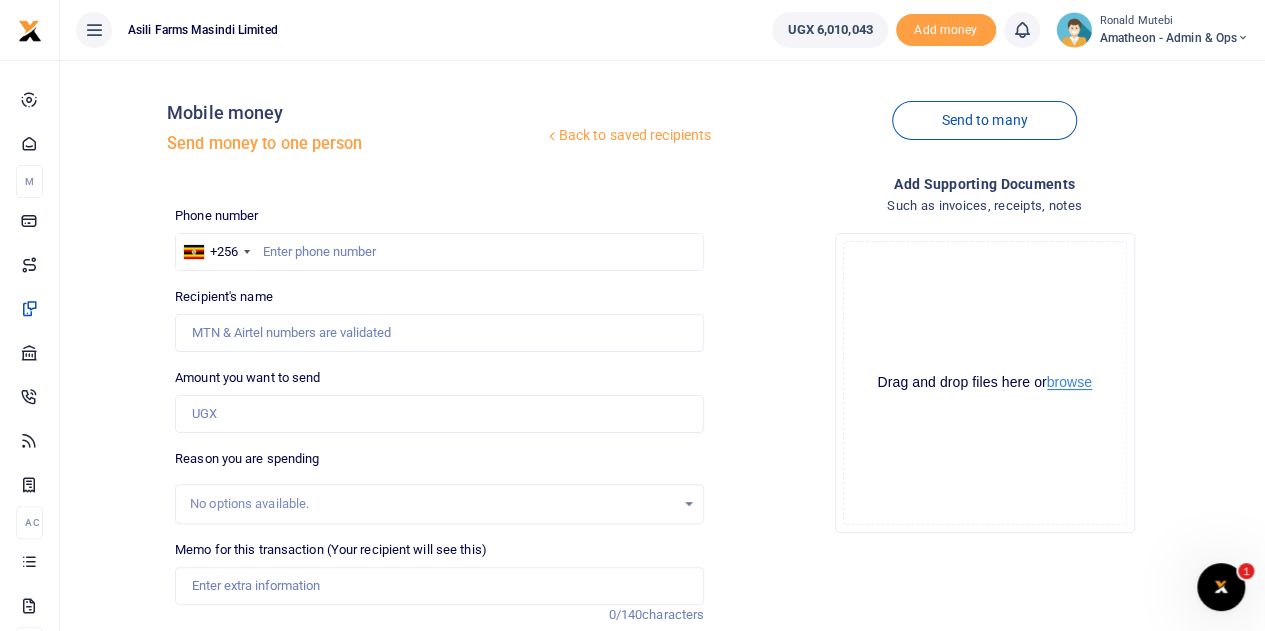 click on "browse" at bounding box center (1069, 382) 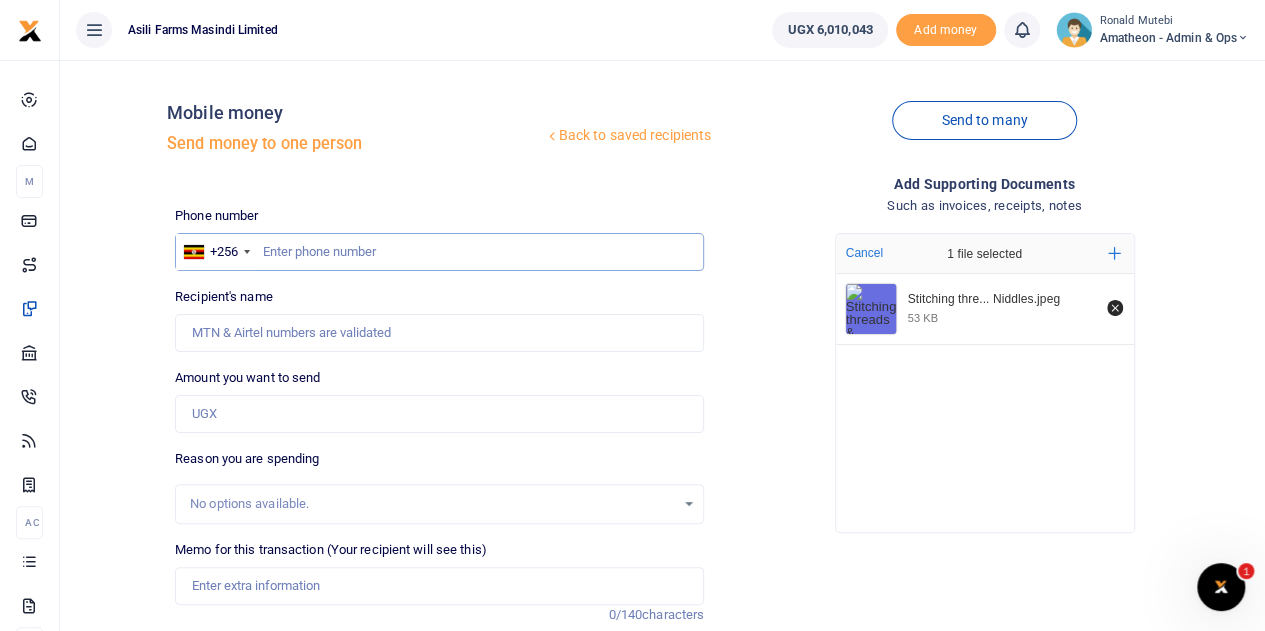 click at bounding box center [439, 252] 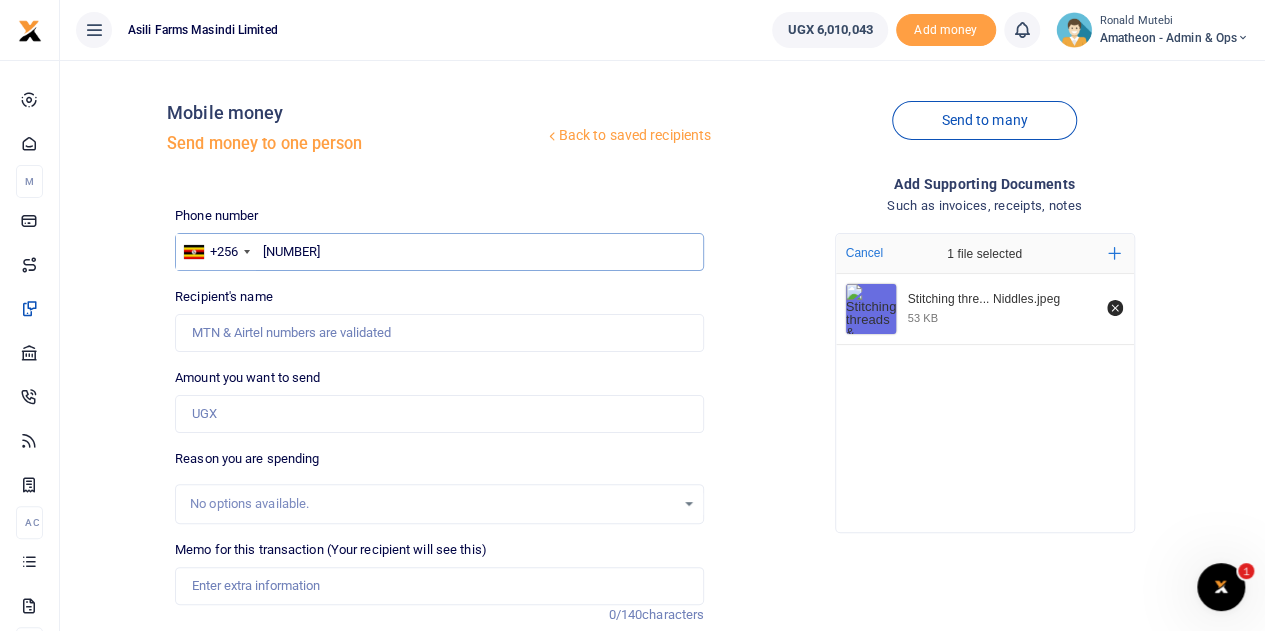 type on "[NUMBER]" 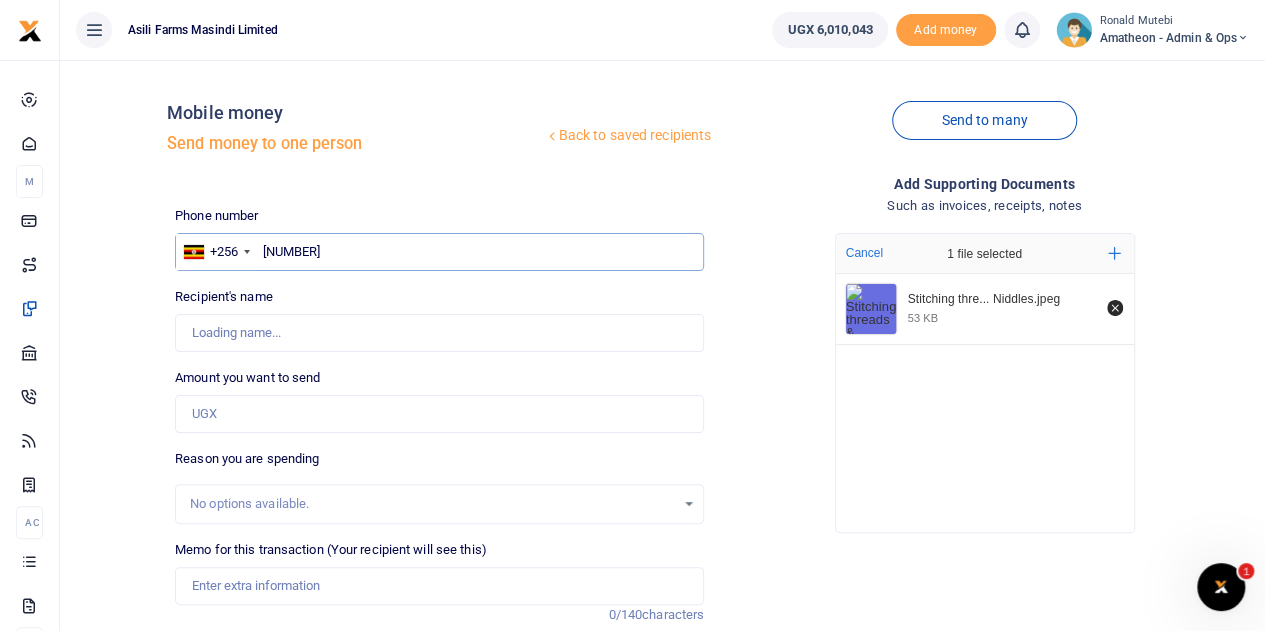 type on "[FIRST] [LAST]" 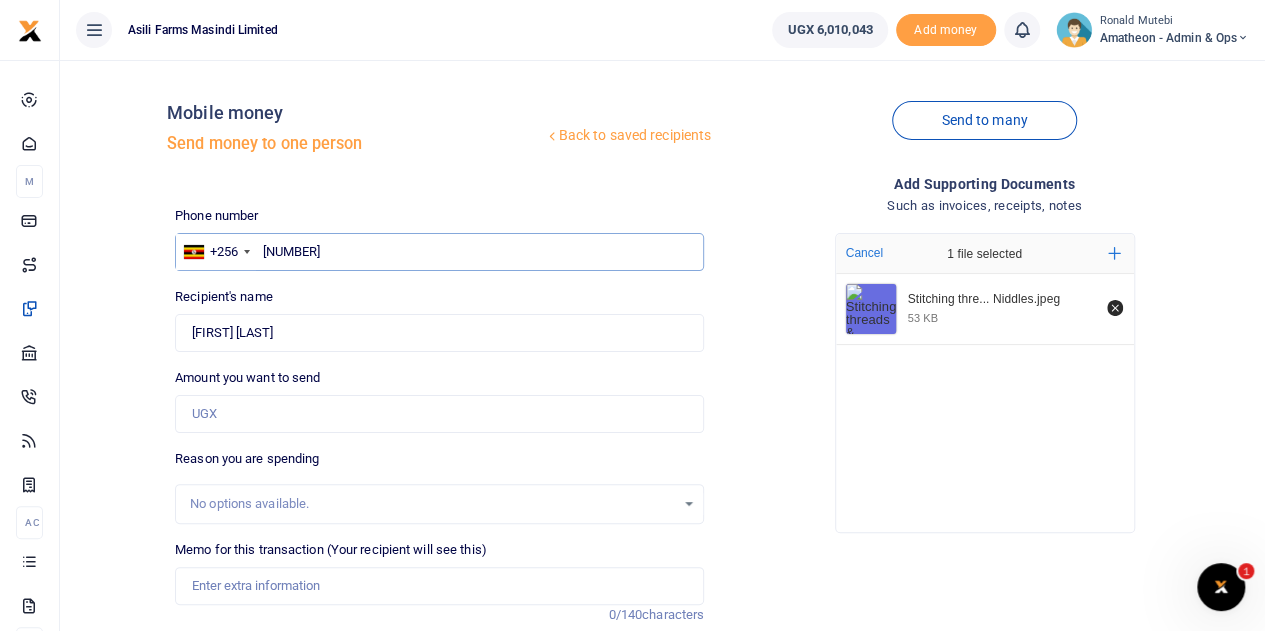 type on "[NUMBER]" 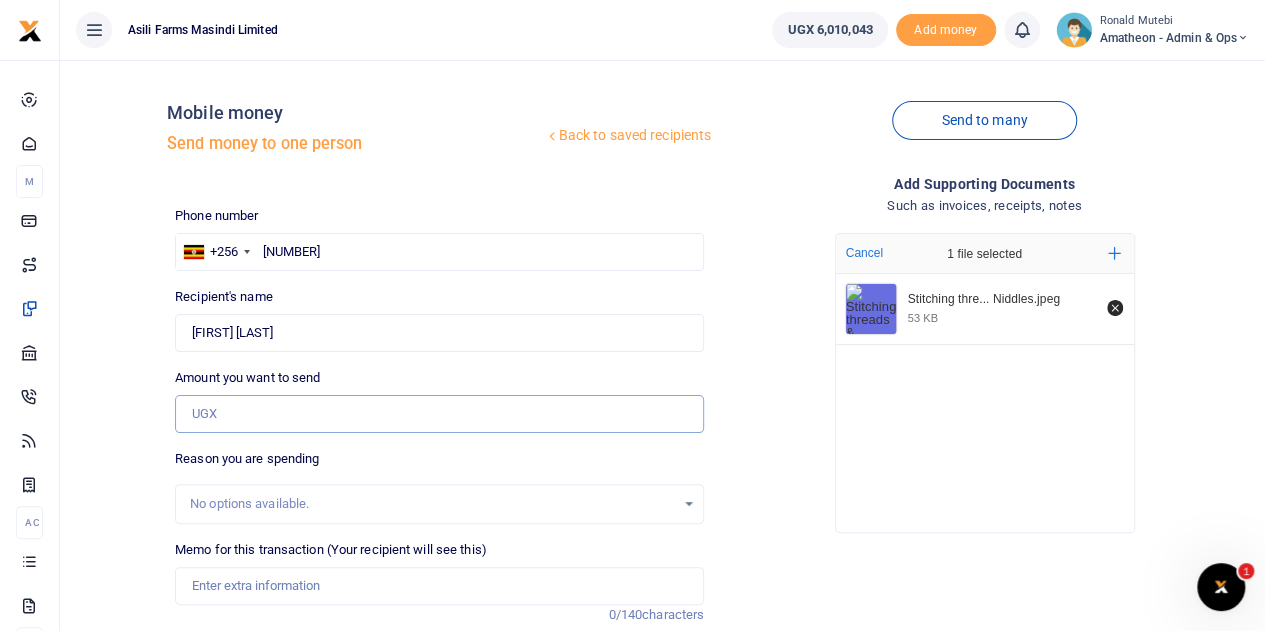 click on "Amount you want to send" at bounding box center [439, 414] 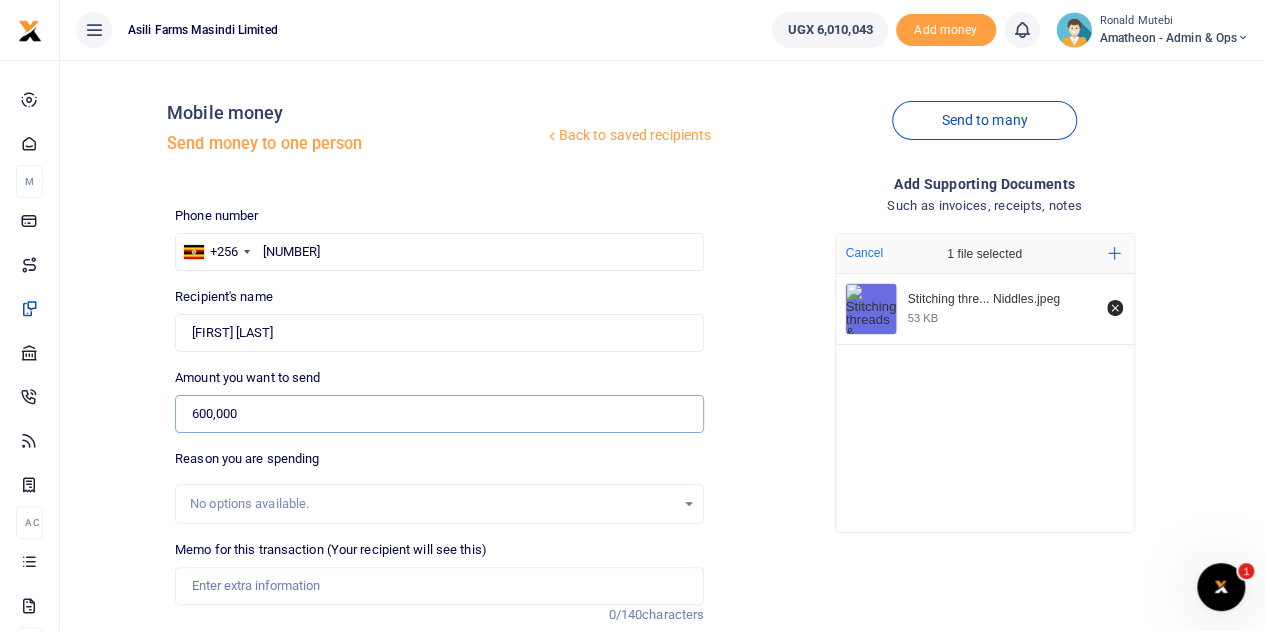 type on "600,000" 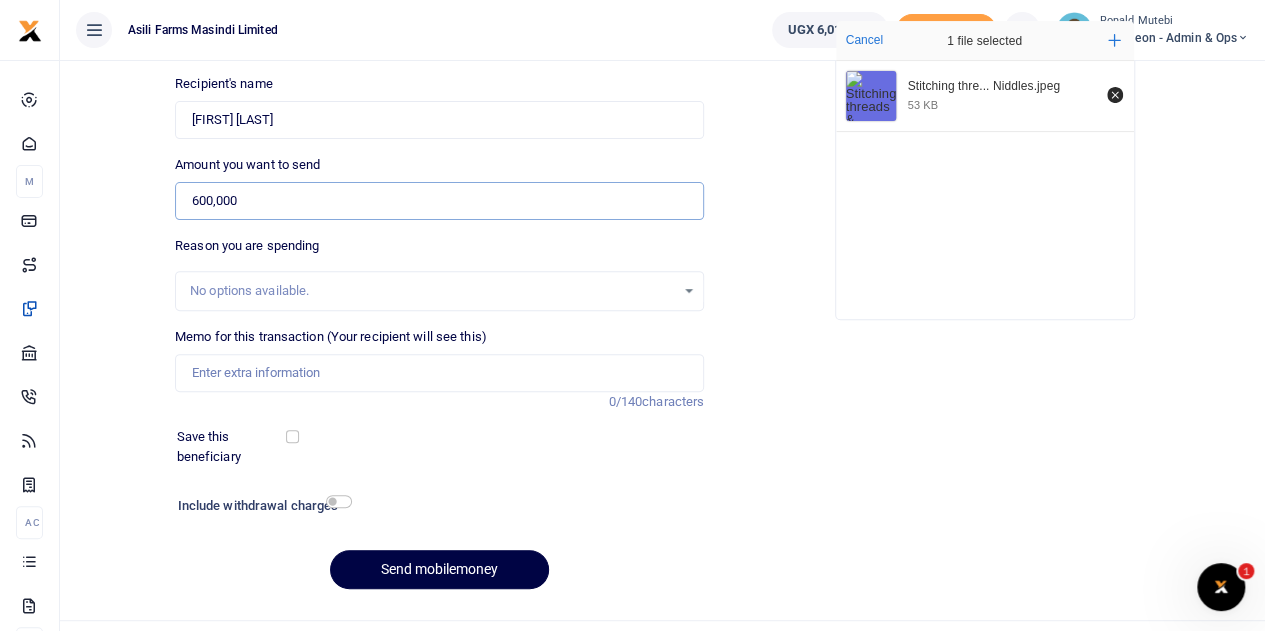 scroll, scrollTop: 252, scrollLeft: 0, axis: vertical 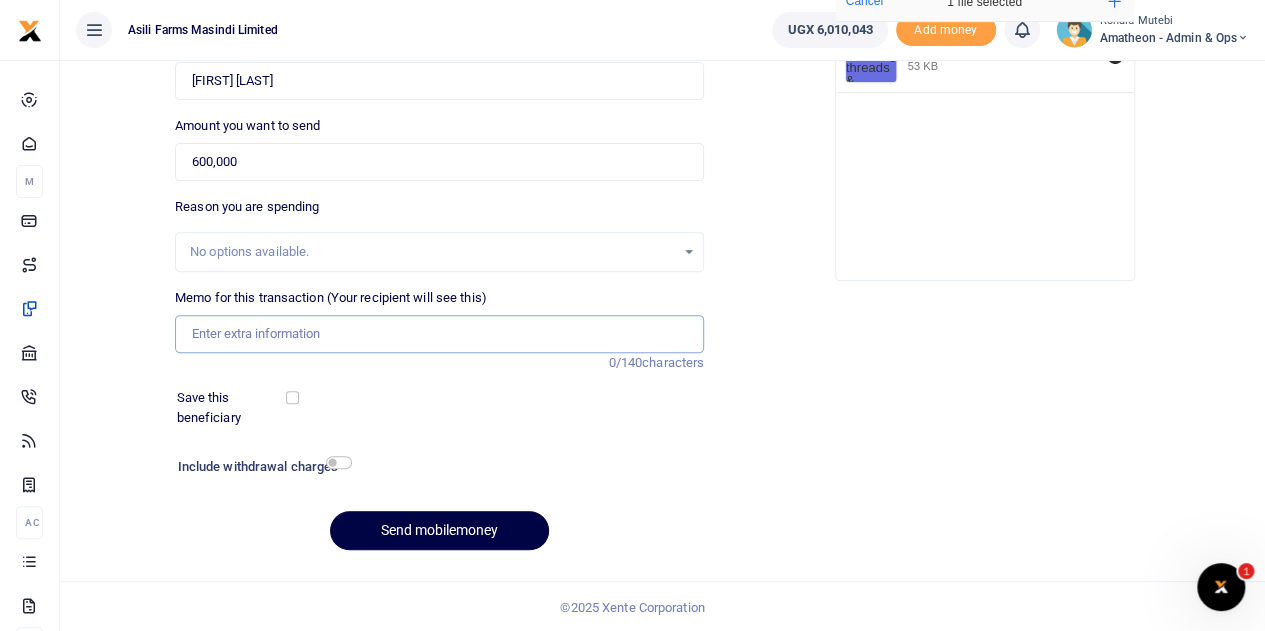 click on "Memo for this transaction (Your recipient will see this)" at bounding box center [439, 334] 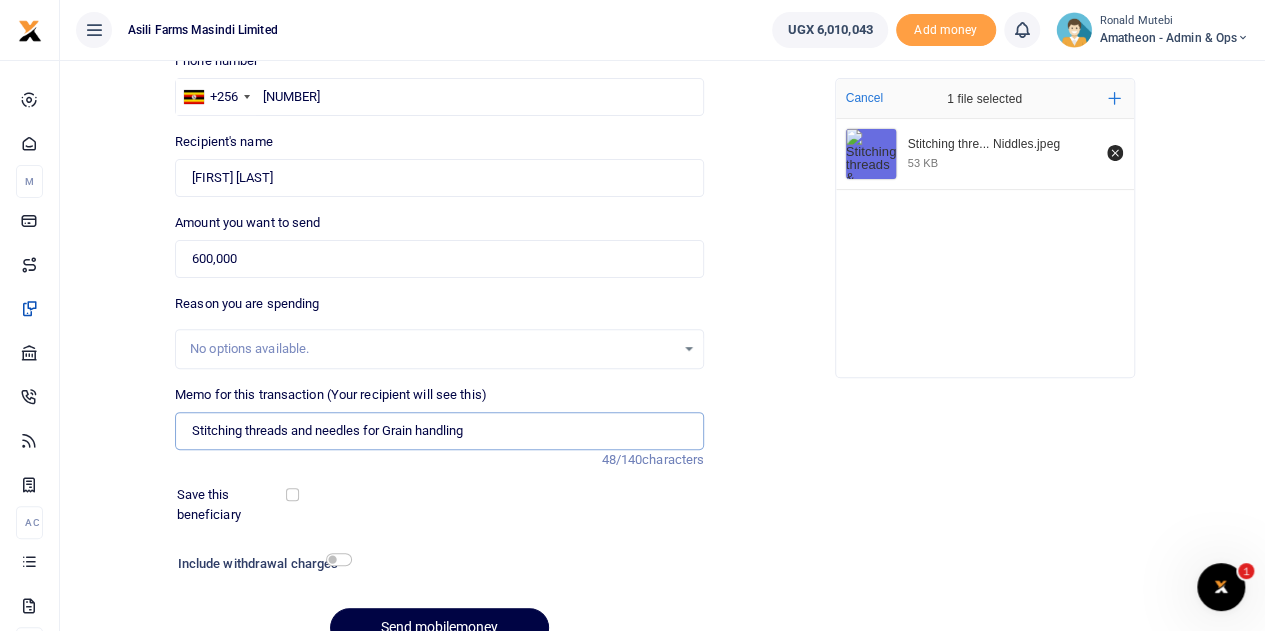 scroll, scrollTop: 252, scrollLeft: 0, axis: vertical 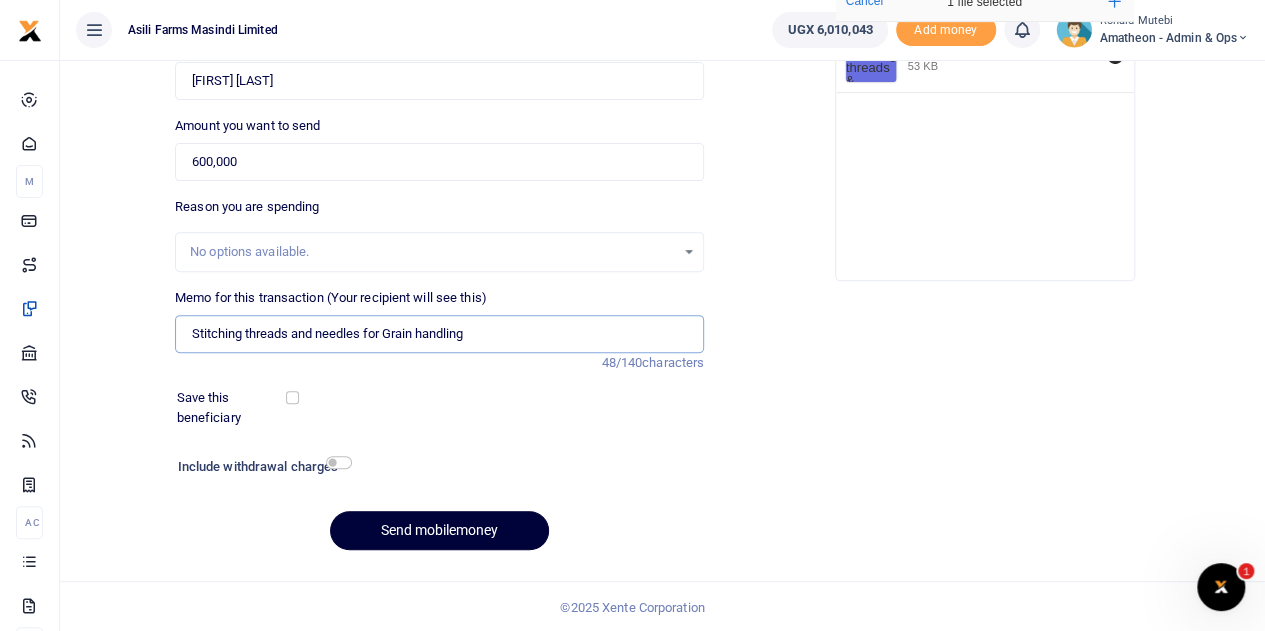 type on "Stitching threads and needles for Grain handling" 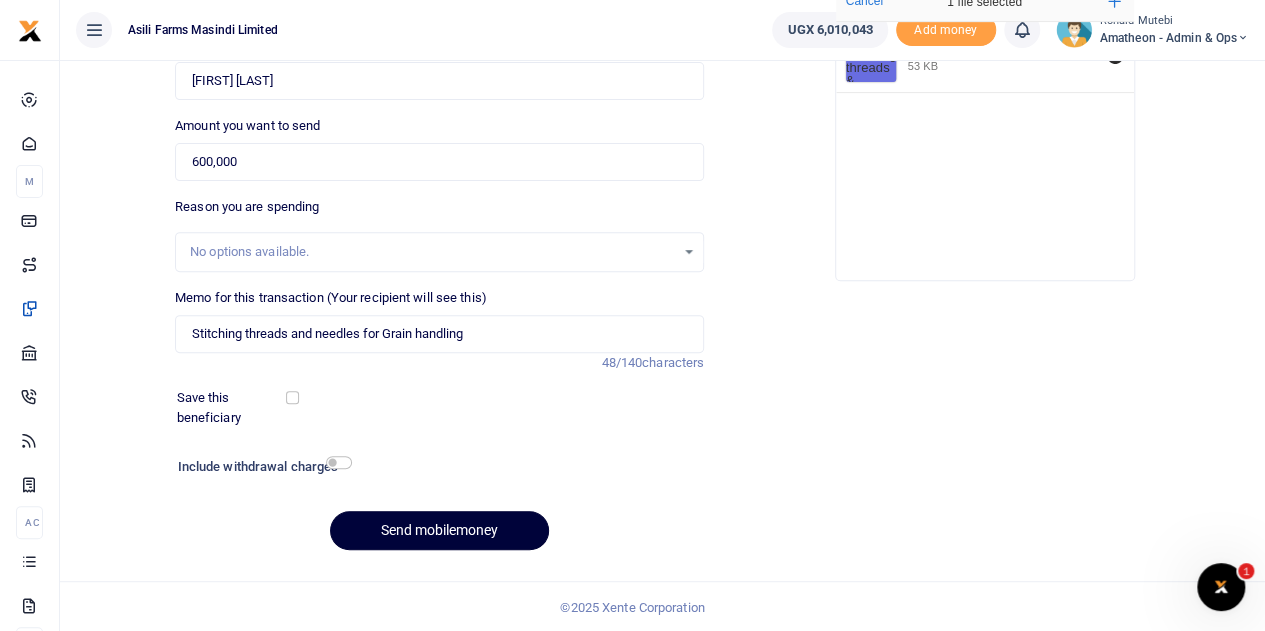 click on "Send mobilemoney" at bounding box center [439, 530] 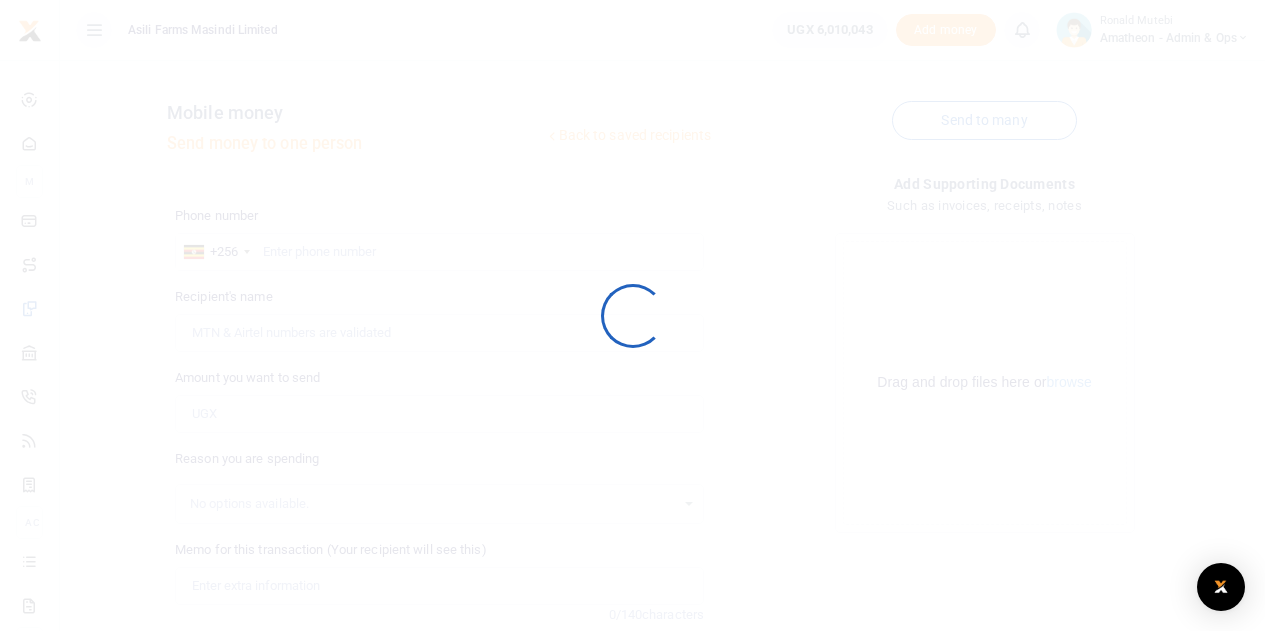 scroll, scrollTop: 252, scrollLeft: 0, axis: vertical 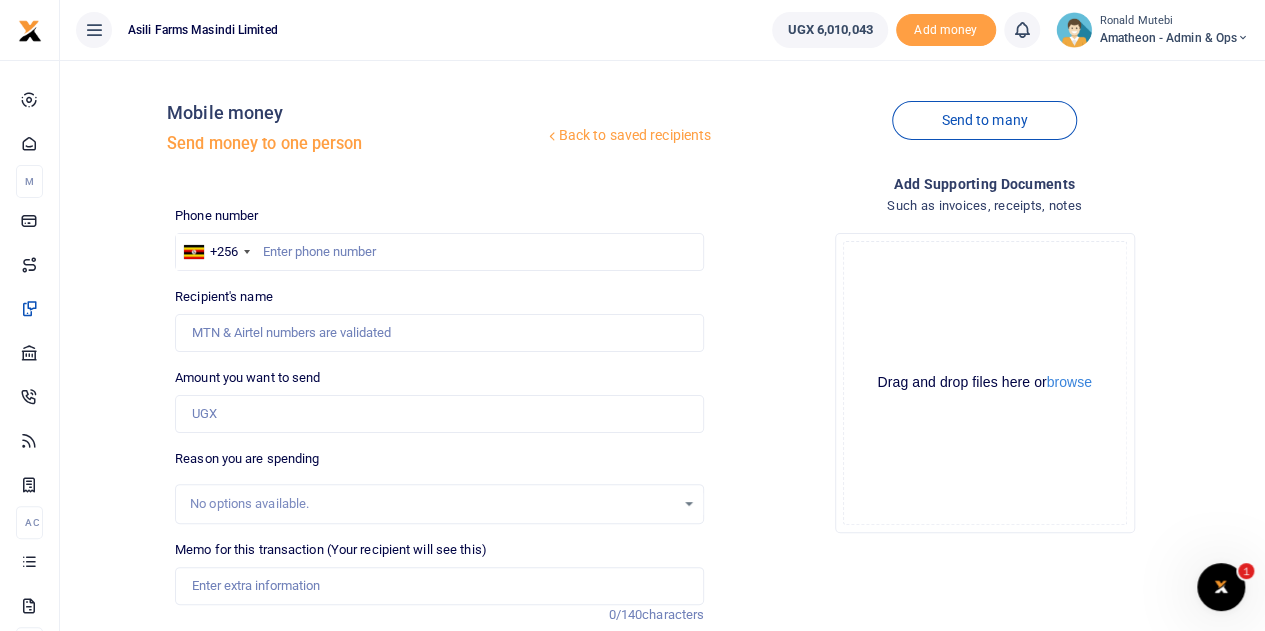 click on "Amatheon - Admin & Ops" at bounding box center (1174, 38) 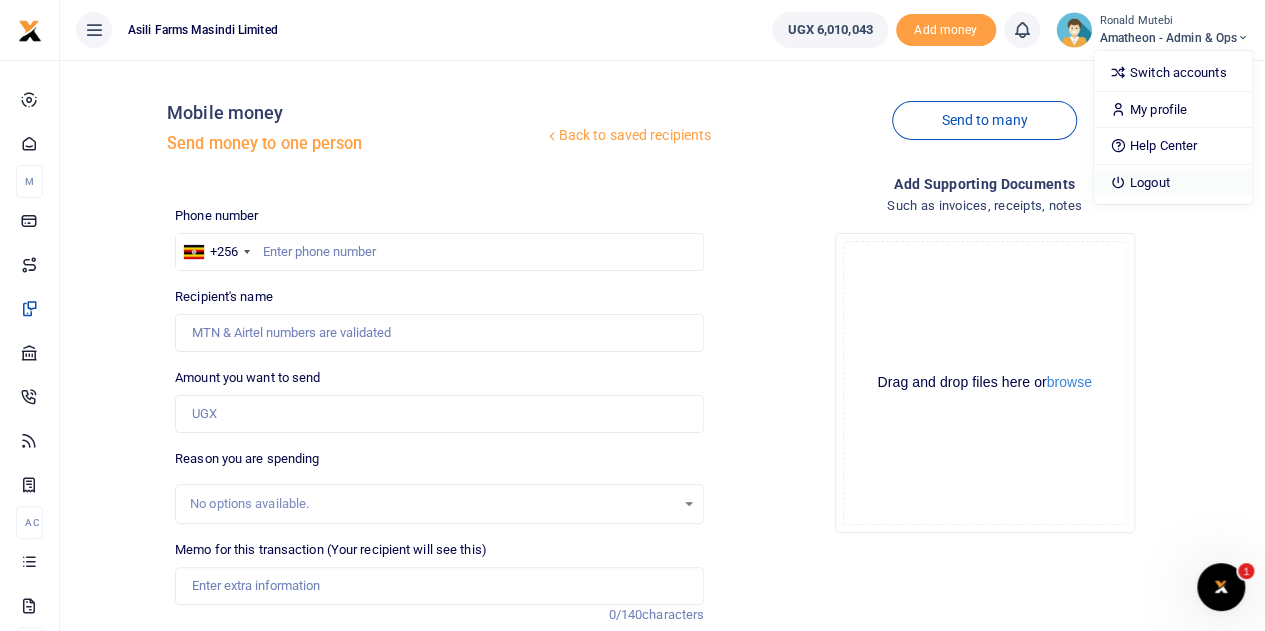 click on "Logout" at bounding box center (1173, 183) 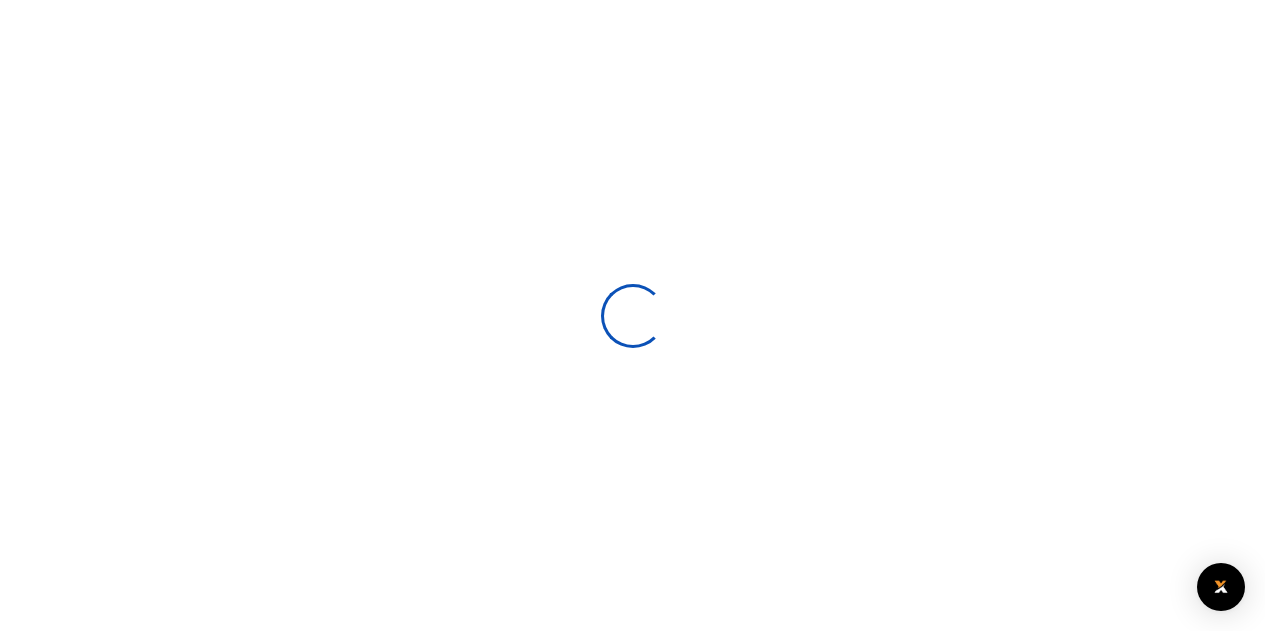 scroll, scrollTop: 0, scrollLeft: 0, axis: both 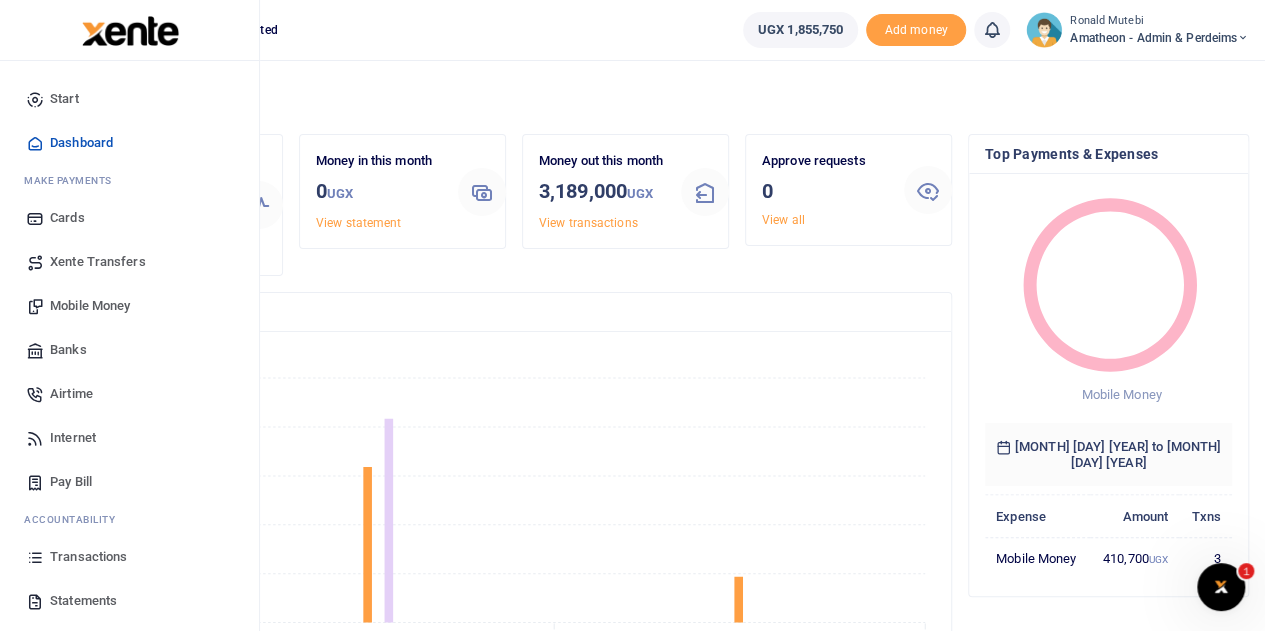 click on "Transactions" at bounding box center (88, 557) 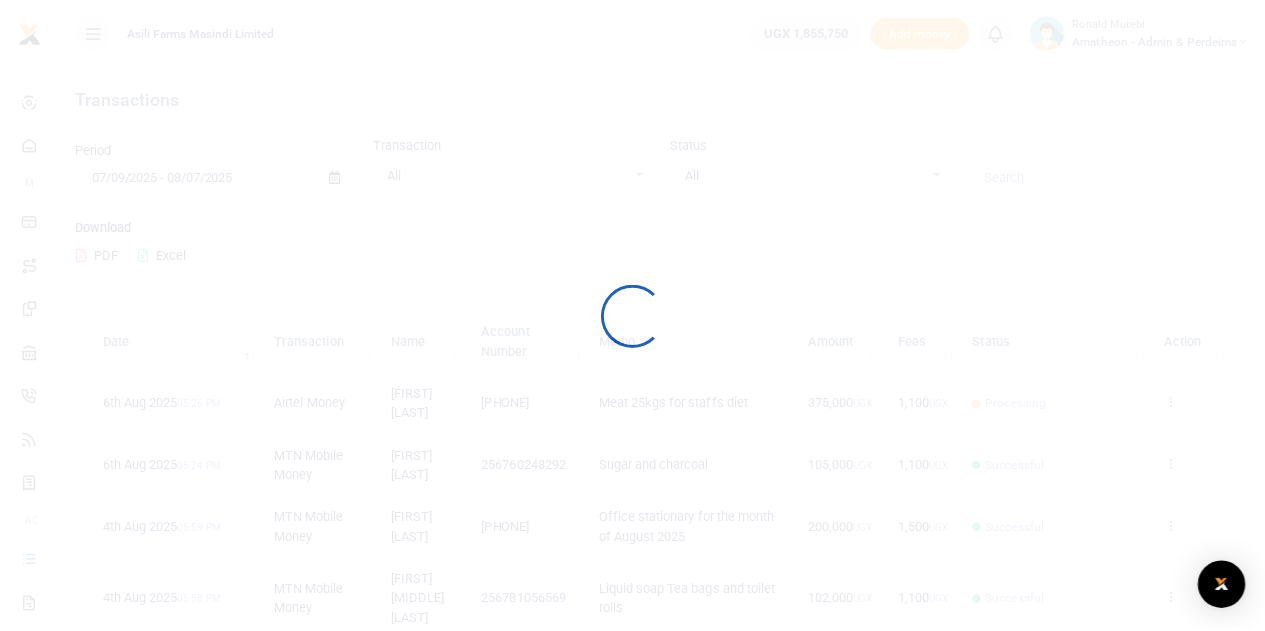 scroll, scrollTop: 0, scrollLeft: 0, axis: both 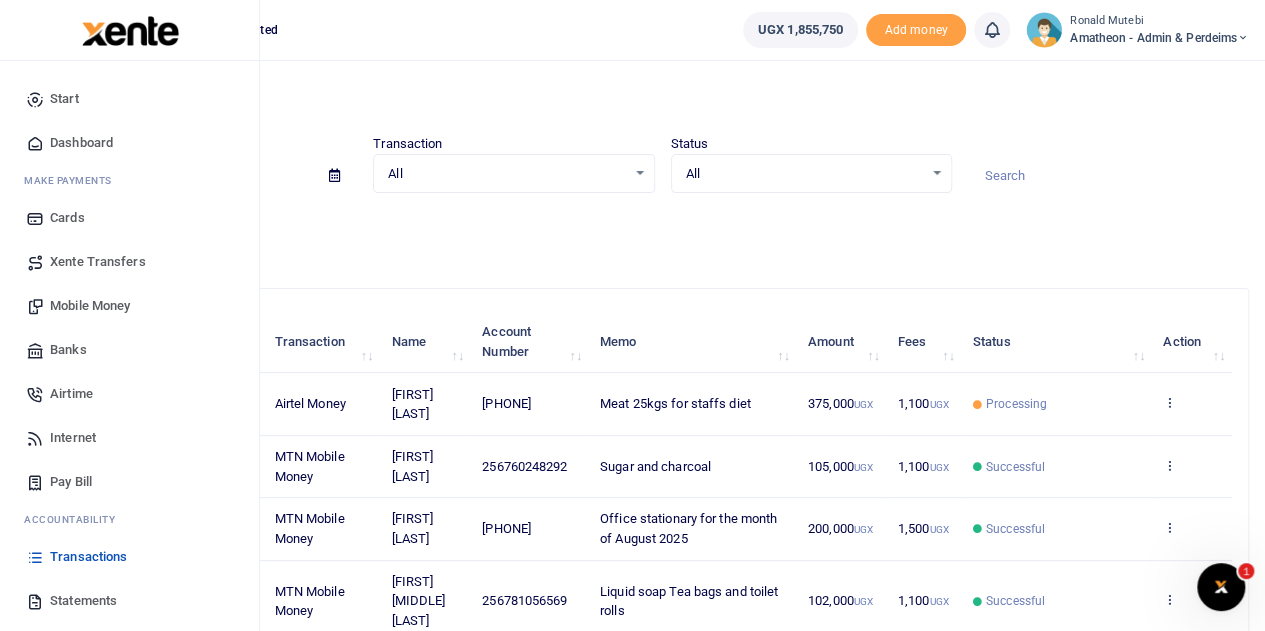 click on "Mobile Money" at bounding box center [90, 306] 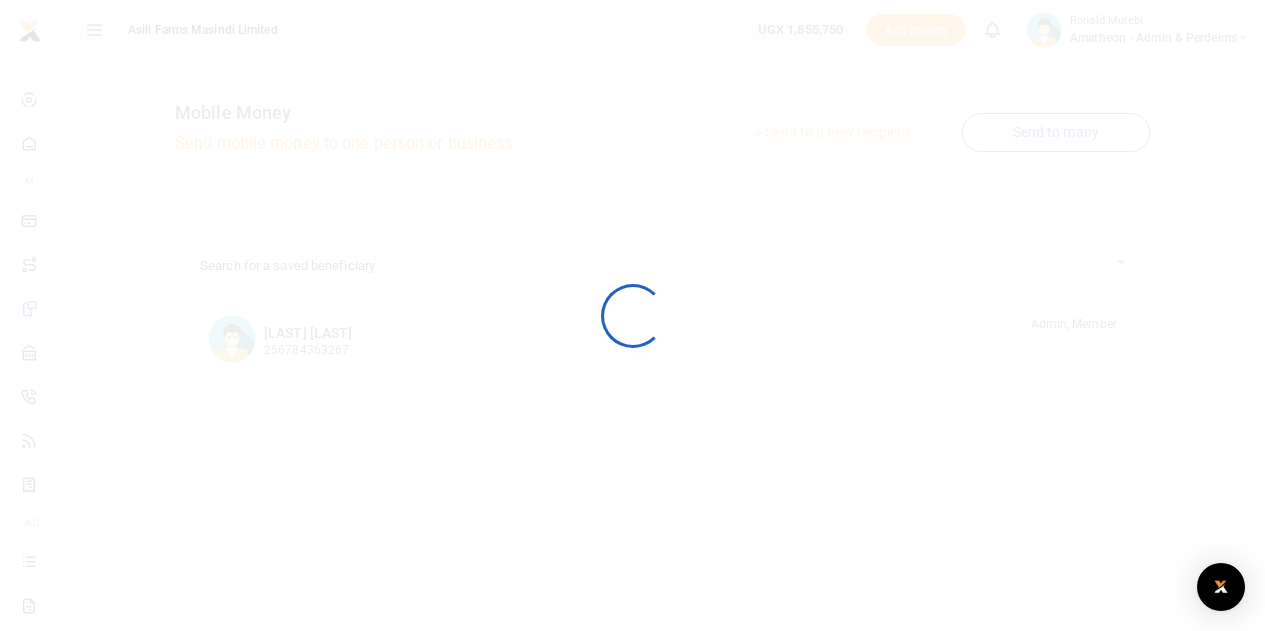 scroll, scrollTop: 0, scrollLeft: 0, axis: both 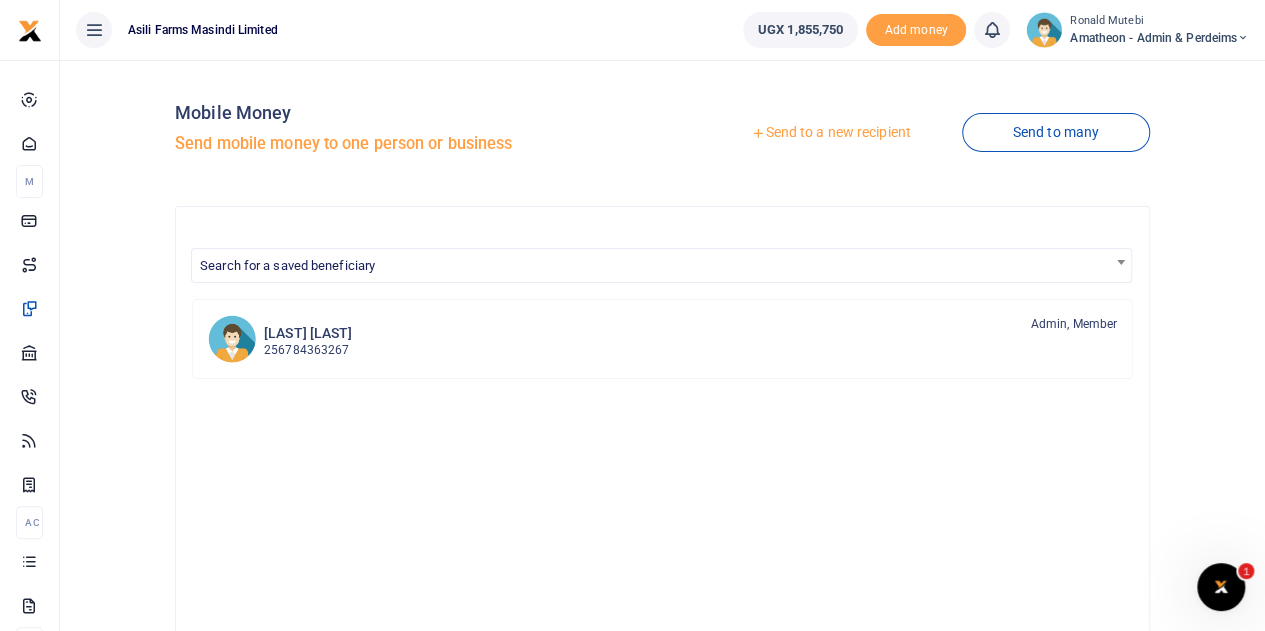 click on "Send to a new recipient" at bounding box center [830, 133] 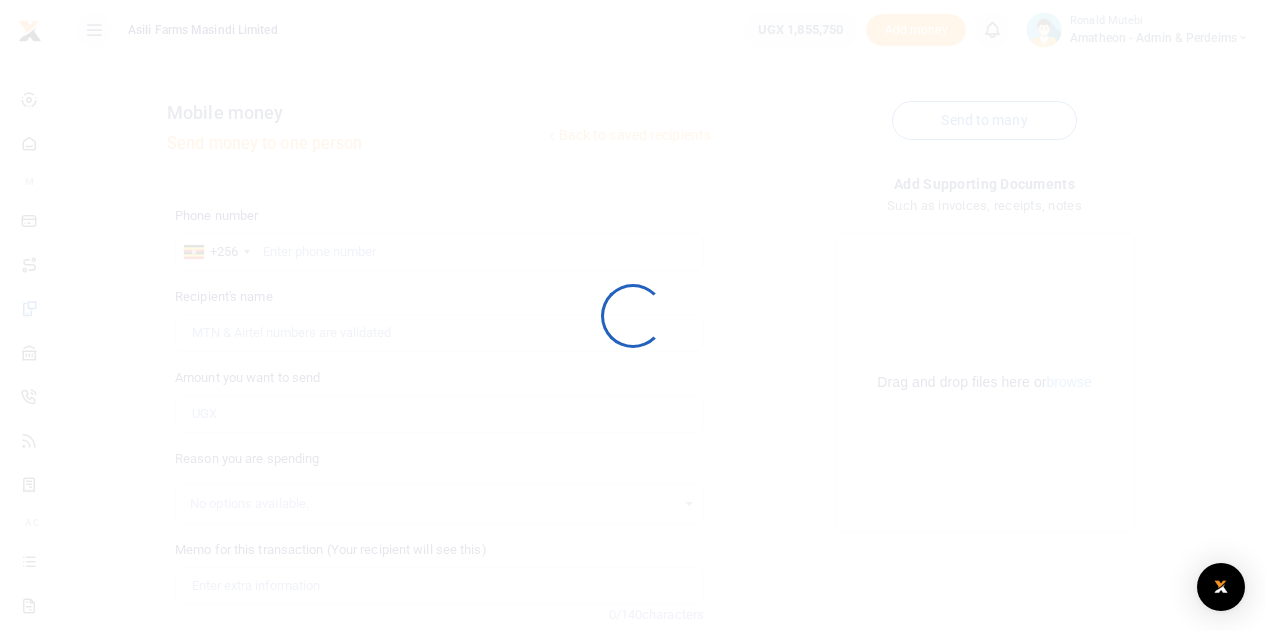 scroll, scrollTop: 0, scrollLeft: 0, axis: both 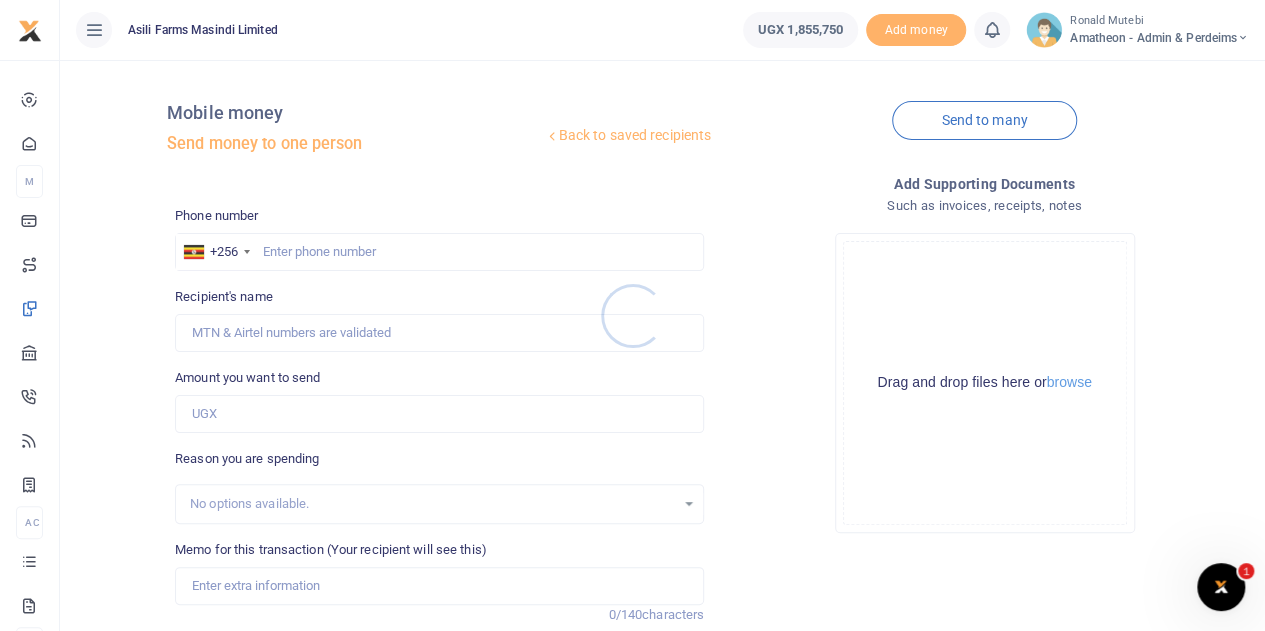 click at bounding box center [632, 315] 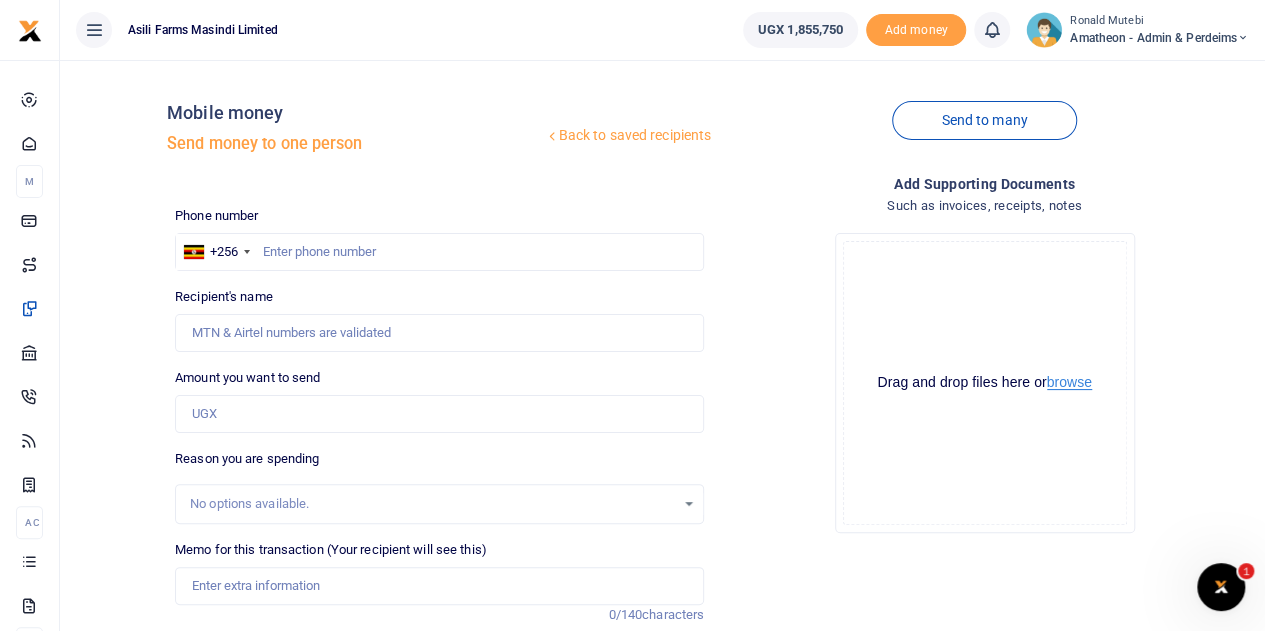 click on "browse" at bounding box center (1069, 382) 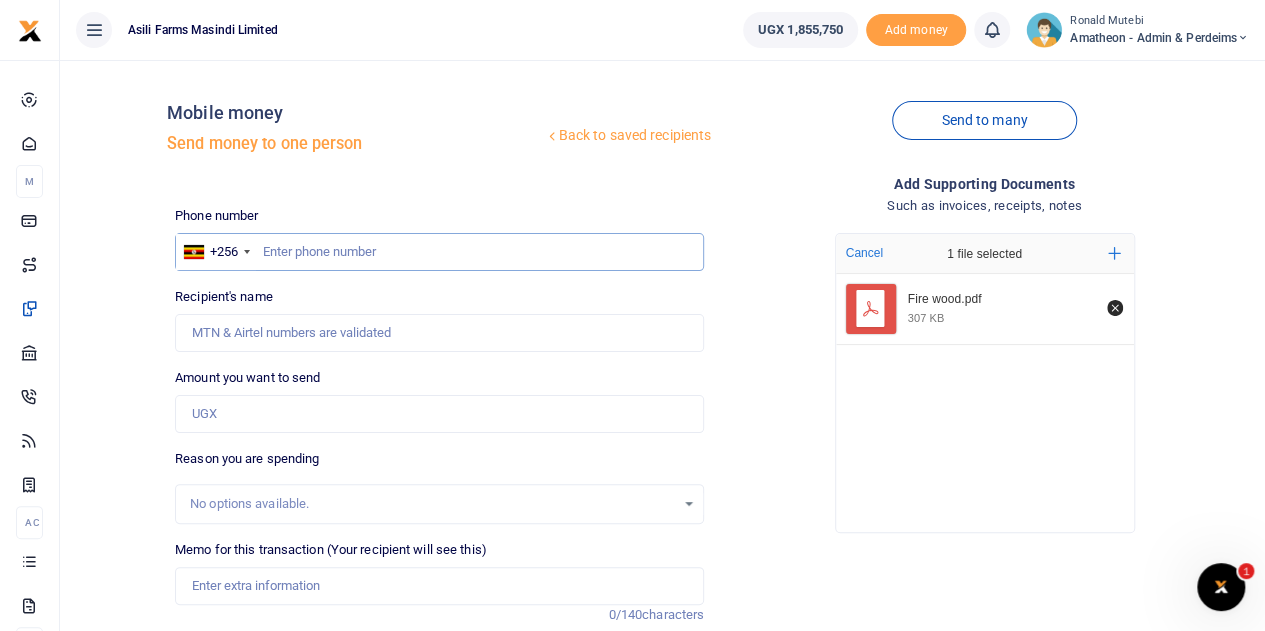 click at bounding box center (439, 252) 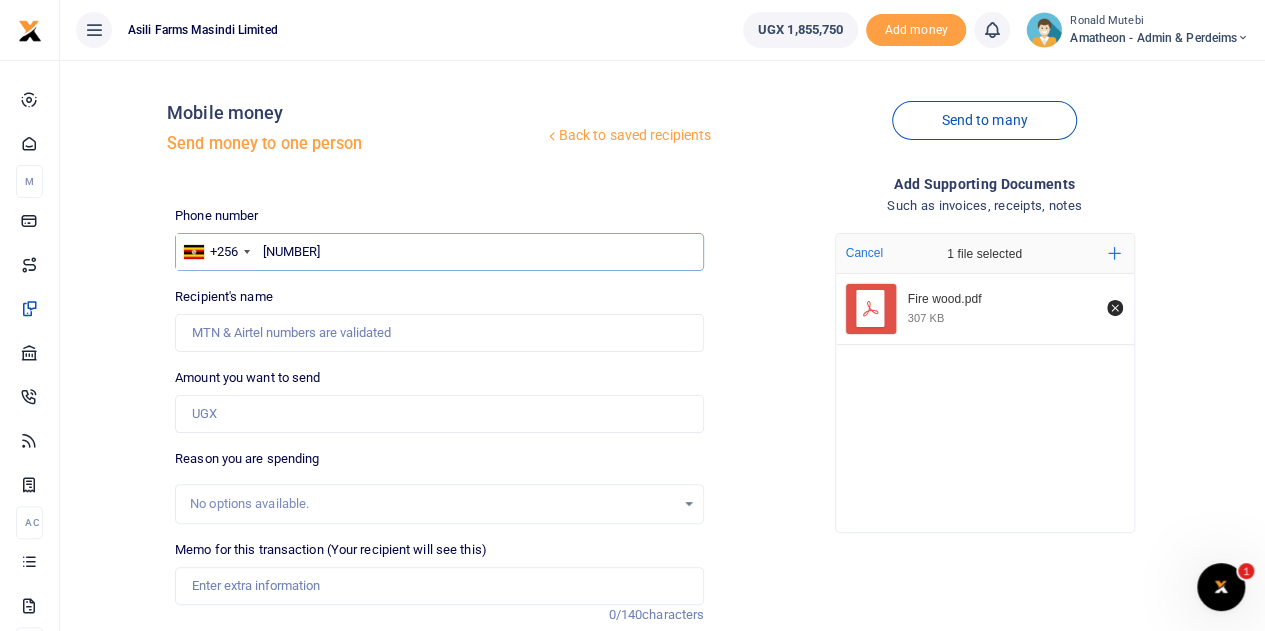 type on "[NUMBER]" 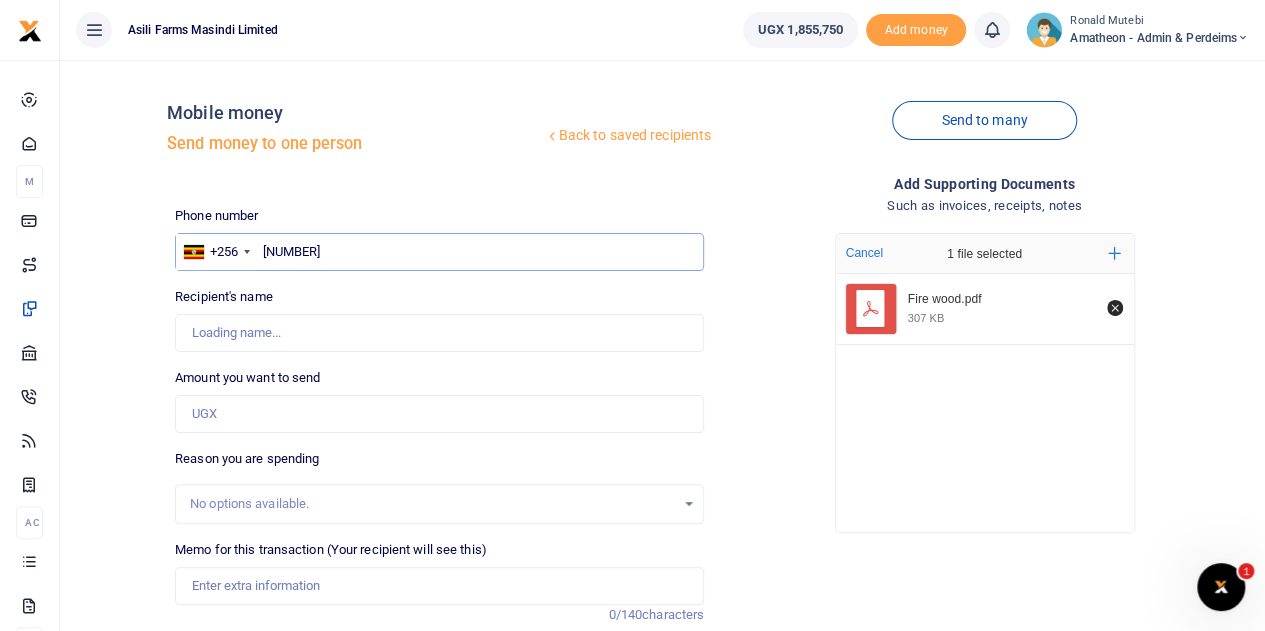 type on "[FIRST] [LAST]" 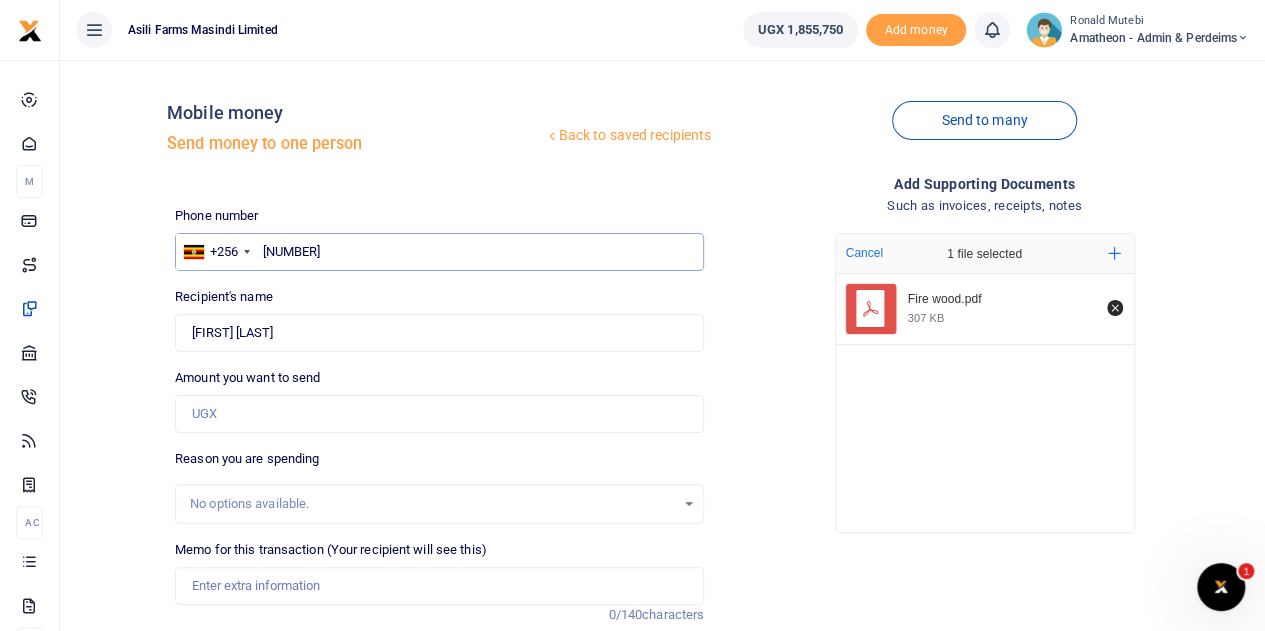 type on "[NUMBER]" 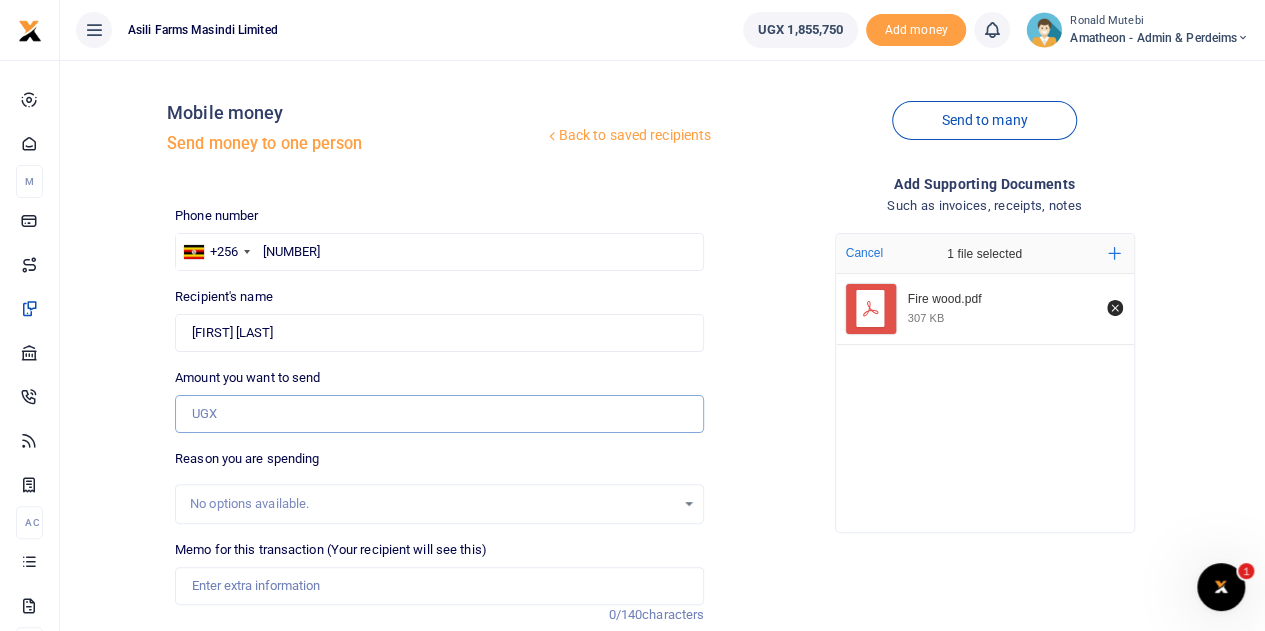click on "Amount you want to send" at bounding box center [439, 414] 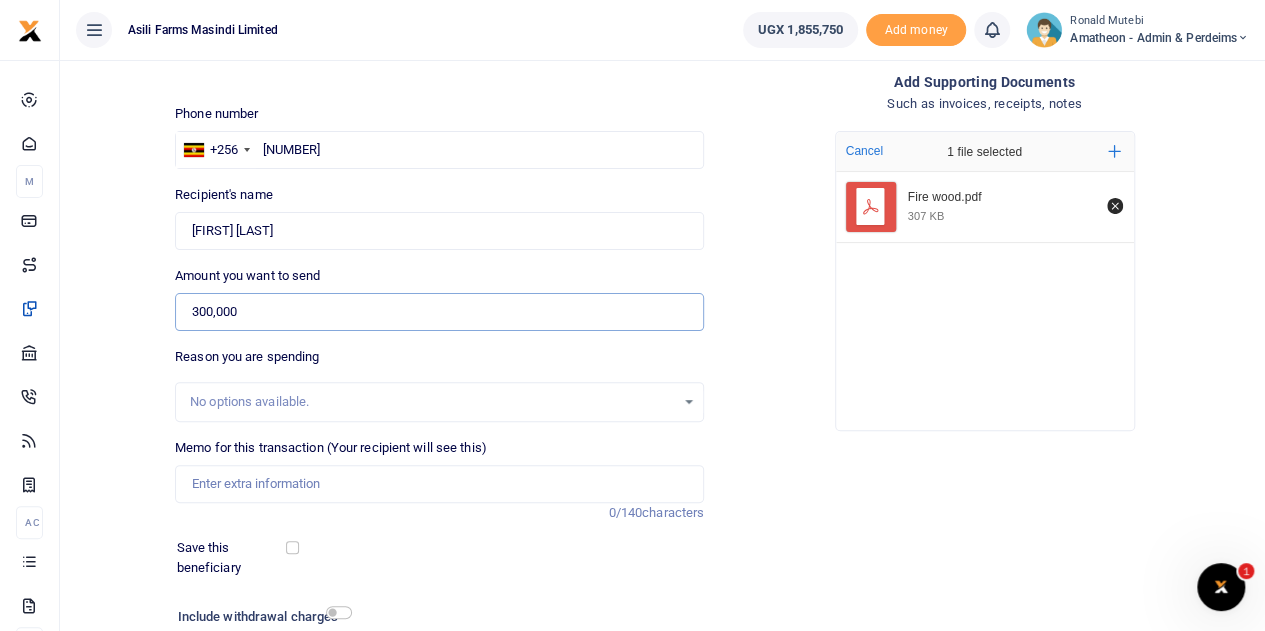 scroll, scrollTop: 200, scrollLeft: 0, axis: vertical 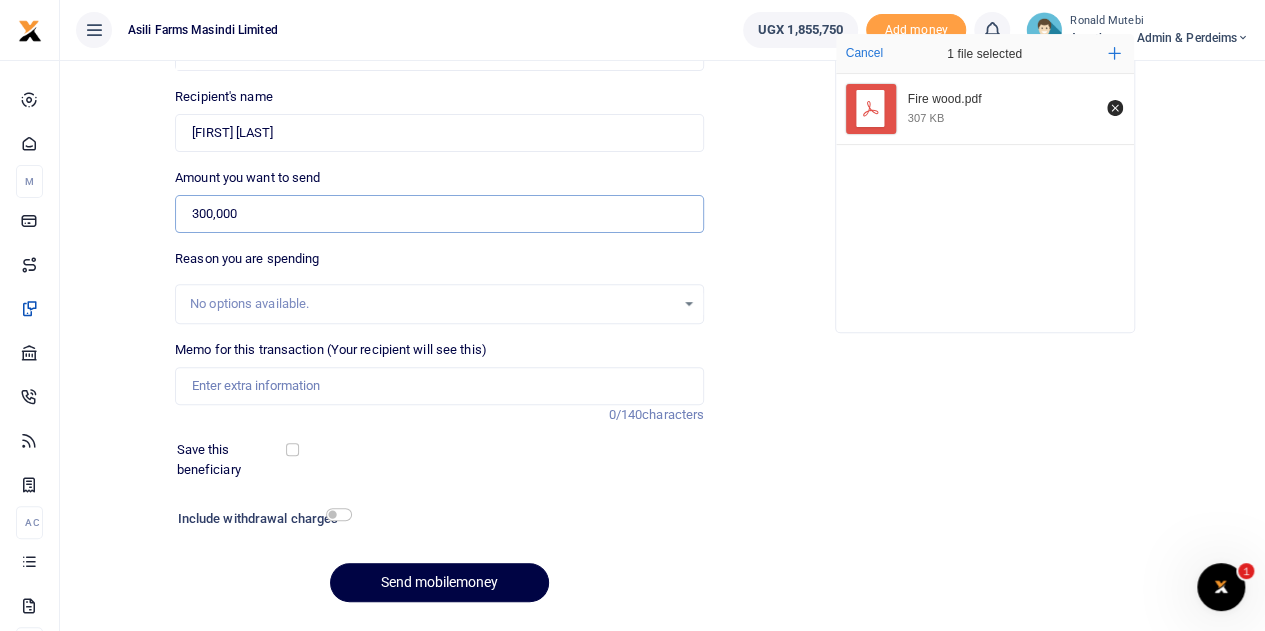 type on "300,000" 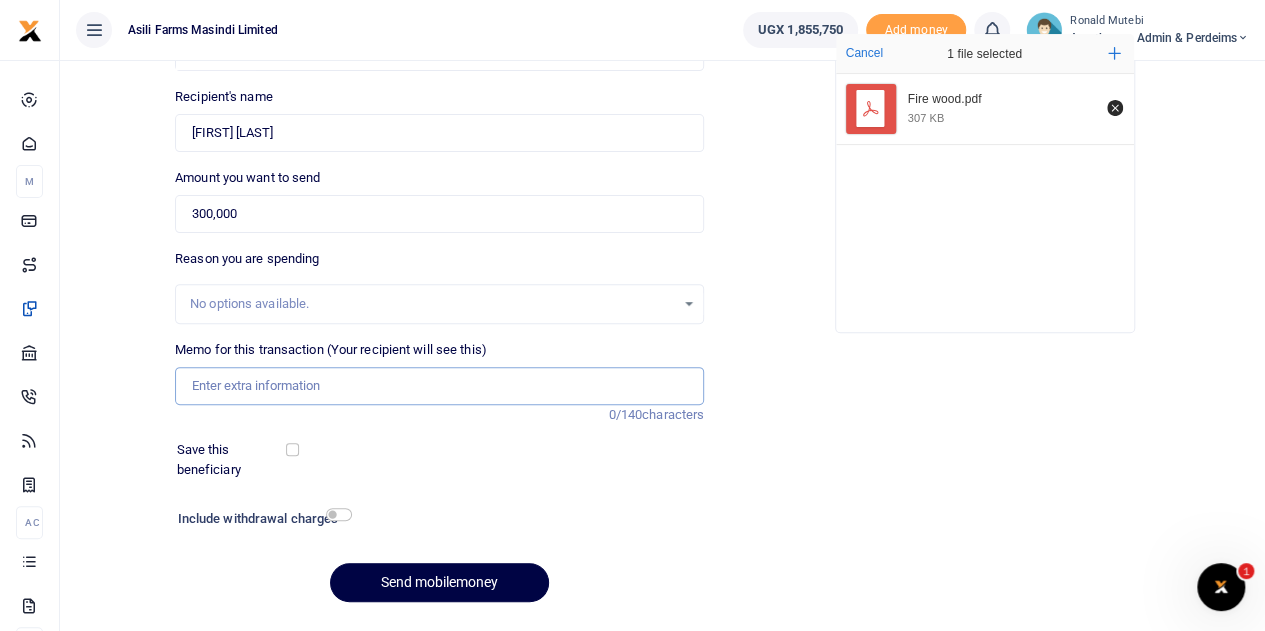 click on "Memo for this transaction (Your recipient will see this)" at bounding box center (439, 386) 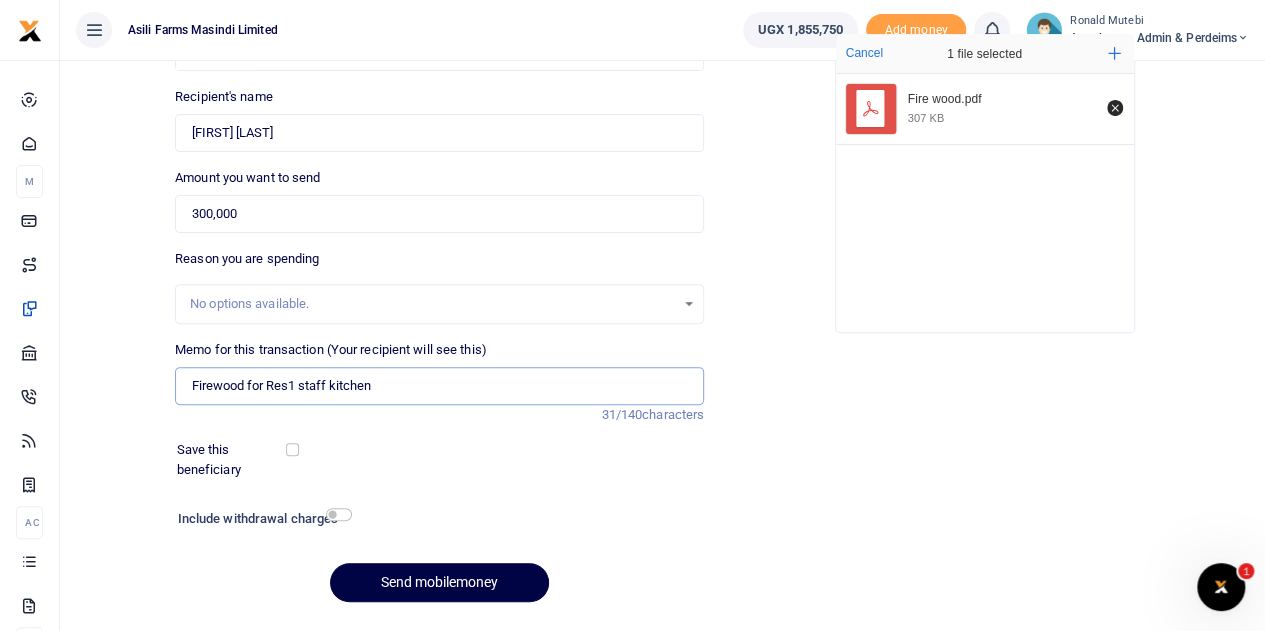 click on "Firewood for Res1 staff kitchen" at bounding box center [439, 386] 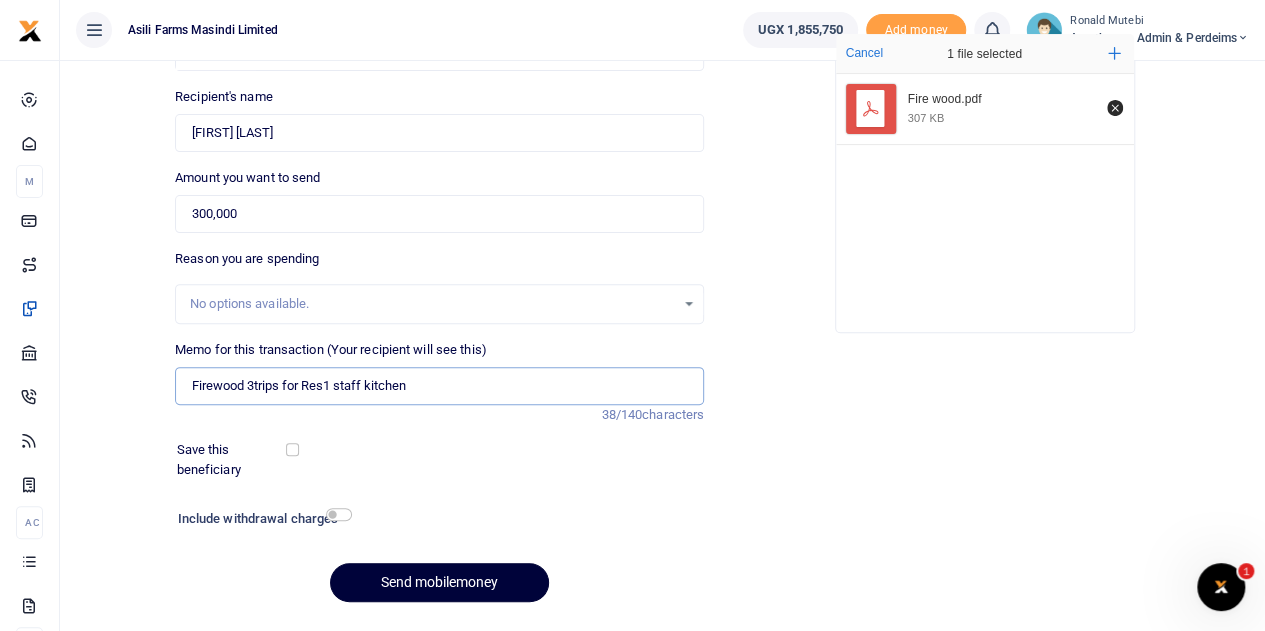 type on "Firewood 3trips for Res1 staff kitchen" 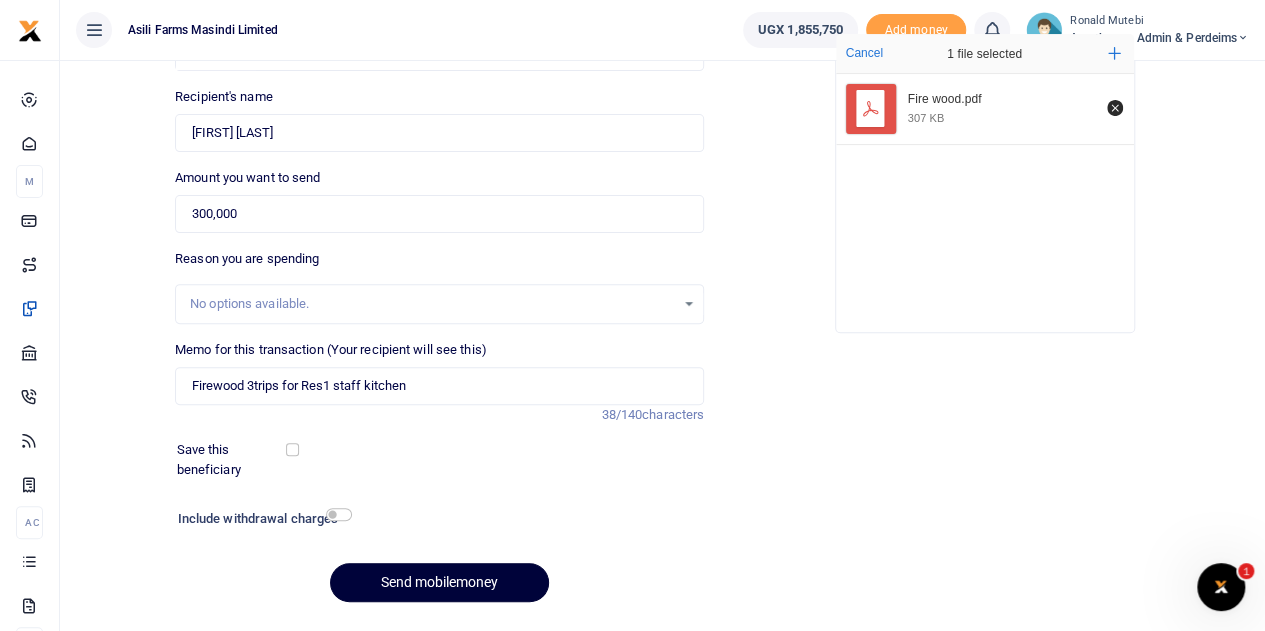 click on "Send mobilemoney" at bounding box center [439, 582] 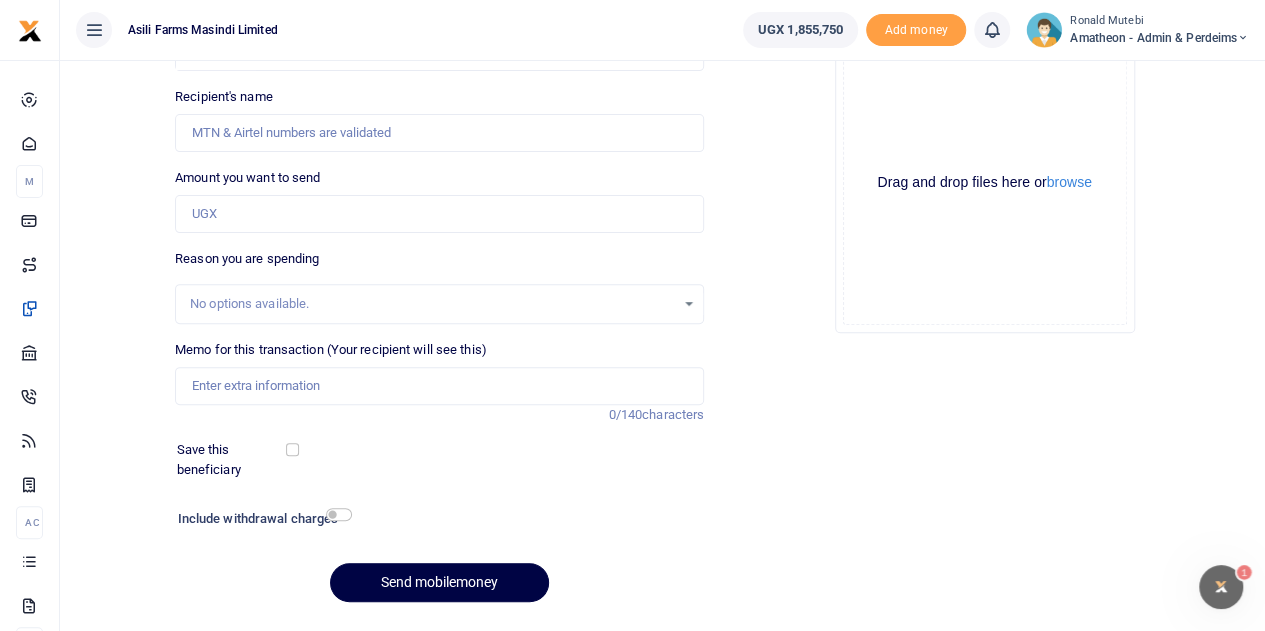 scroll, scrollTop: 200, scrollLeft: 0, axis: vertical 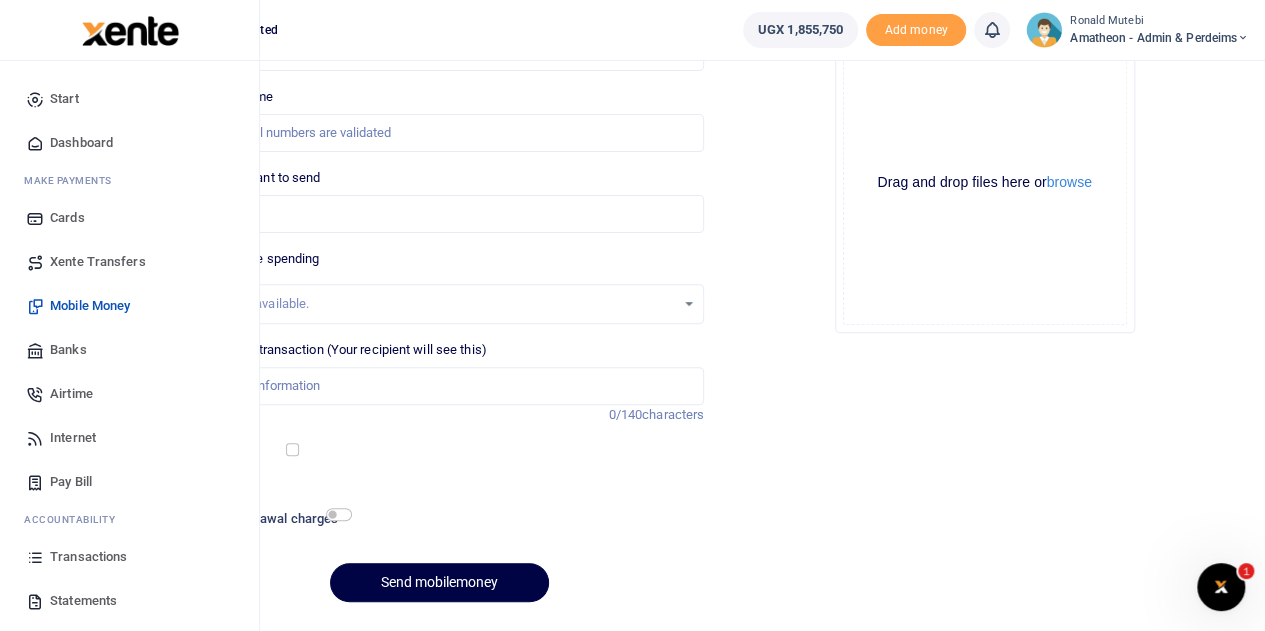 click on "Transactions" at bounding box center (88, 557) 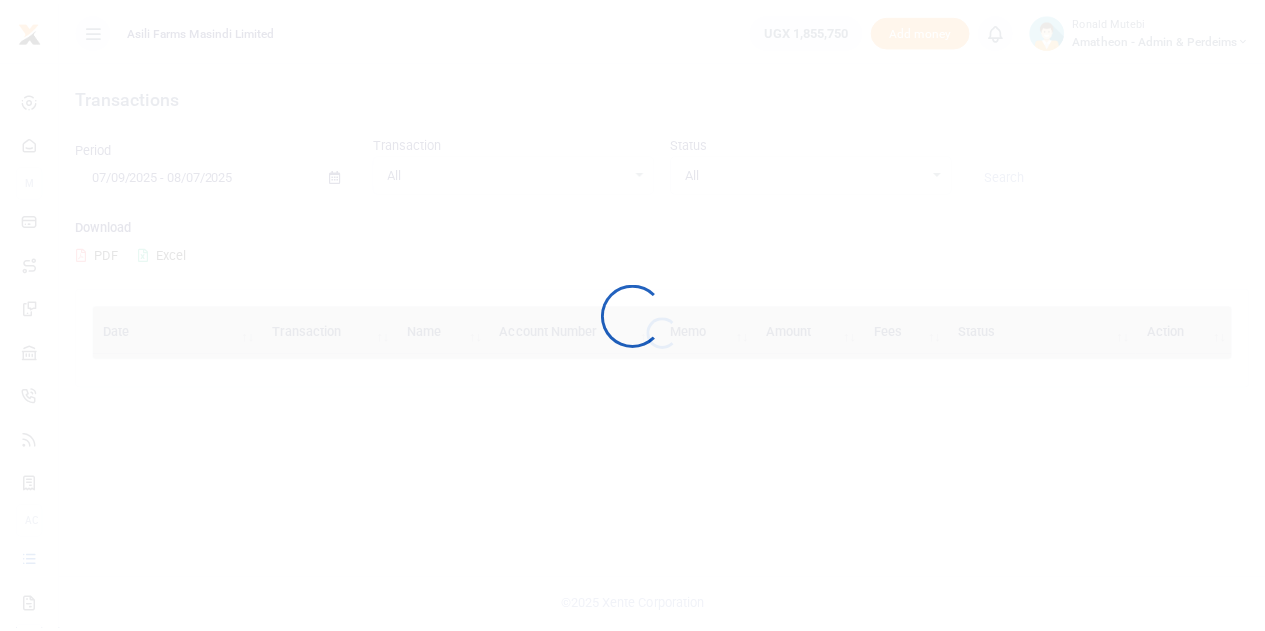scroll, scrollTop: 0, scrollLeft: 0, axis: both 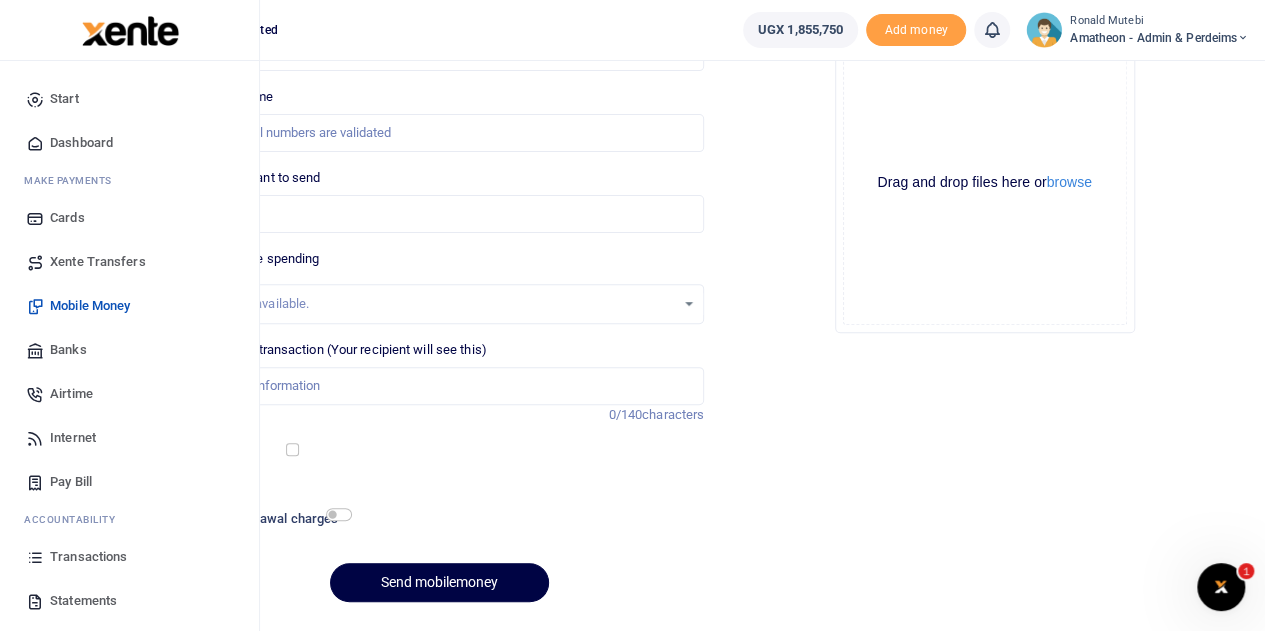 click on "Transactions" at bounding box center [88, 557] 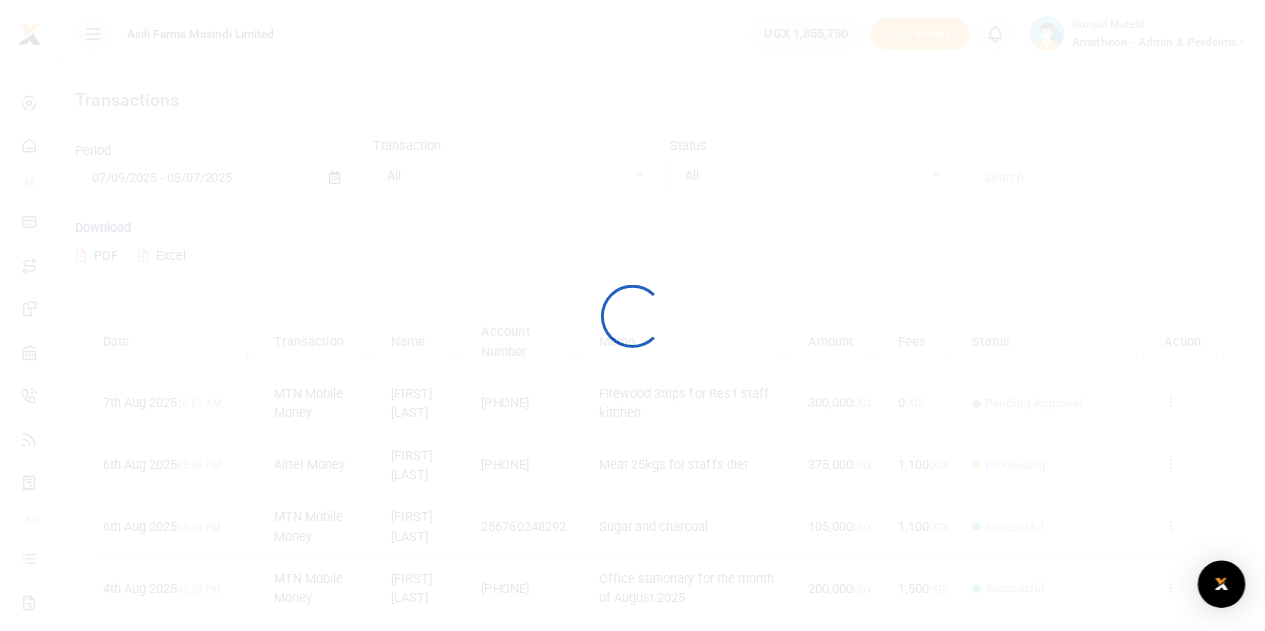 scroll, scrollTop: 0, scrollLeft: 0, axis: both 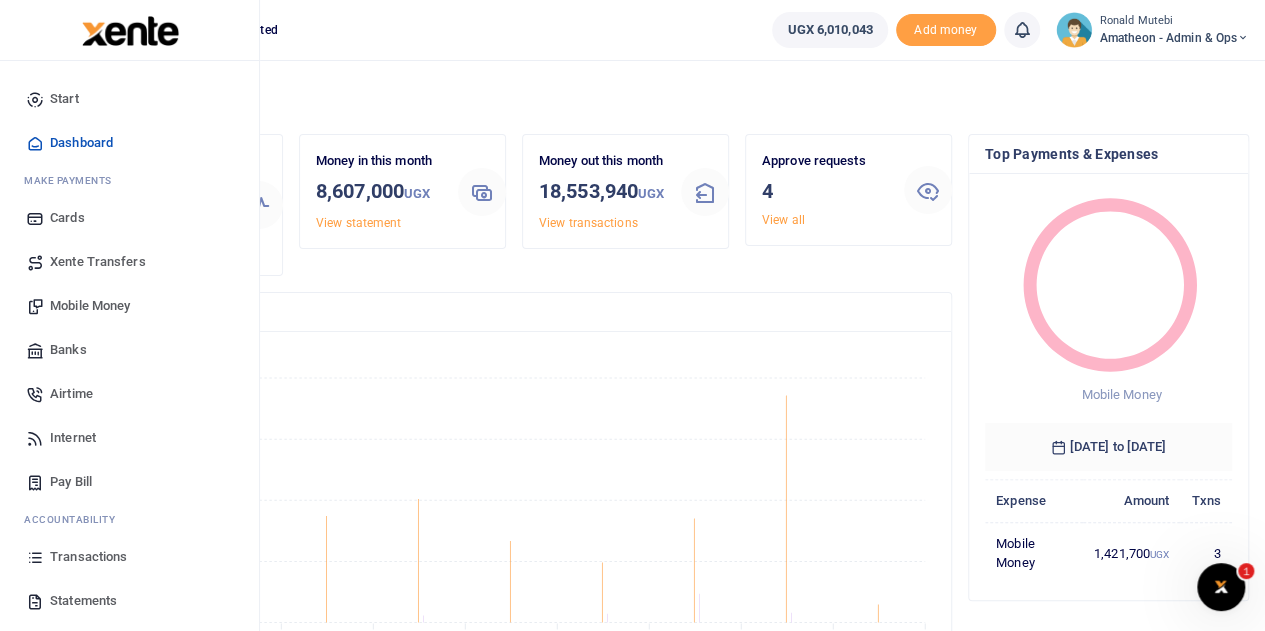 click on "Transactions" at bounding box center (88, 557) 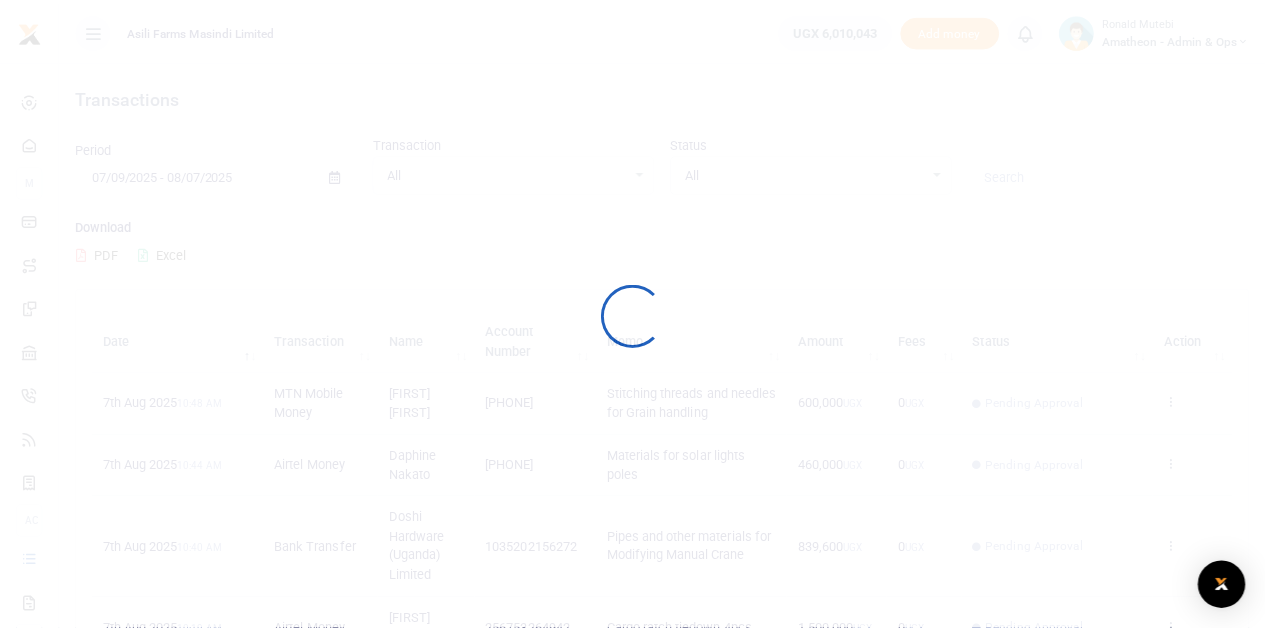 scroll, scrollTop: 0, scrollLeft: 0, axis: both 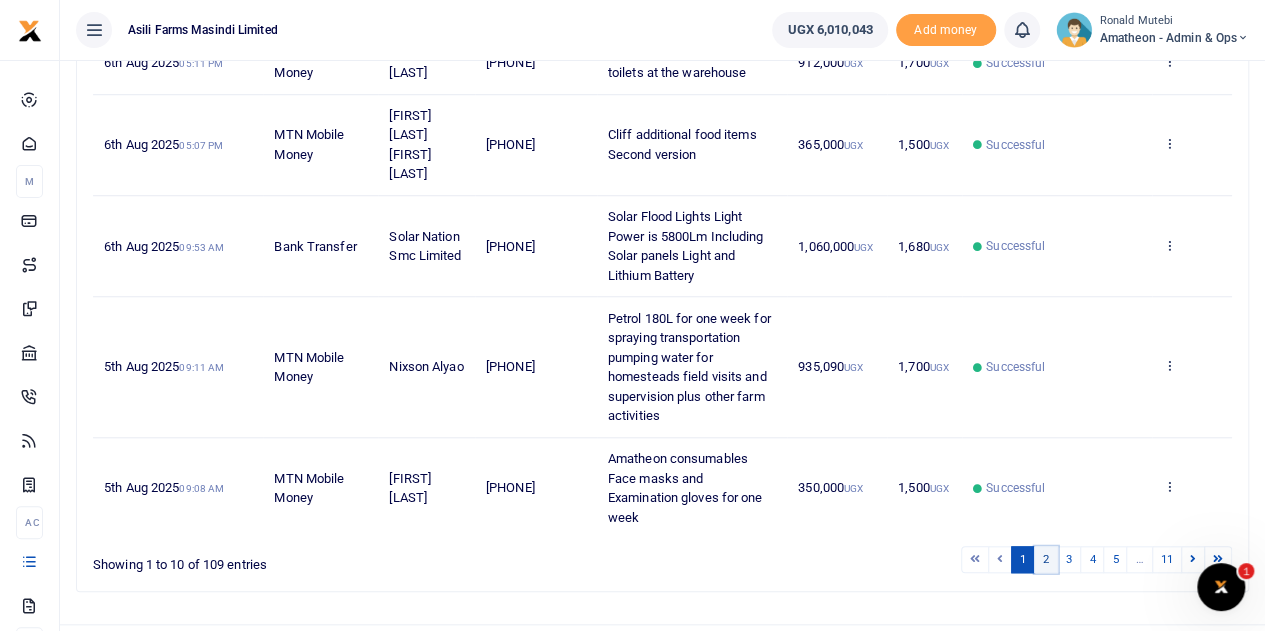 click on "2" at bounding box center (1046, 559) 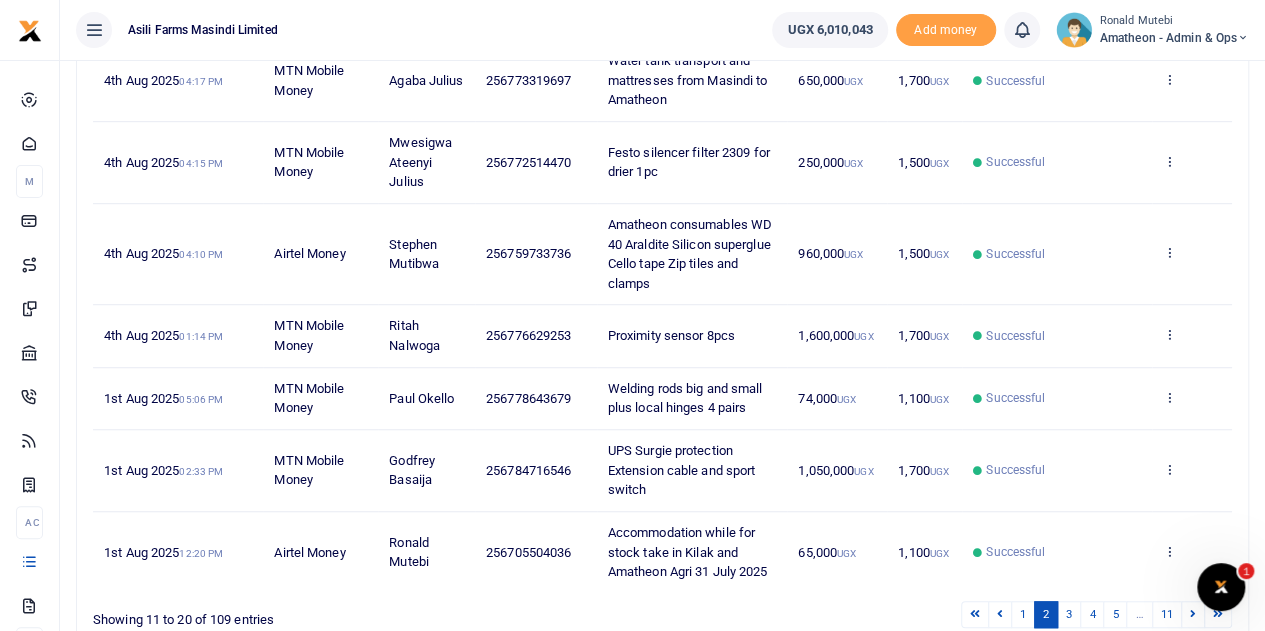 scroll, scrollTop: 634, scrollLeft: 0, axis: vertical 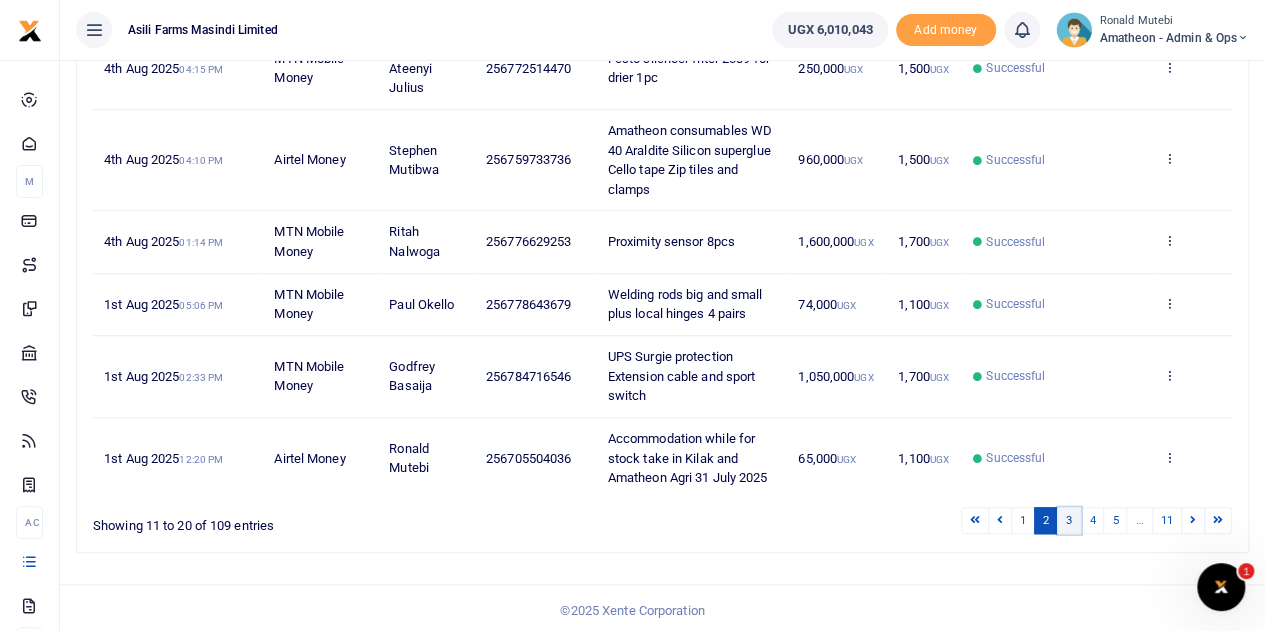 click on "3" at bounding box center (1069, 520) 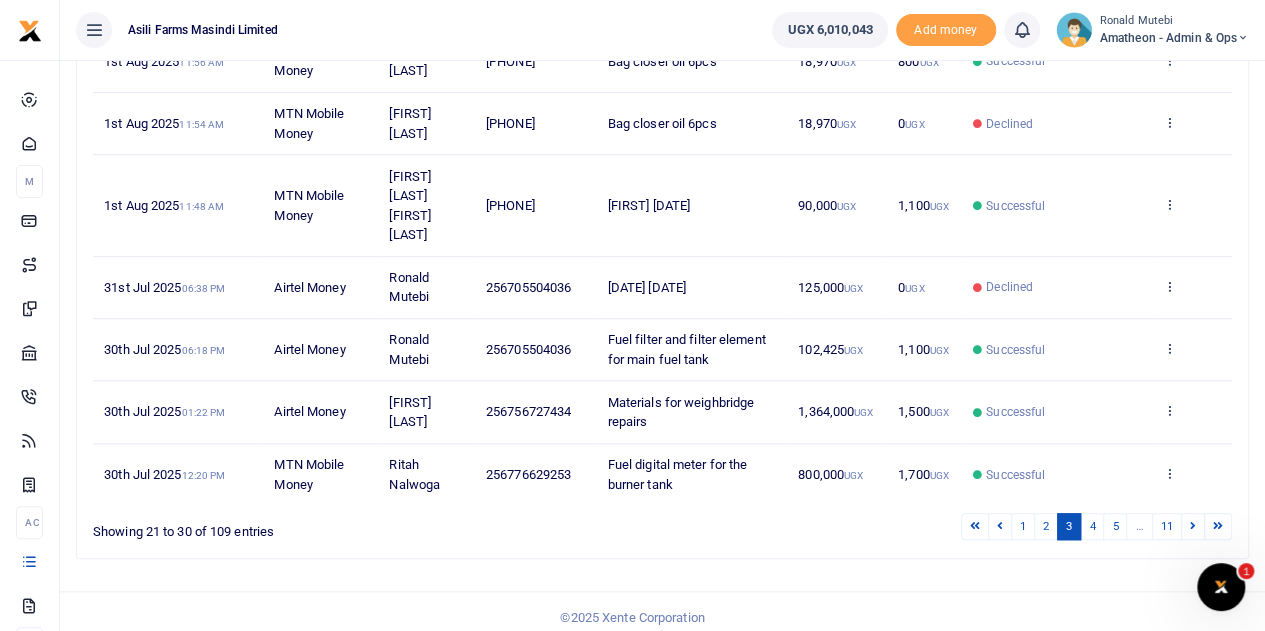 scroll, scrollTop: 614, scrollLeft: 0, axis: vertical 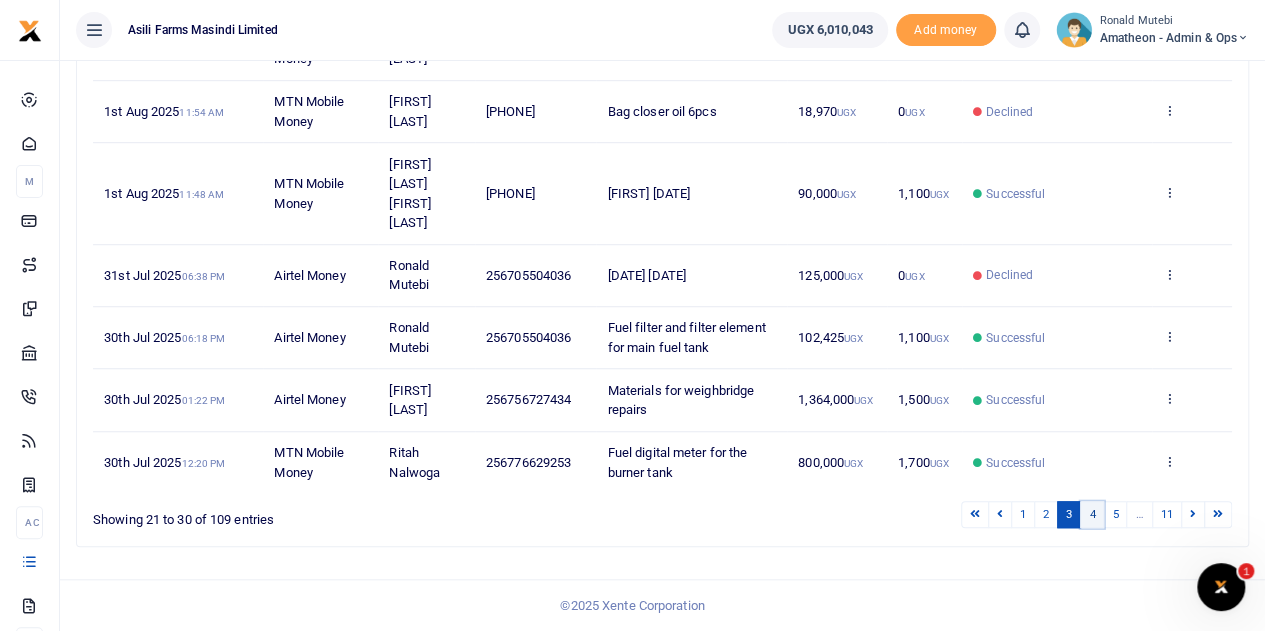 click on "4" at bounding box center (1092, 514) 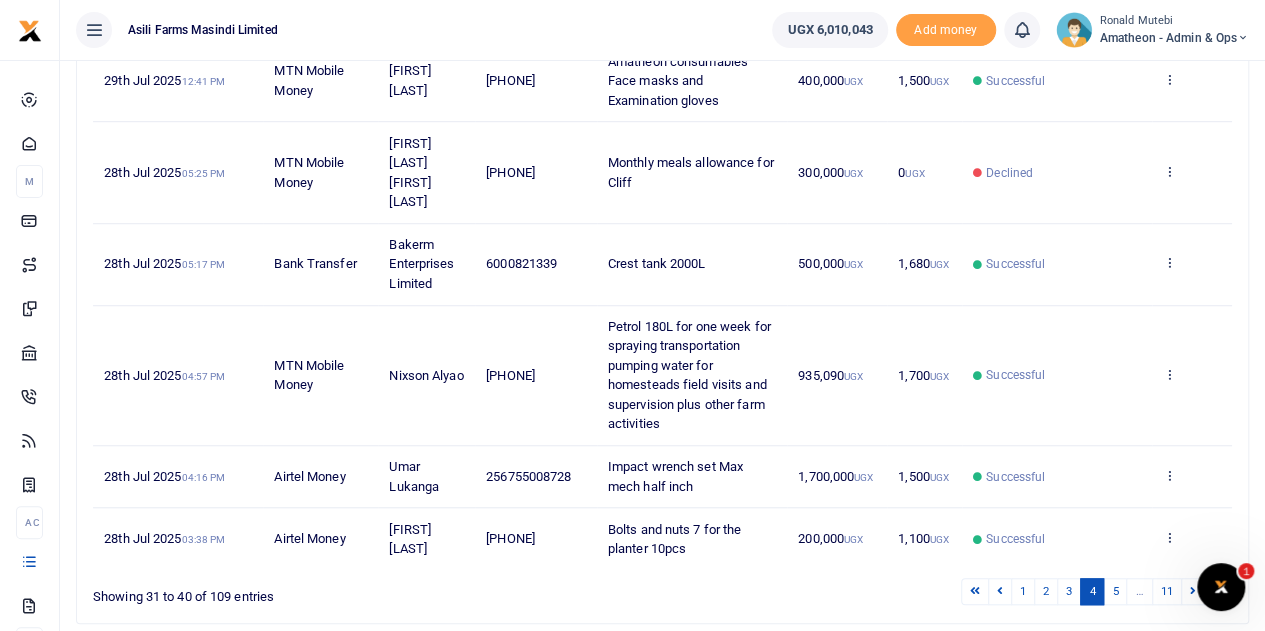 scroll, scrollTop: 614, scrollLeft: 0, axis: vertical 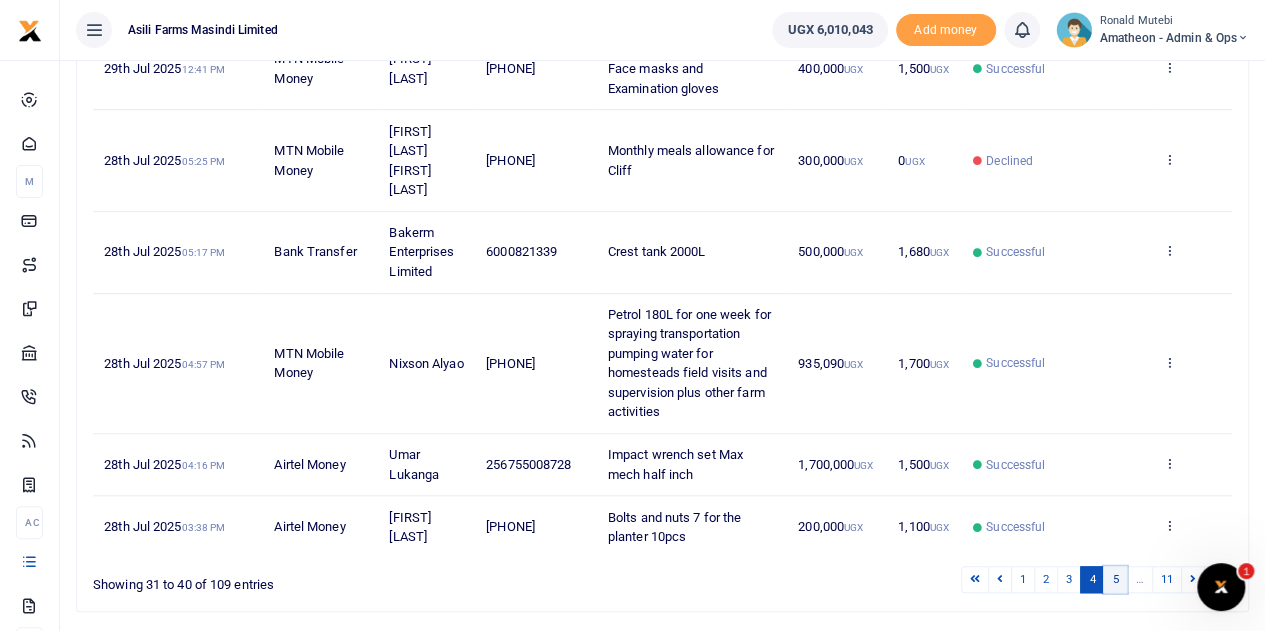 click on "5" at bounding box center (1115, 579) 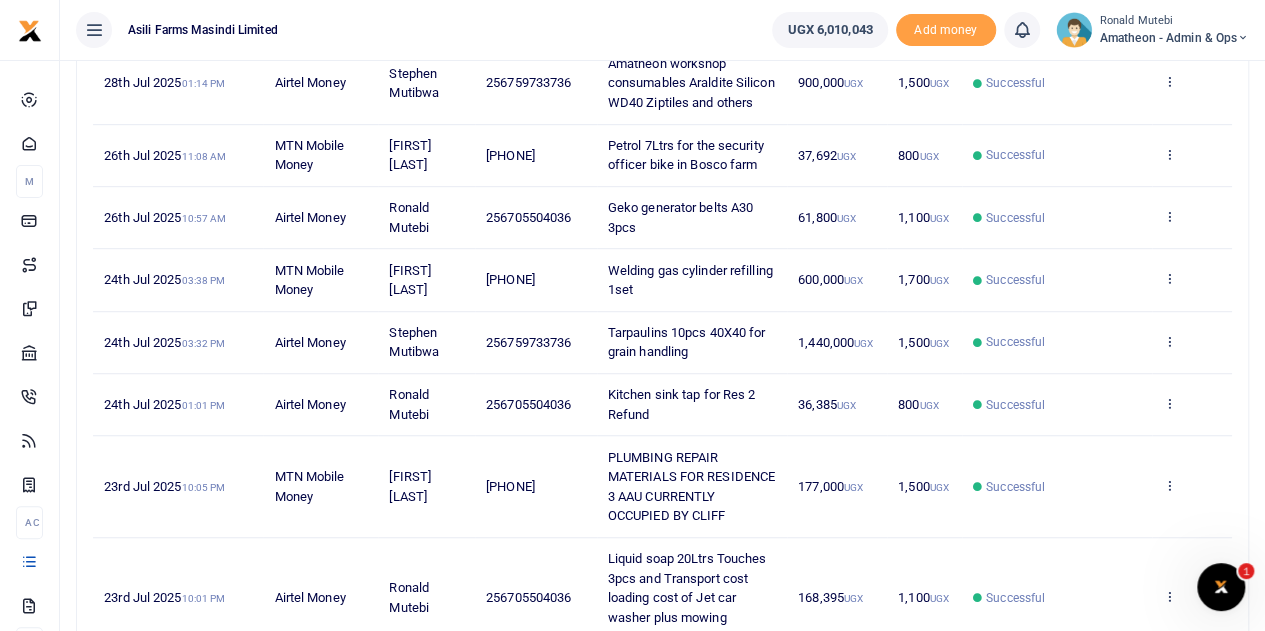 scroll, scrollTop: 712, scrollLeft: 0, axis: vertical 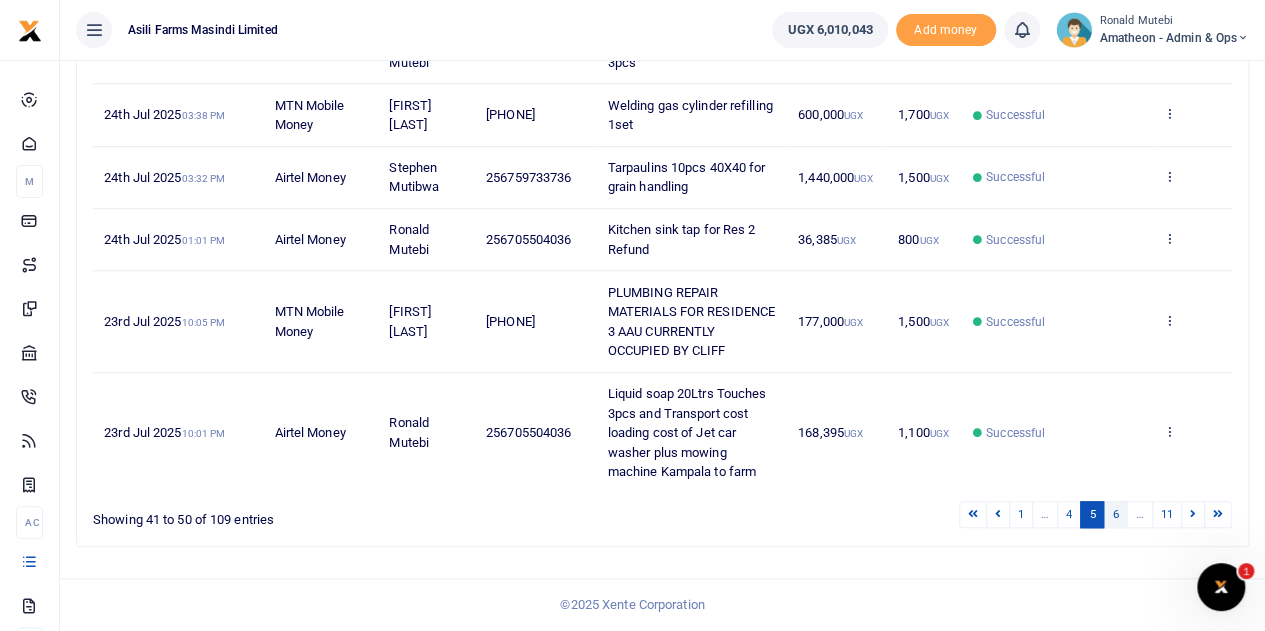 click on "6" at bounding box center [1115, 514] 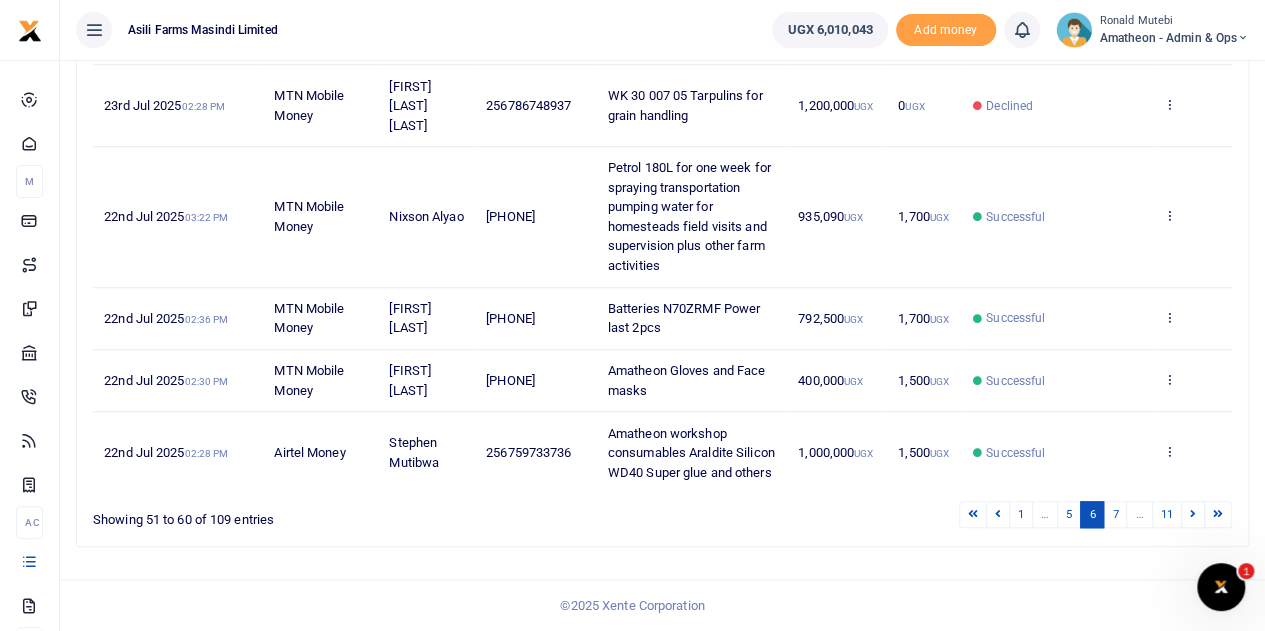 scroll, scrollTop: 692, scrollLeft: 0, axis: vertical 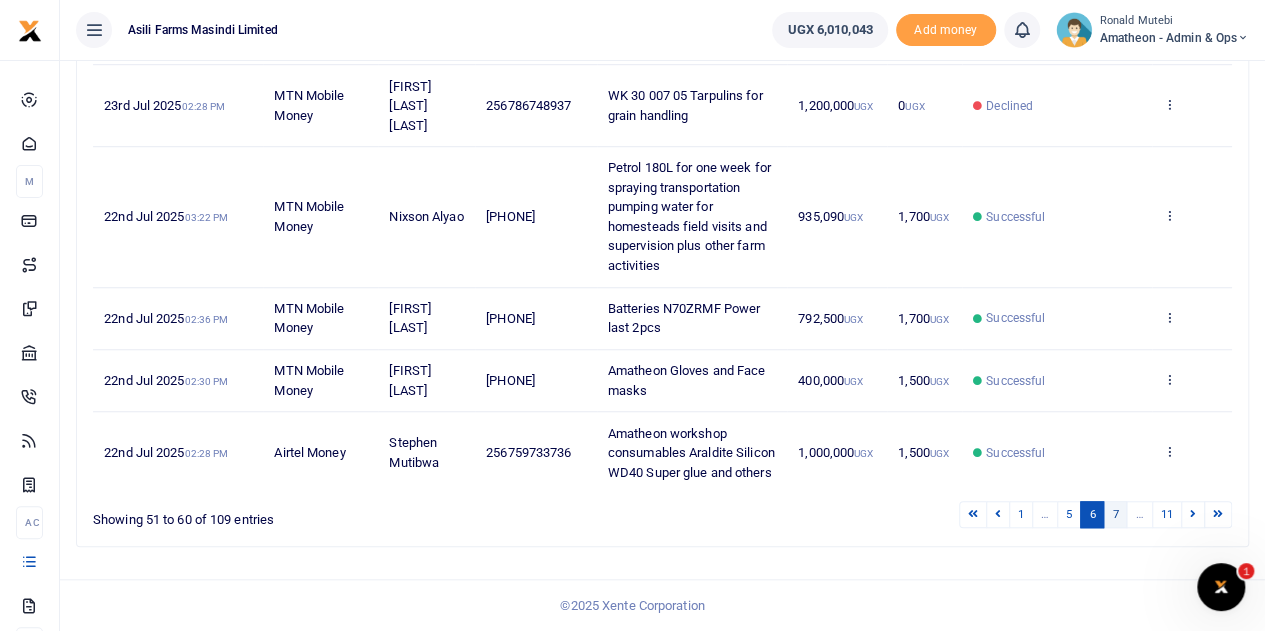 click on "7" at bounding box center [1115, 514] 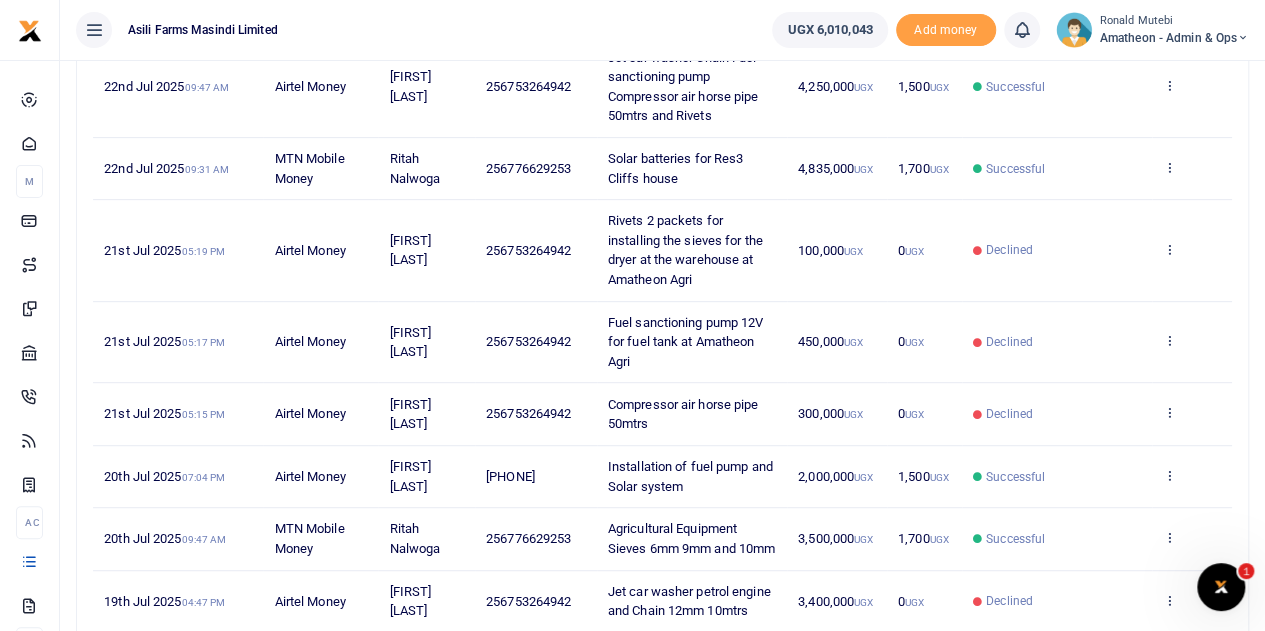 scroll, scrollTop: 634, scrollLeft: 0, axis: vertical 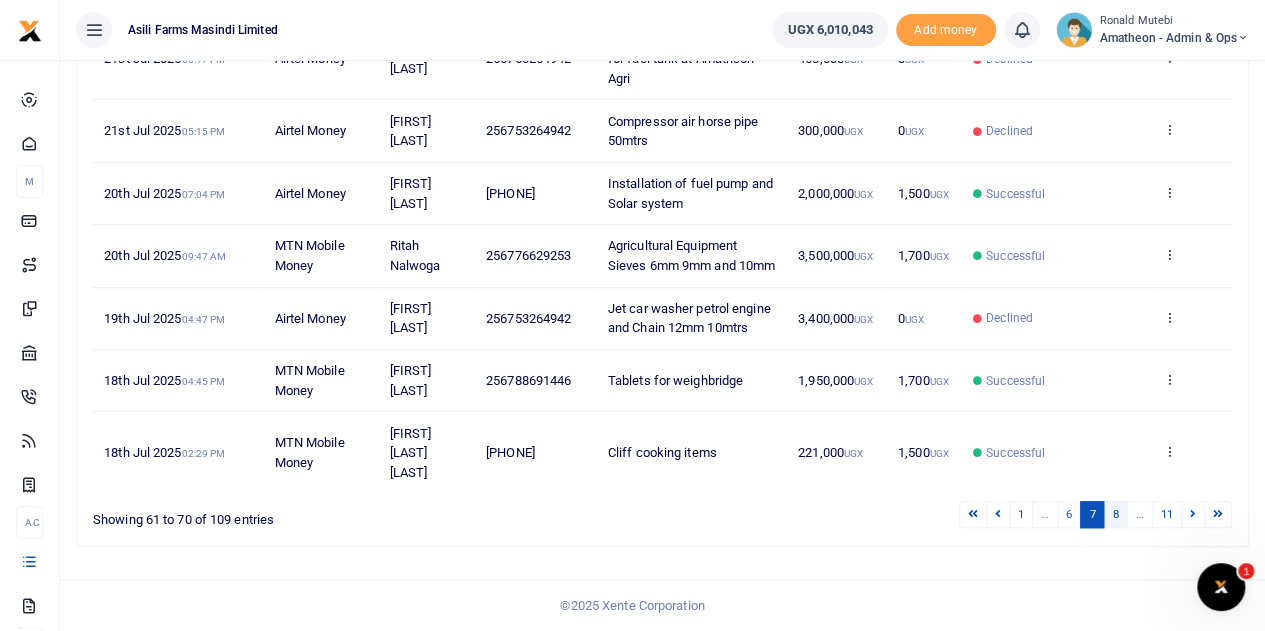 click on "8" at bounding box center [1115, 514] 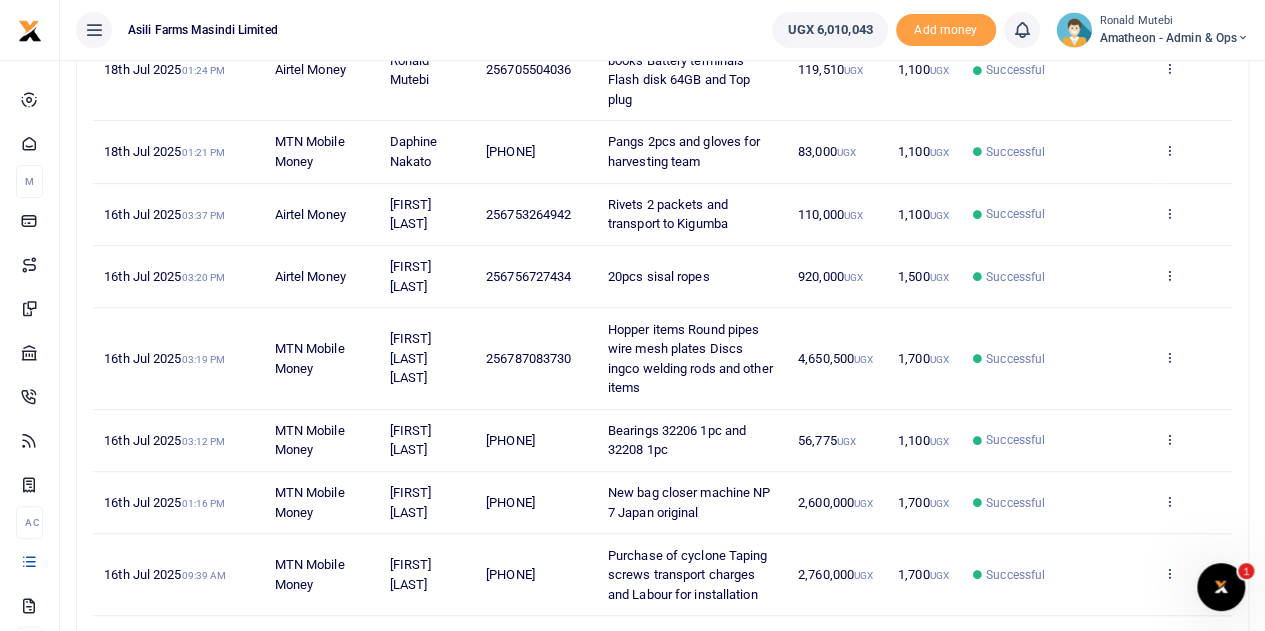 scroll, scrollTop: 594, scrollLeft: 0, axis: vertical 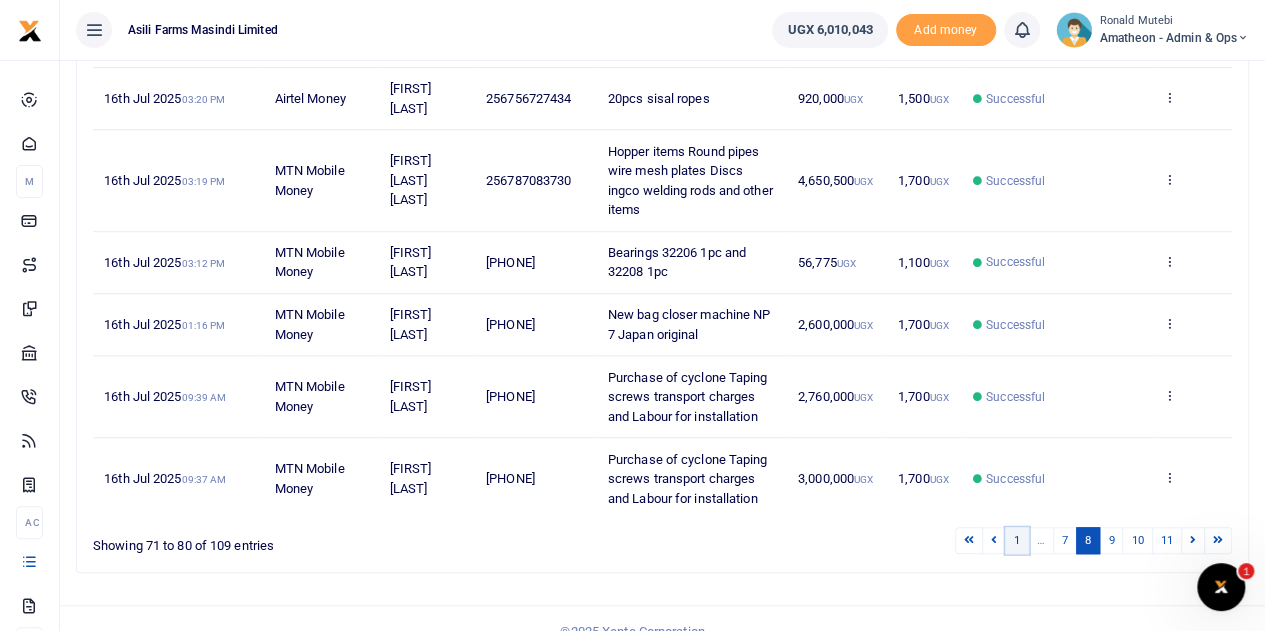 click on "1" at bounding box center (1017, 540) 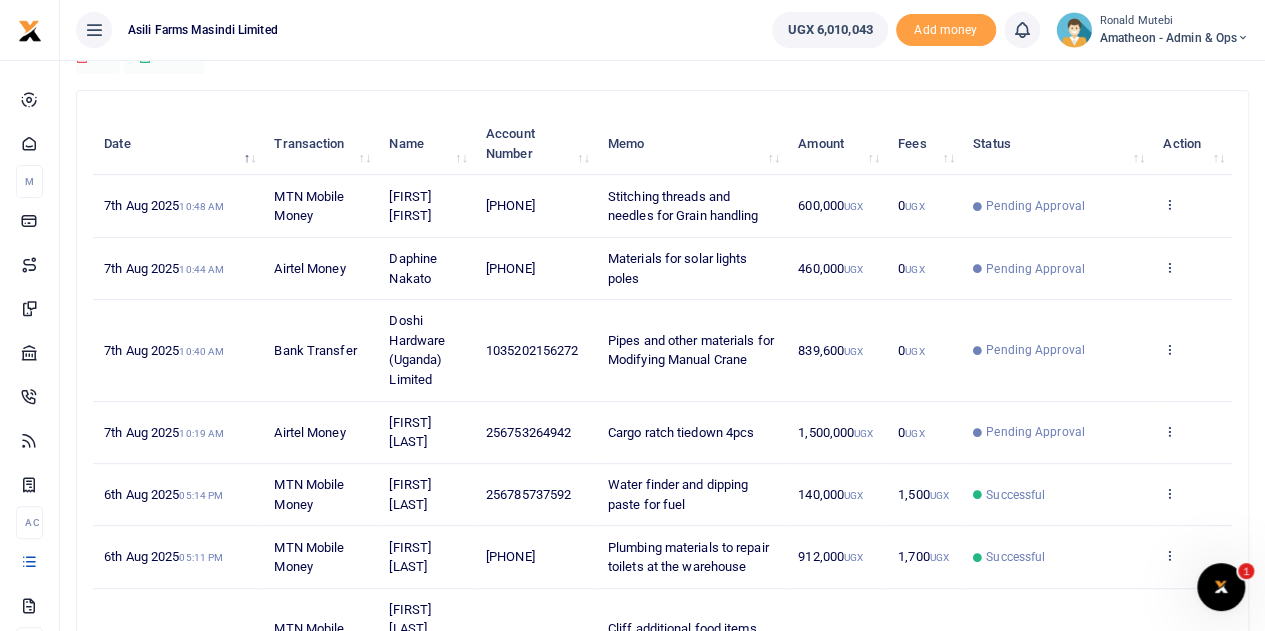 scroll, scrollTop: 200, scrollLeft: 0, axis: vertical 